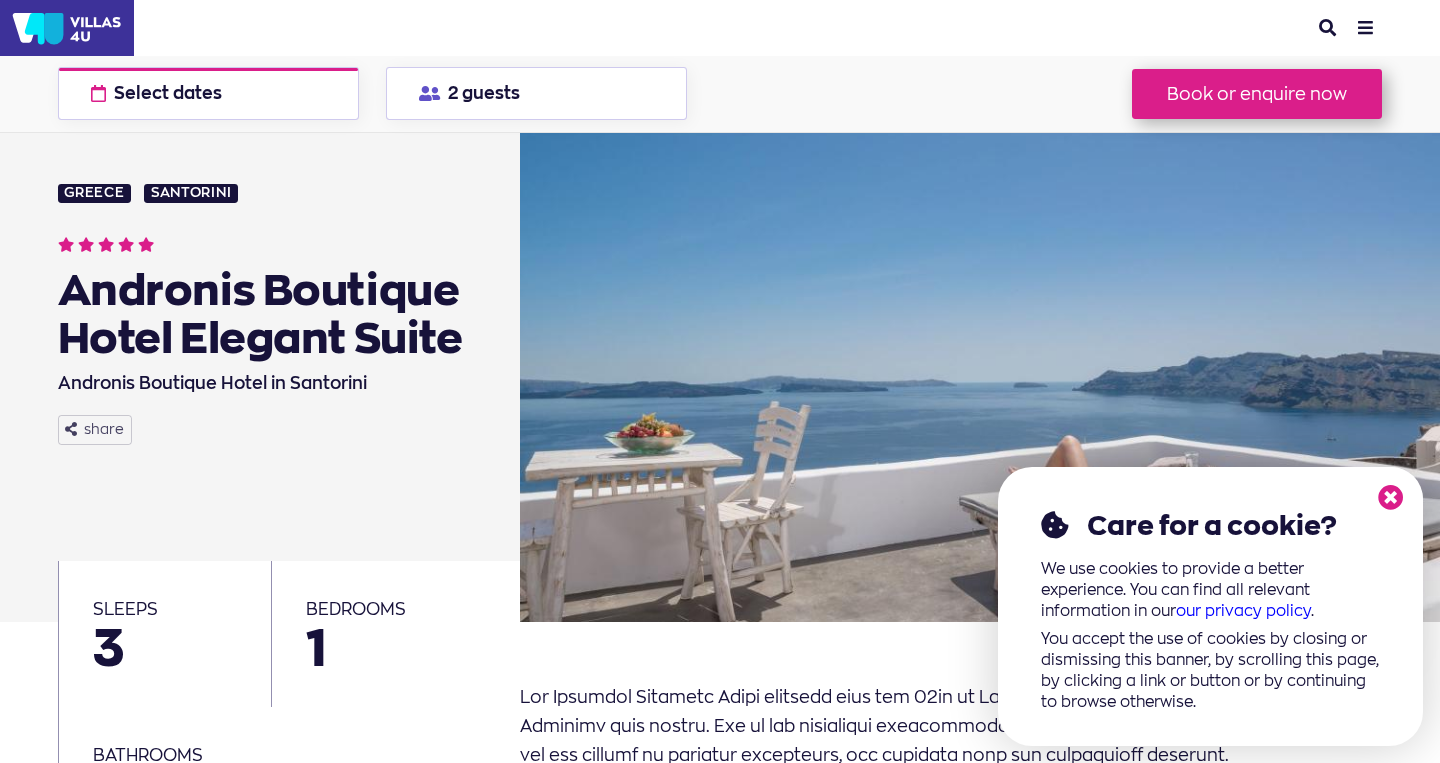 scroll, scrollTop: 0, scrollLeft: 0, axis: both 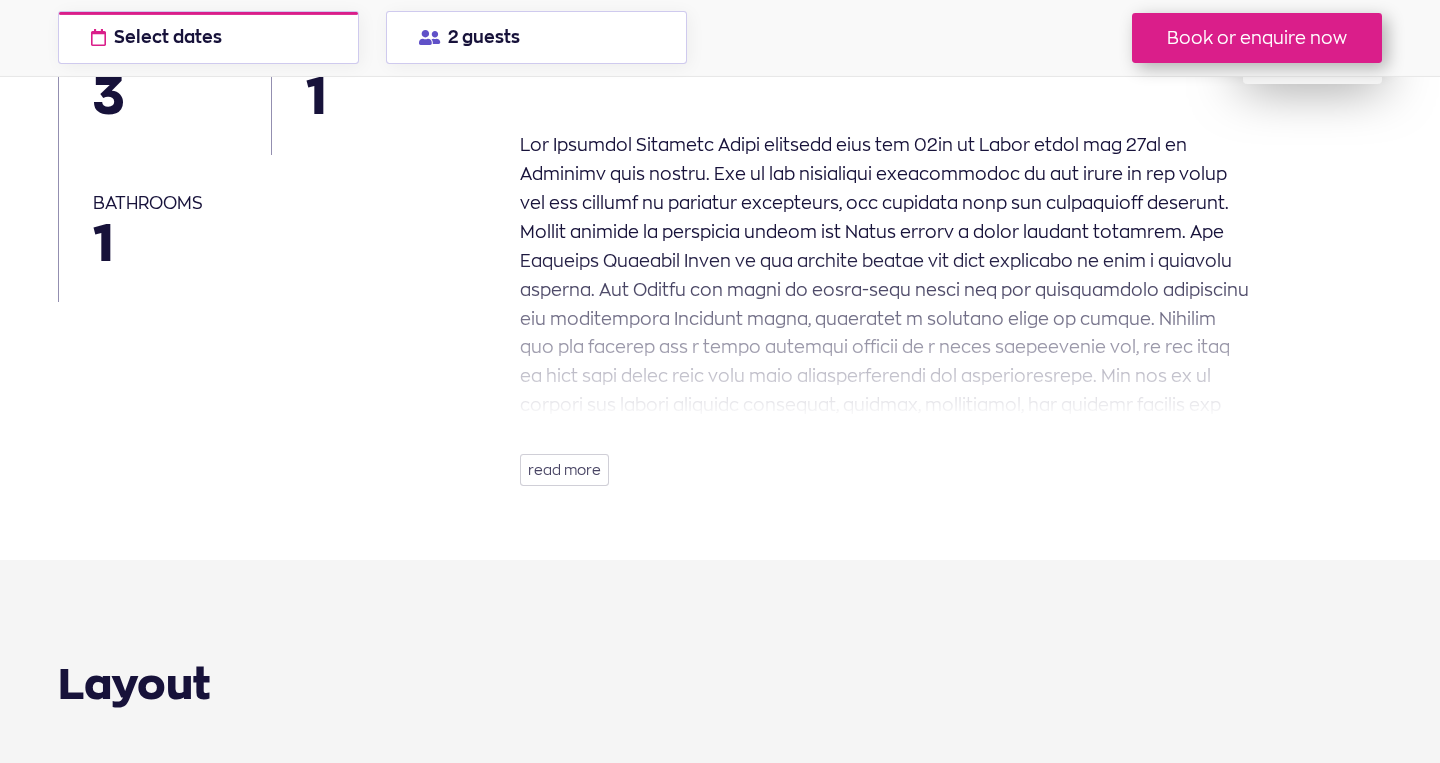 click on "read more" at bounding box center (564, 470) 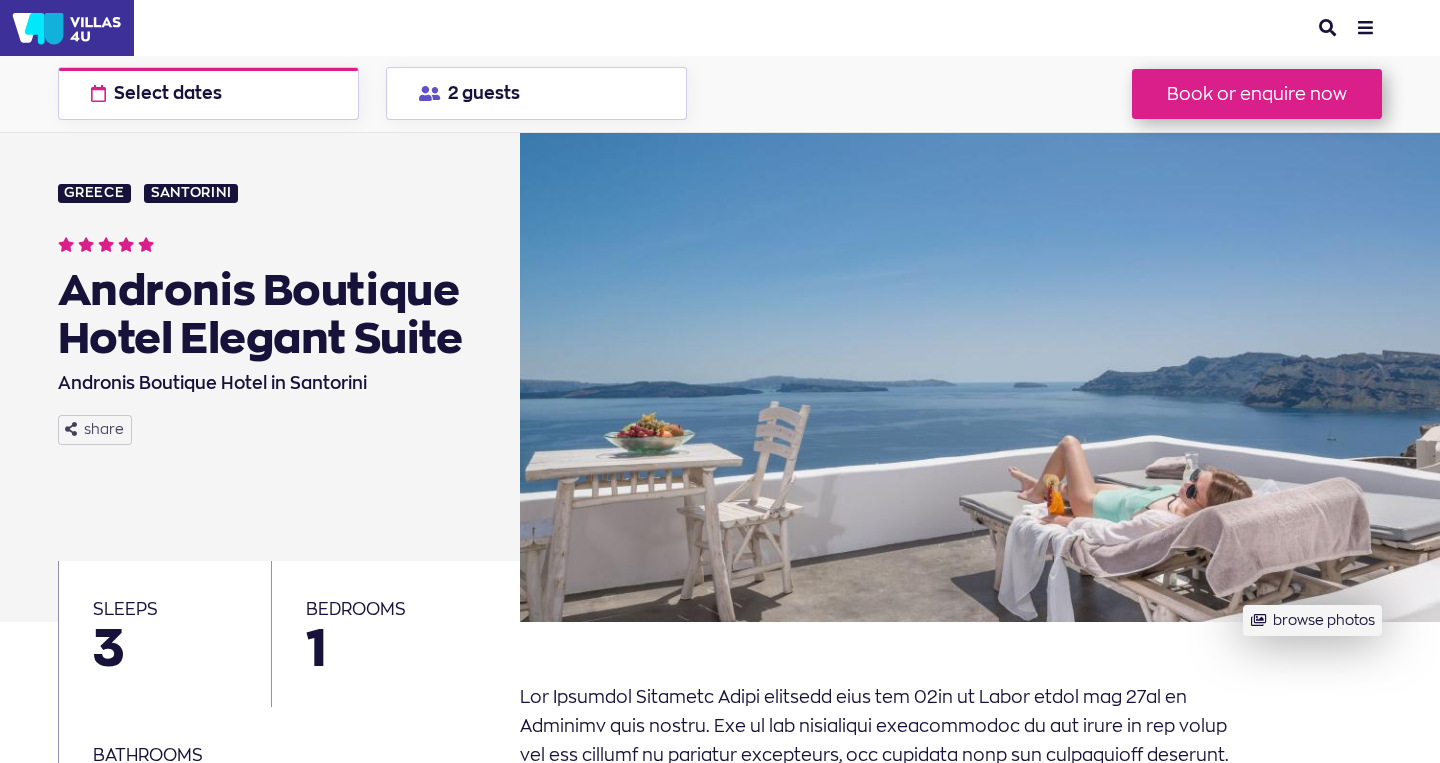 scroll, scrollTop: 0, scrollLeft: 0, axis: both 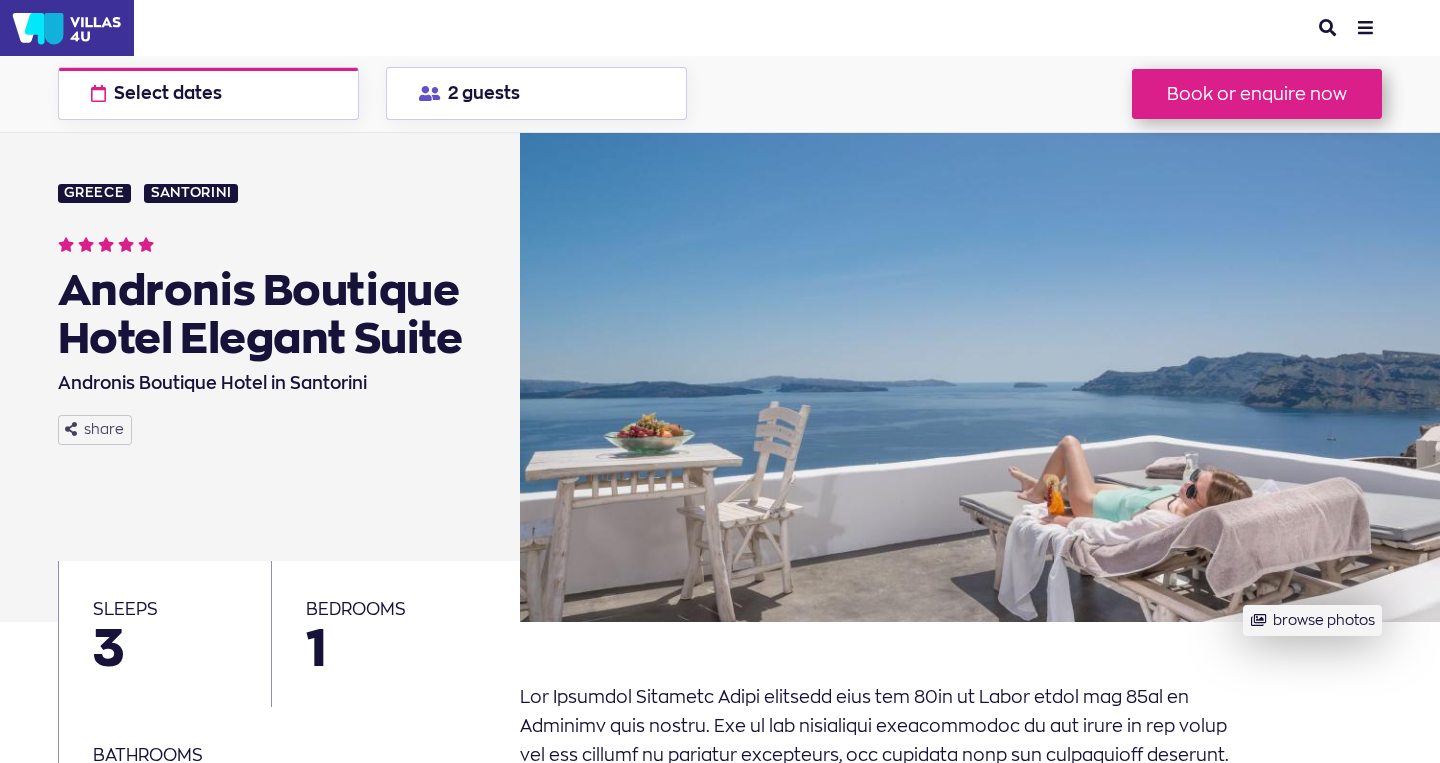 click on "search" at bounding box center [1327, 28] 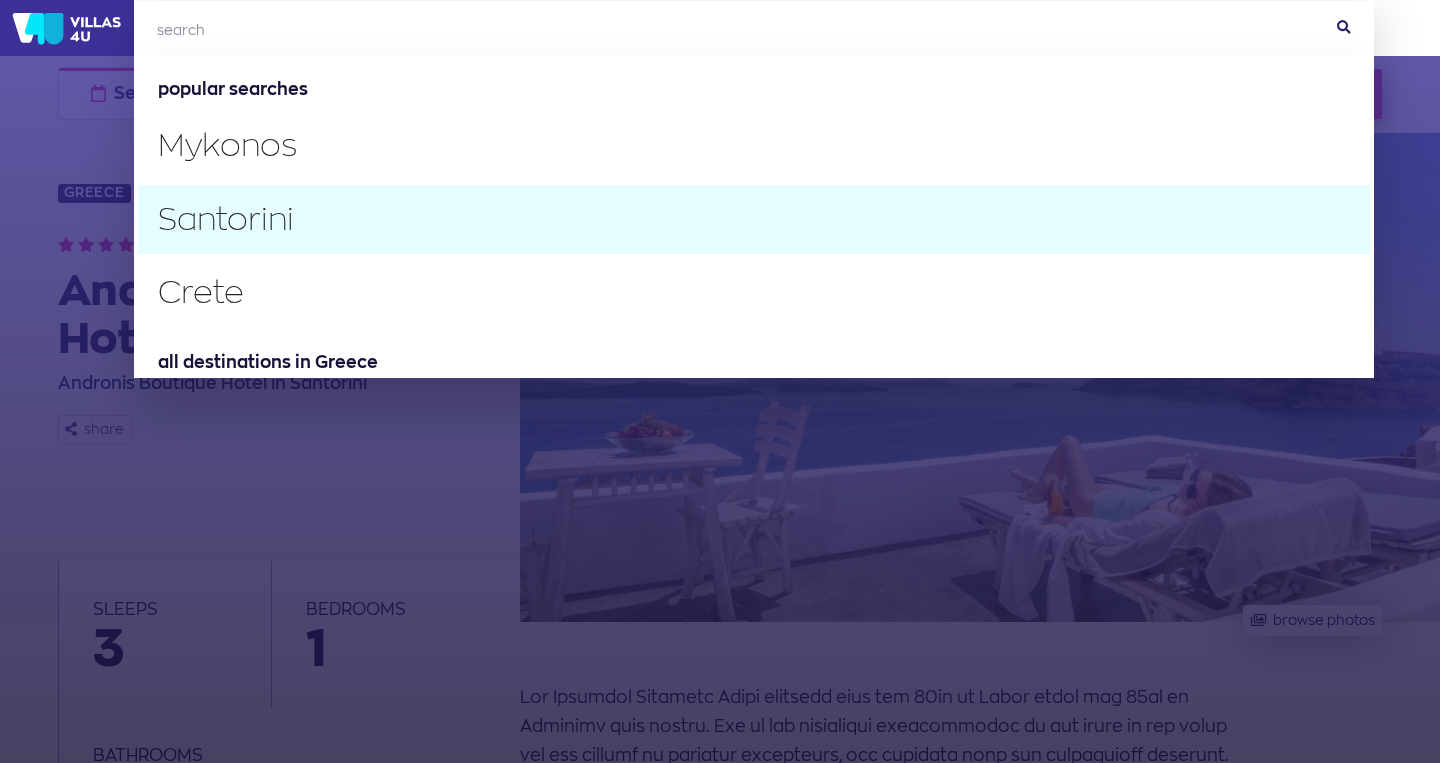 click on "Santorini" at bounding box center [754, 219] 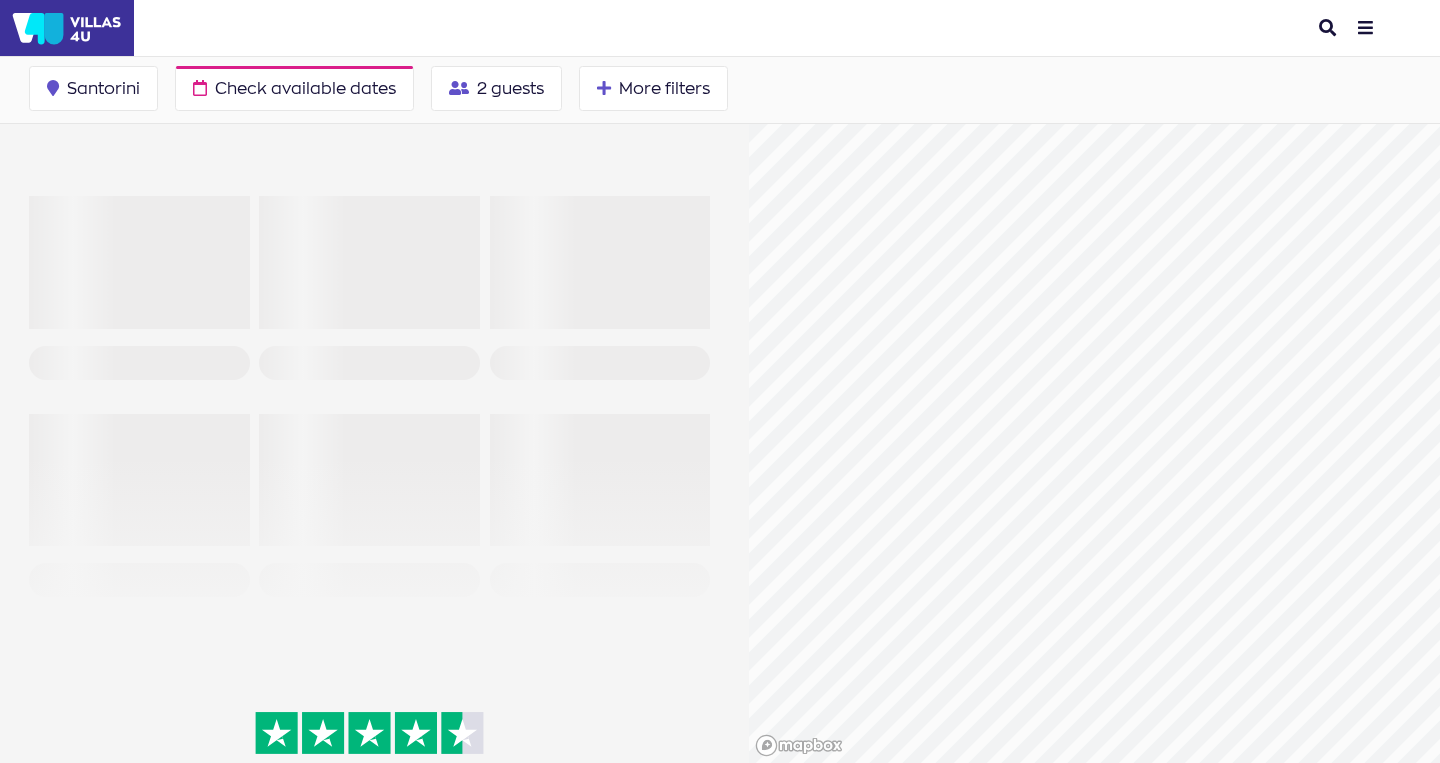 scroll, scrollTop: 0, scrollLeft: 0, axis: both 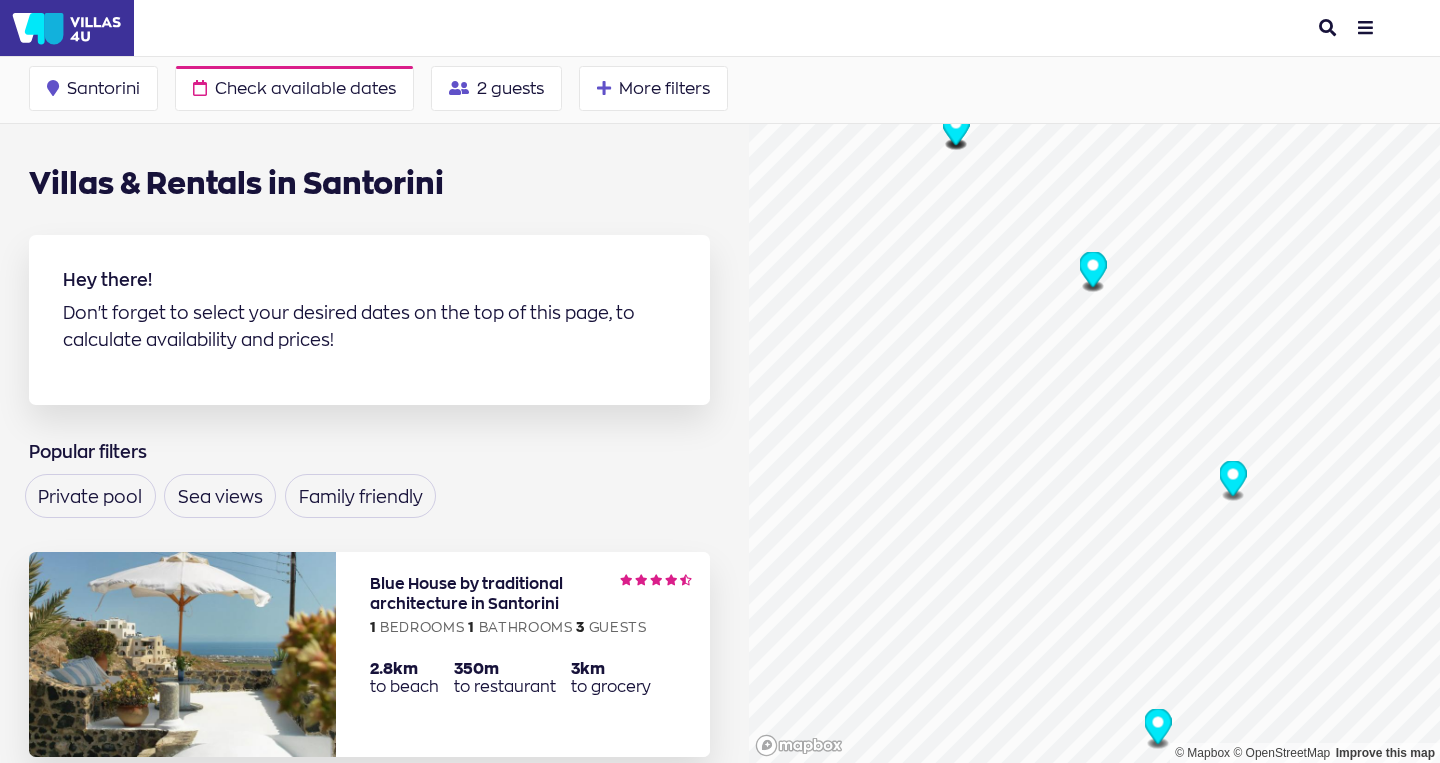 click at bounding box center [1232, 478] 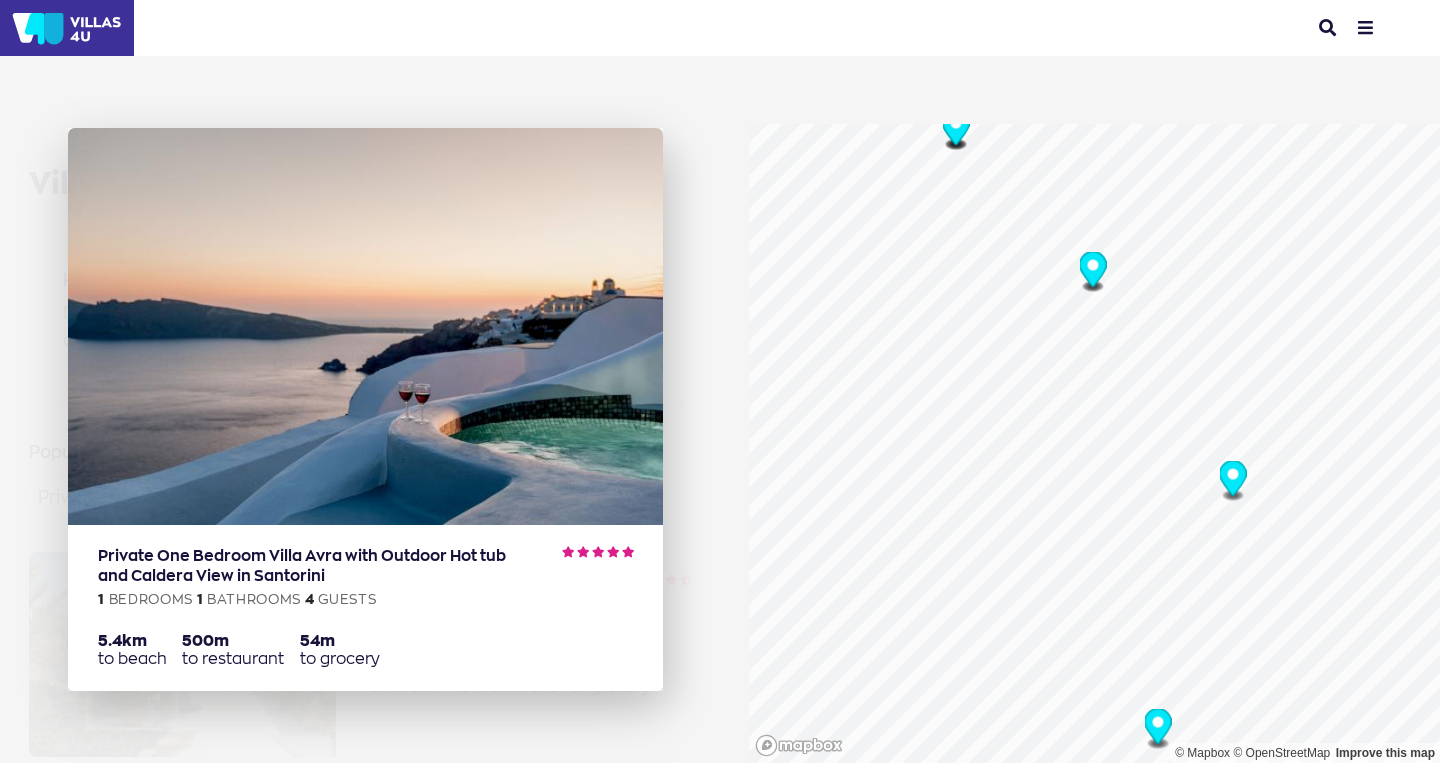 scroll, scrollTop: 73, scrollLeft: 0, axis: vertical 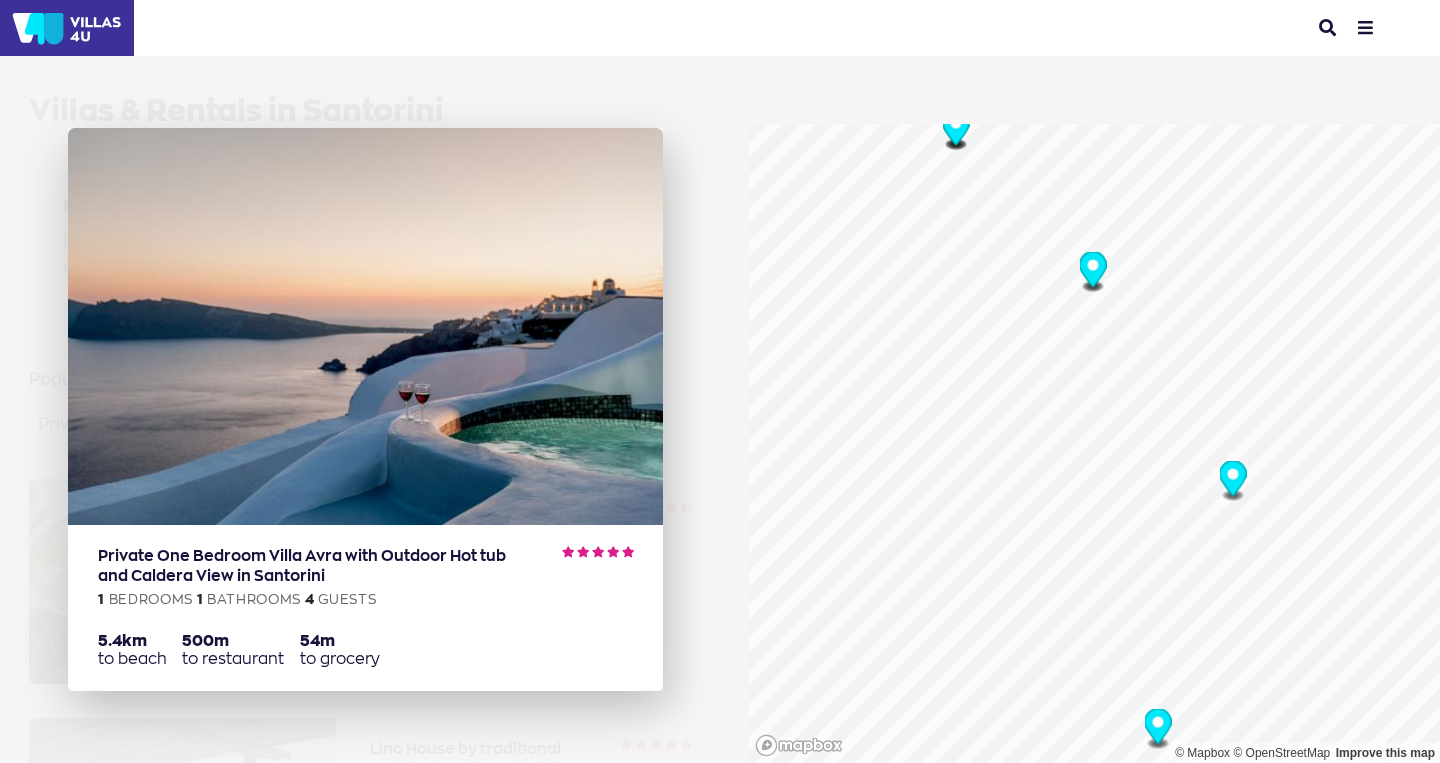 click at bounding box center [365, 326] 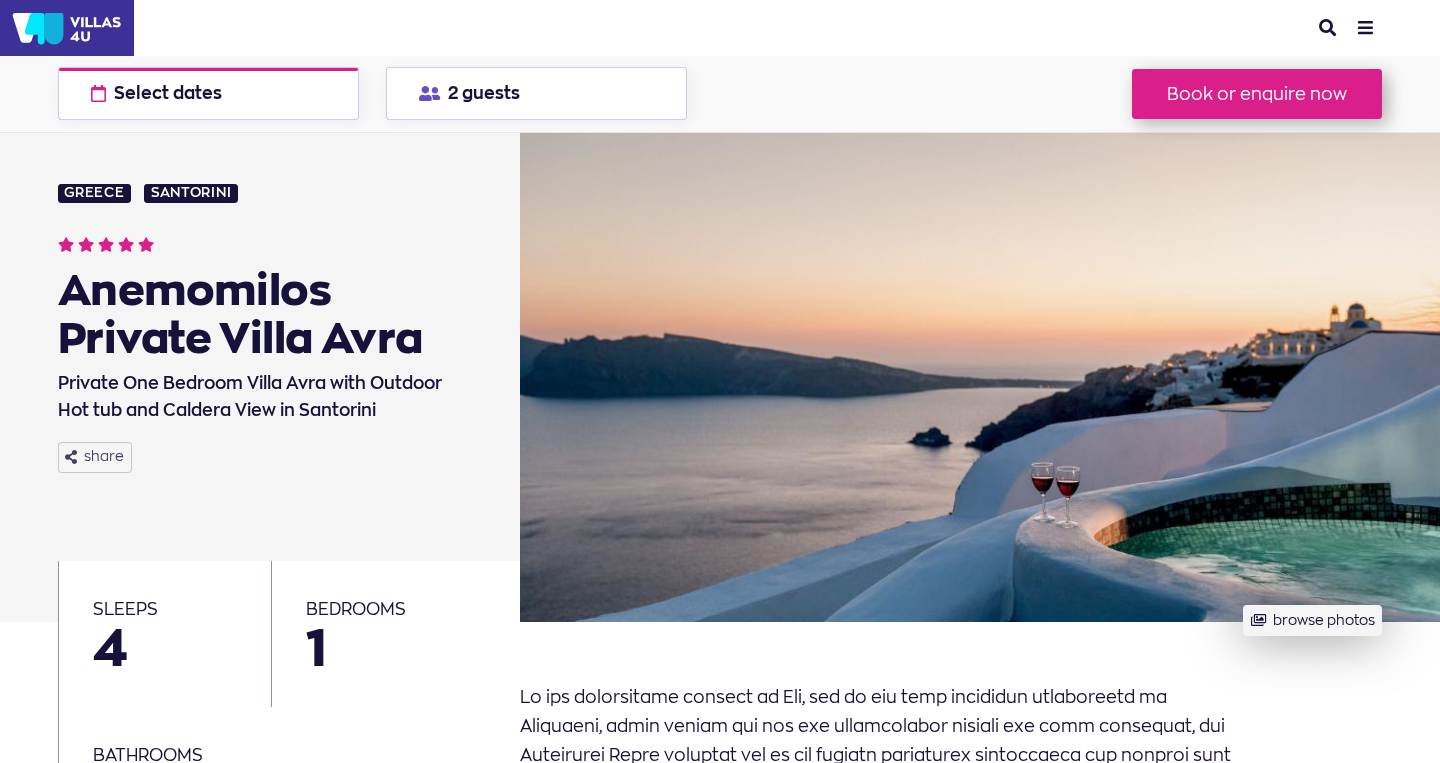 scroll, scrollTop: 0, scrollLeft: 0, axis: both 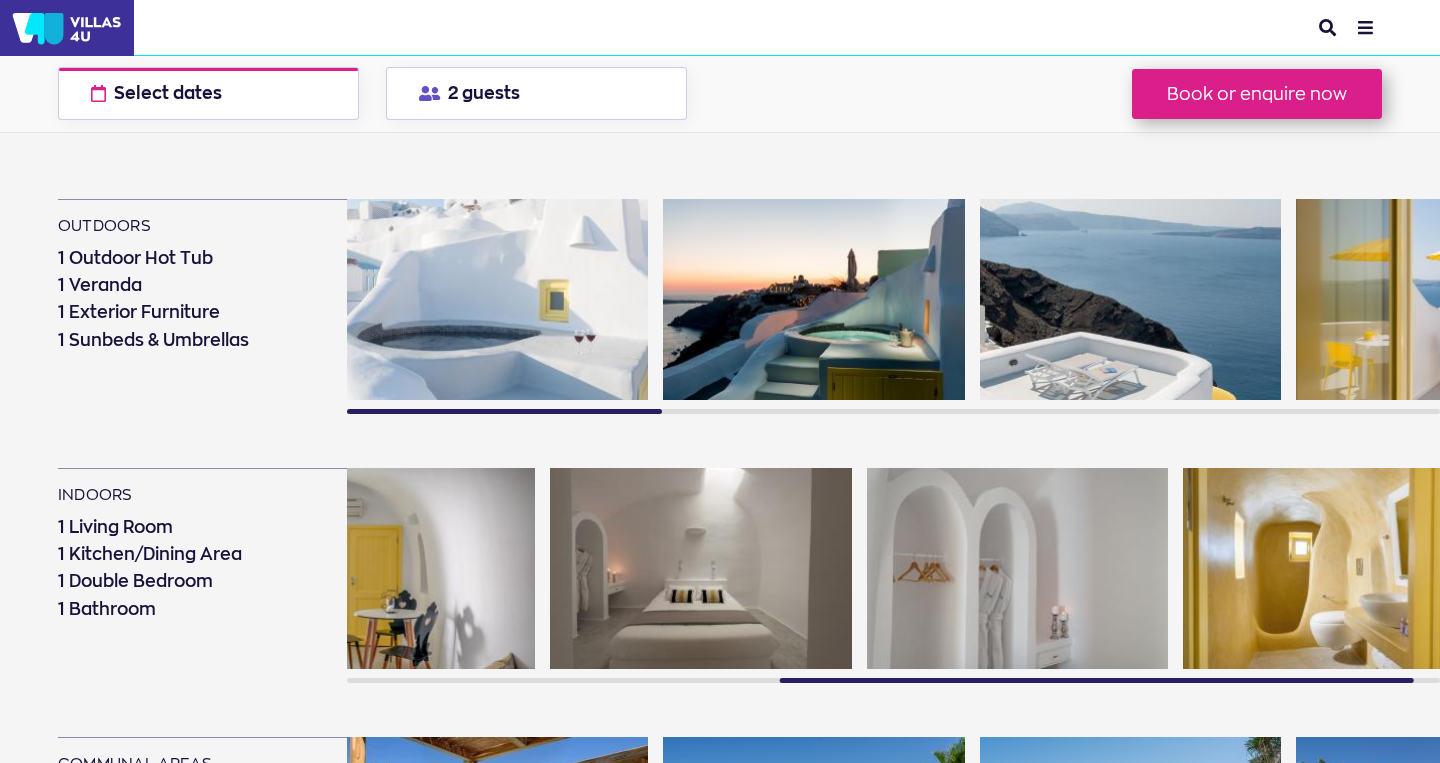 click on "indoors
1 Living Room
1 Kitchen/Dining Area
1 Double Bedroom
1 Bathroom" at bounding box center (749, 585) 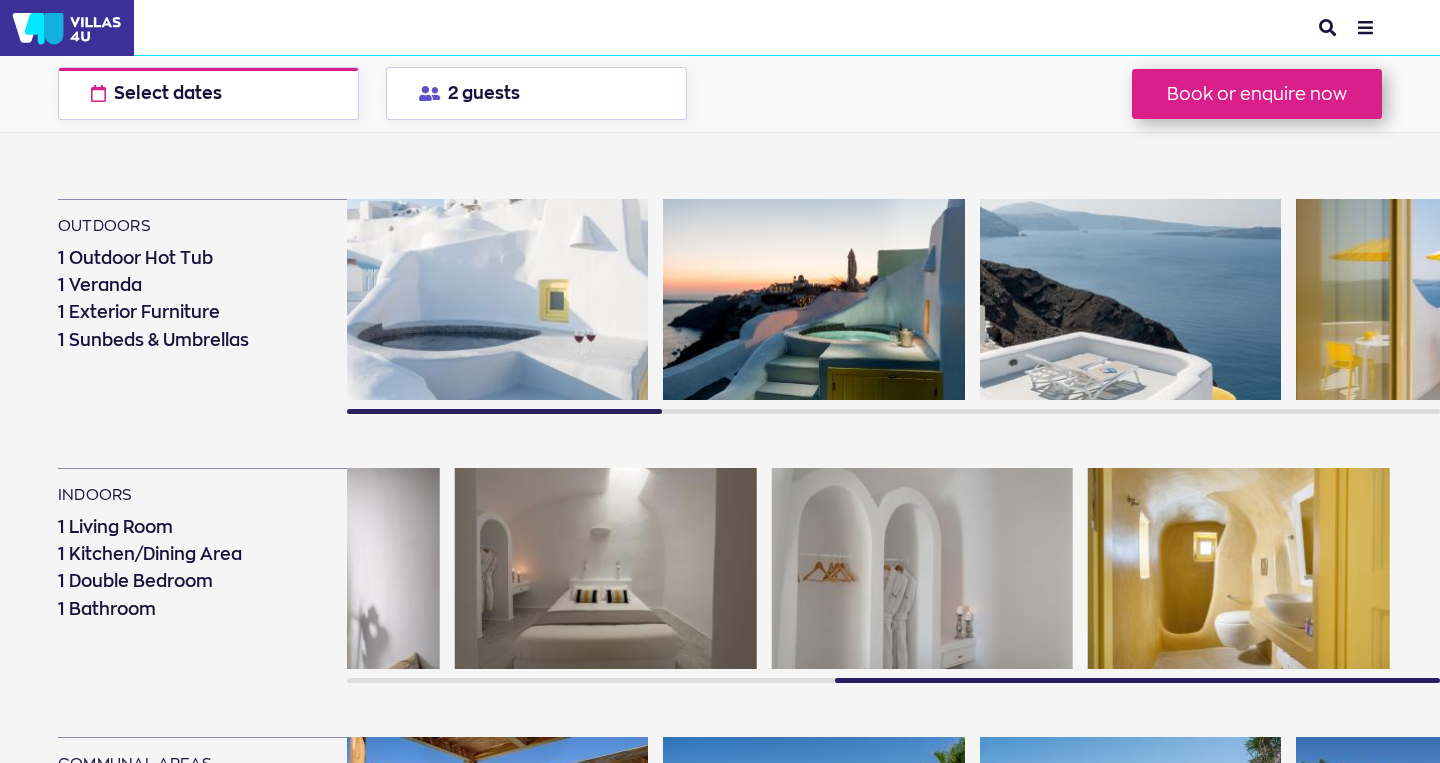 click at bounding box center [923, 568] 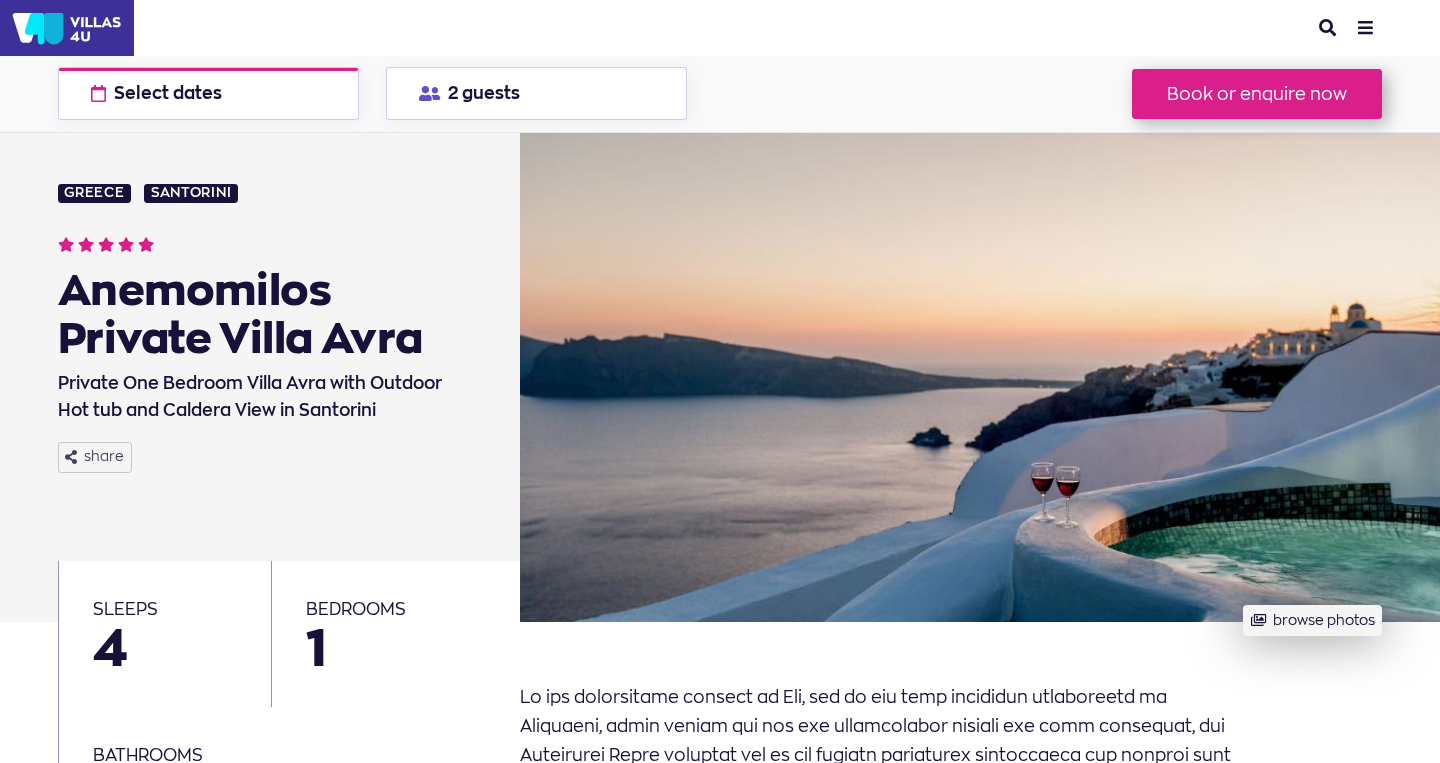 scroll, scrollTop: 0, scrollLeft: 0, axis: both 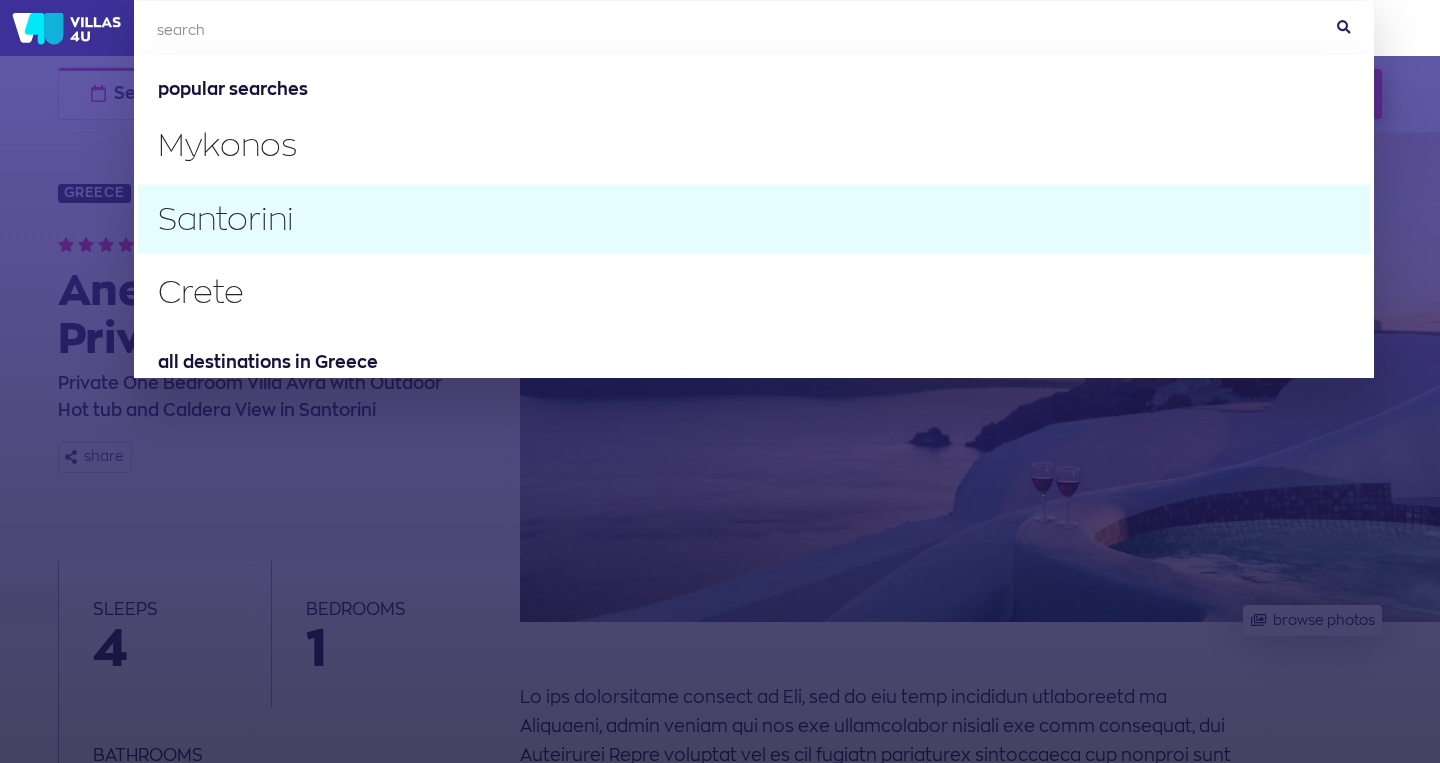 click on "Santorini" at bounding box center [754, 219] 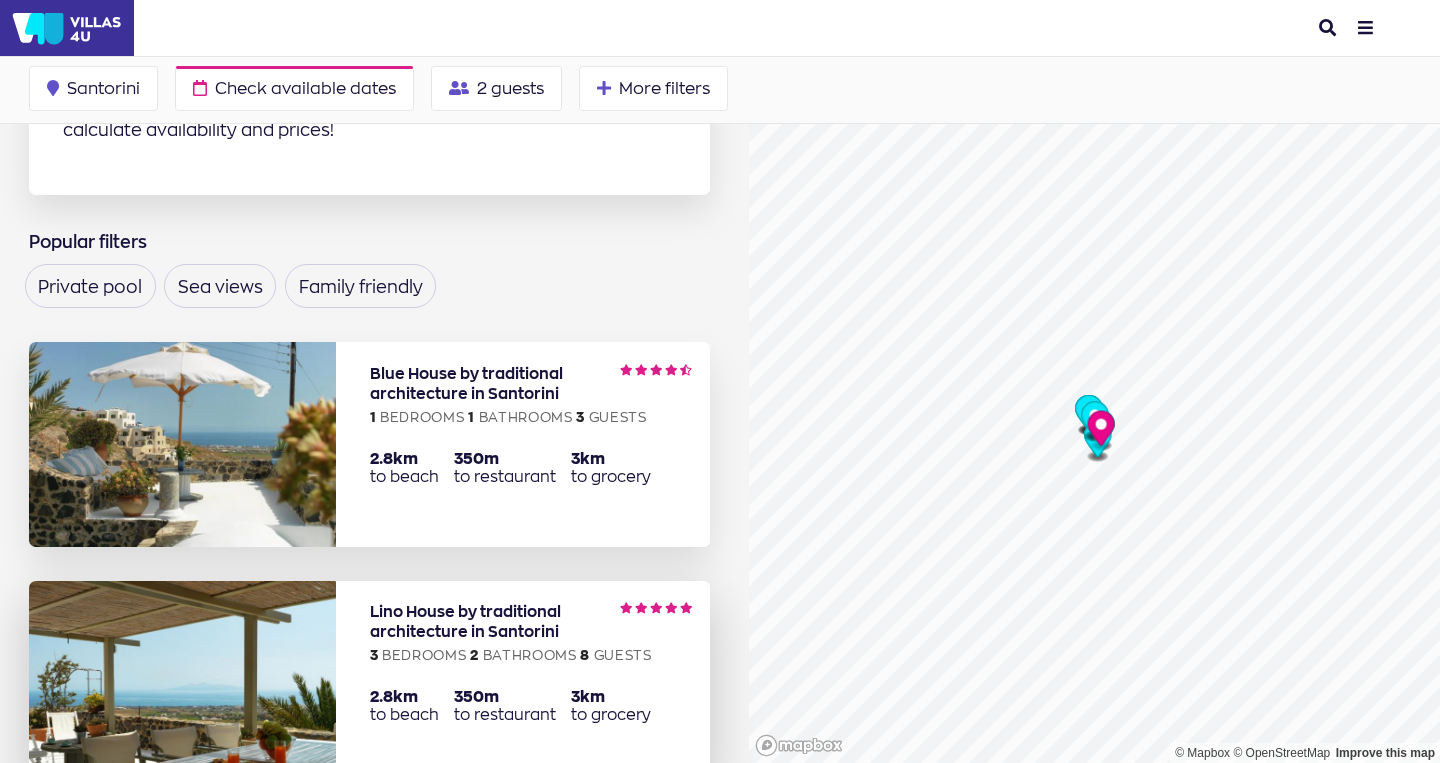 scroll, scrollTop: 210, scrollLeft: 0, axis: vertical 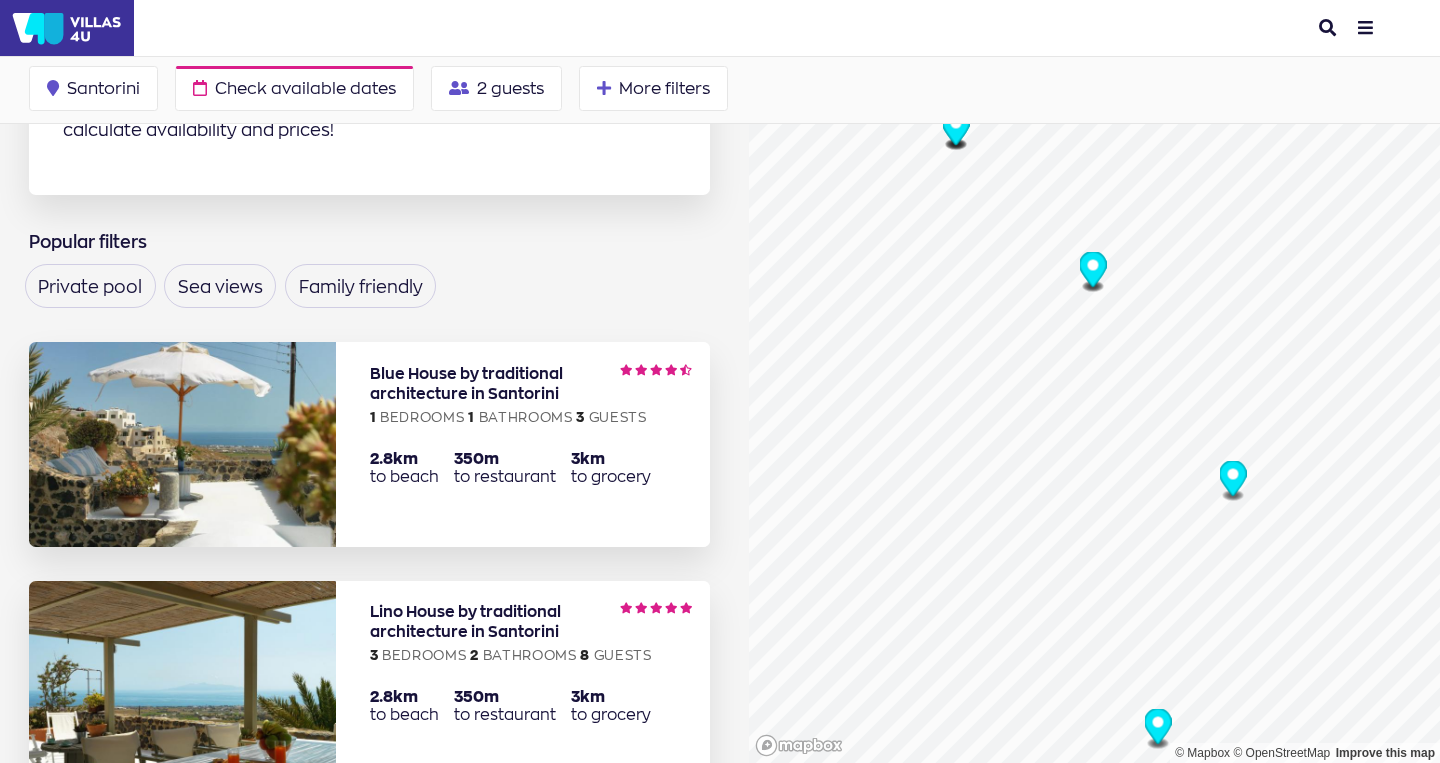 click at bounding box center (1232, 478) 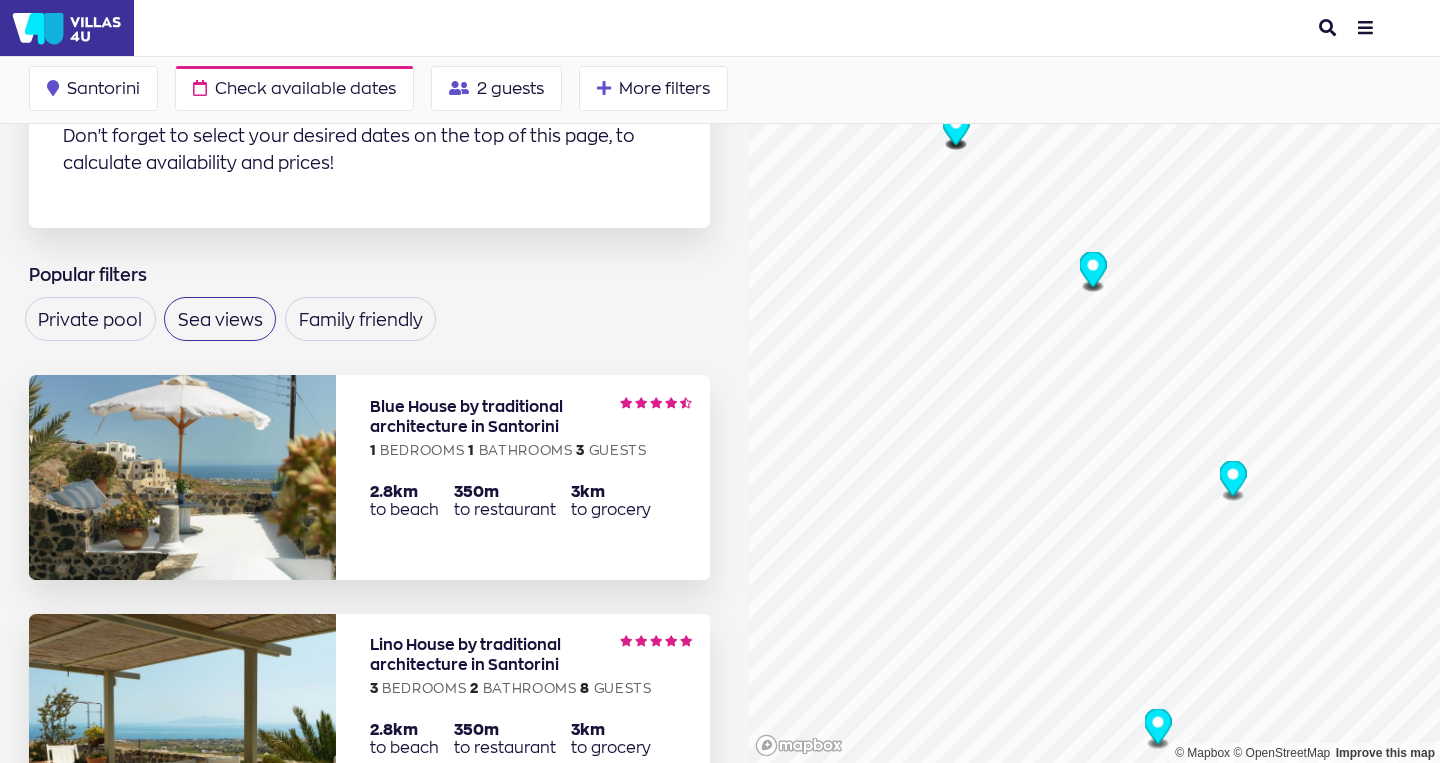 scroll, scrollTop: 180, scrollLeft: 0, axis: vertical 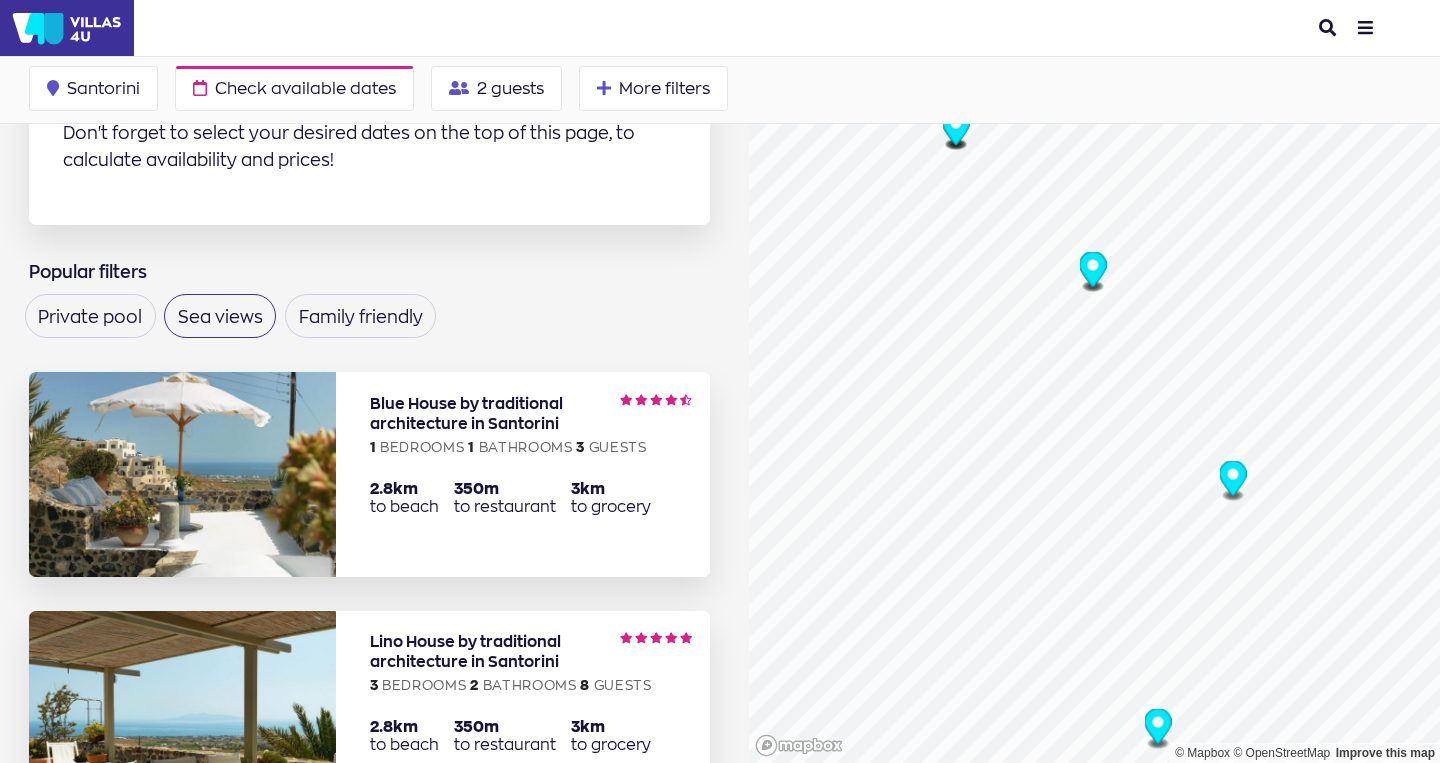 click on "Sea views" at bounding box center (220, 316) 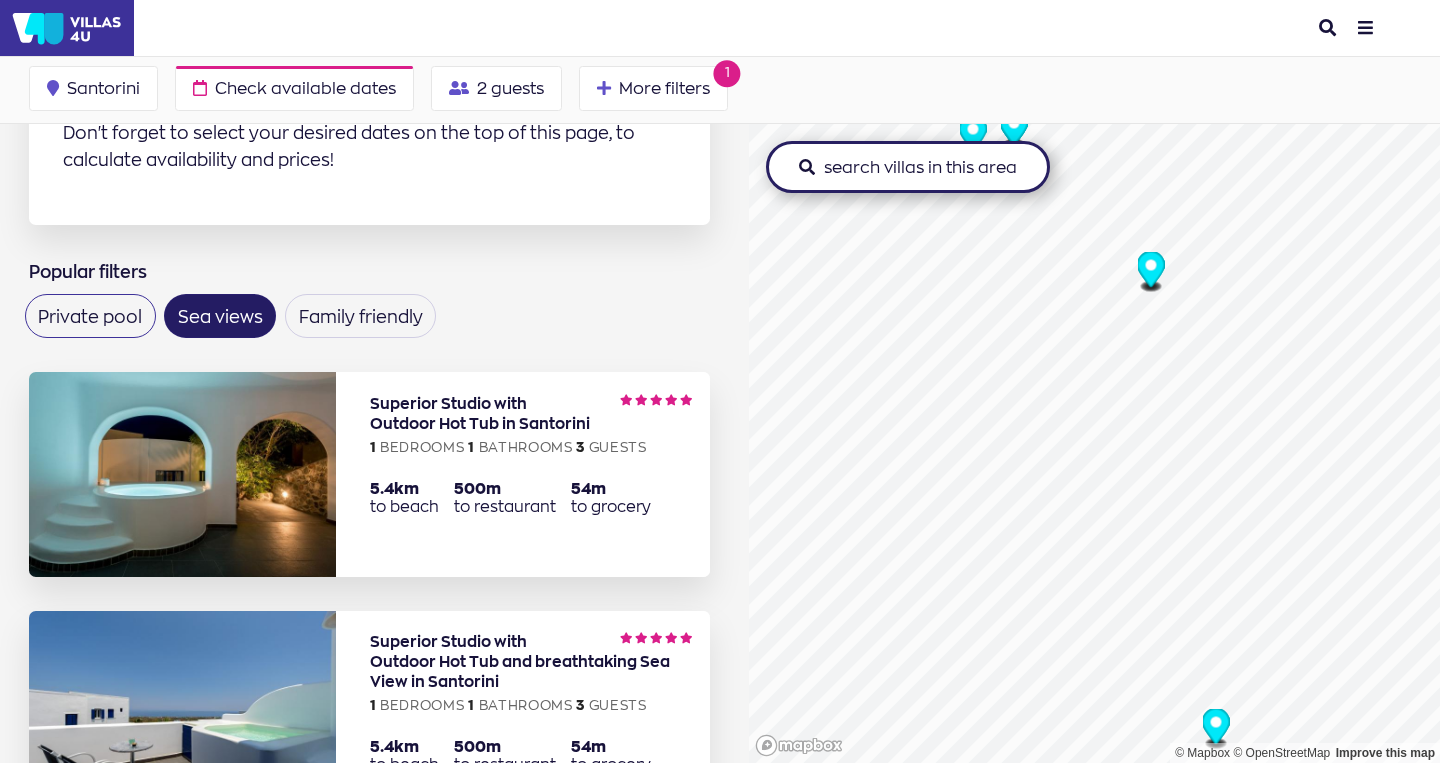 click on "Private pool" at bounding box center [90, 316] 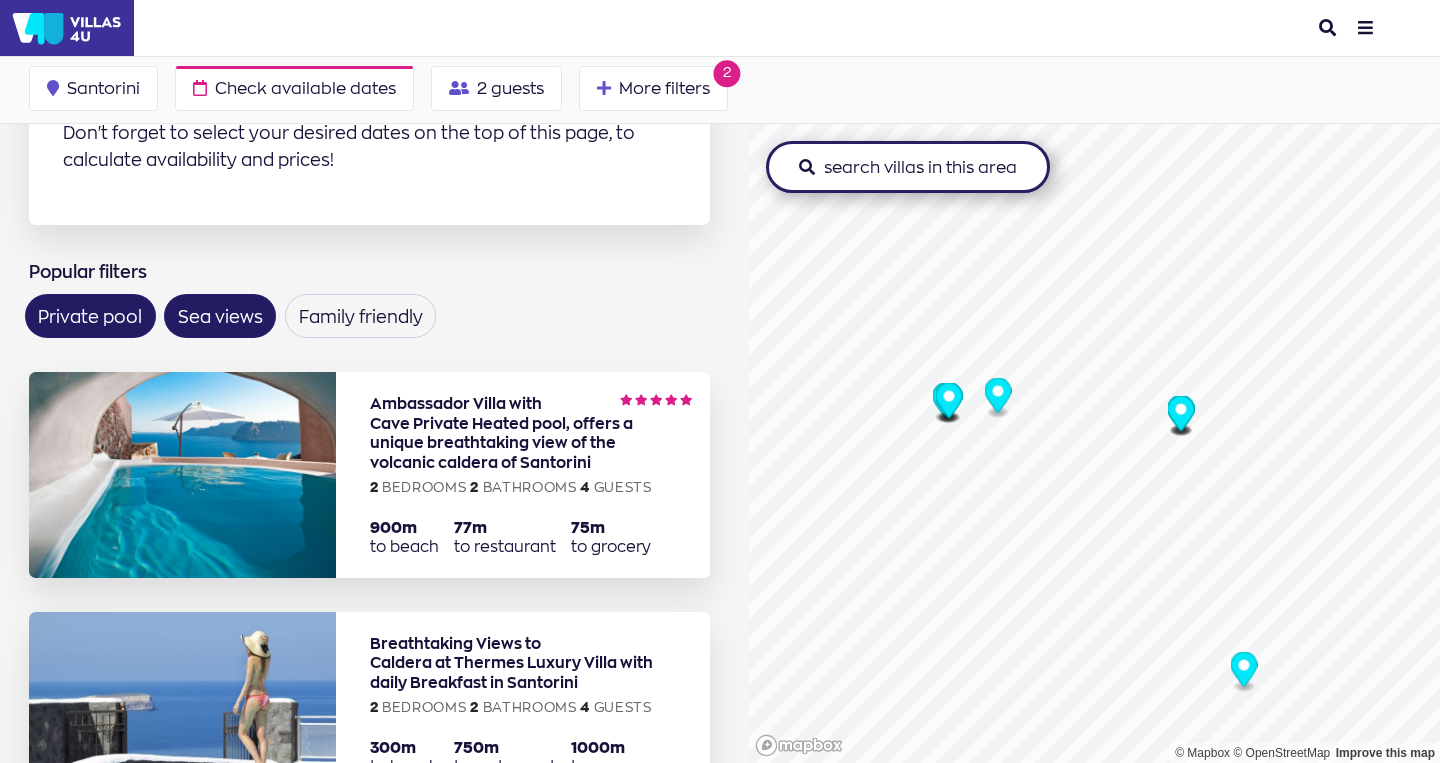 click on "search villas in this area" at bounding box center (908, 167) 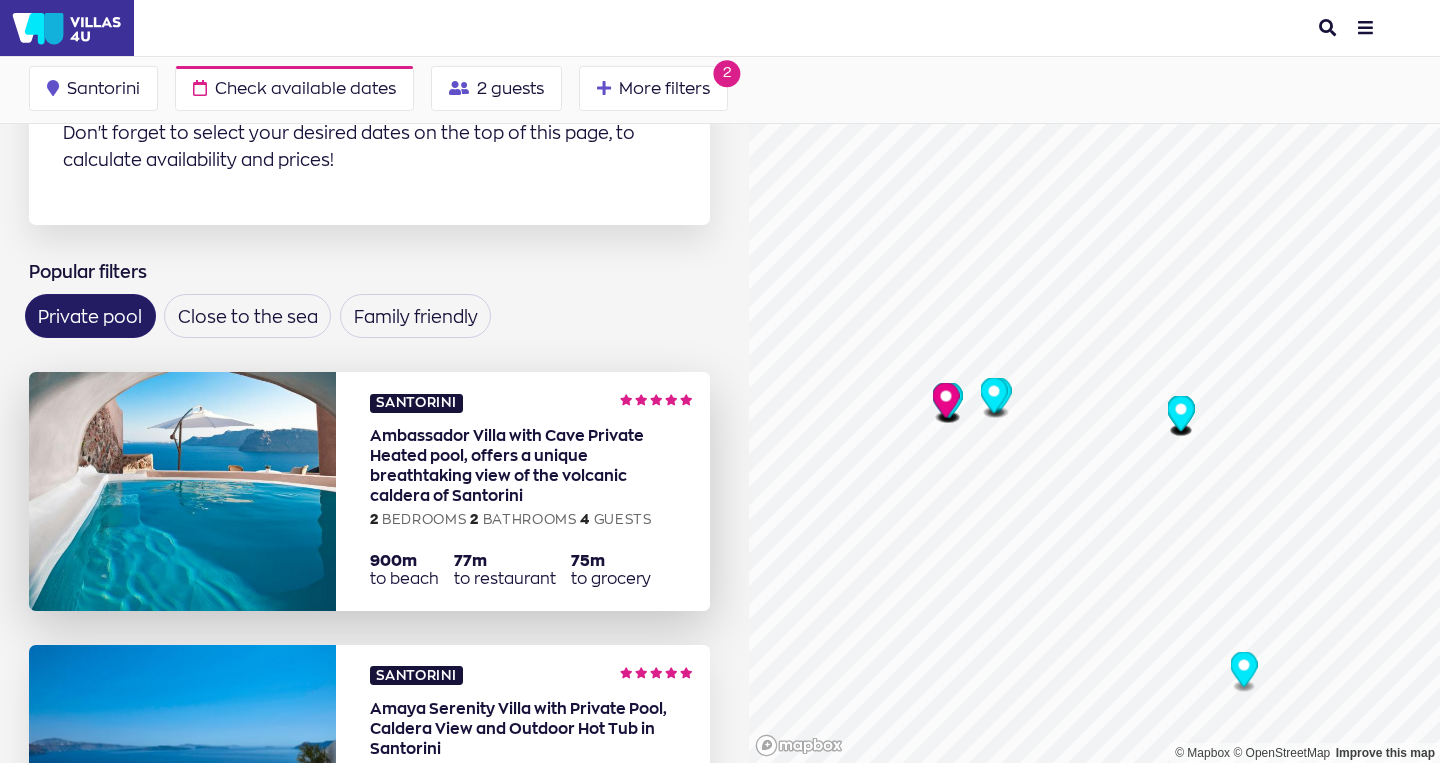 click on "more info about Armeni Ambassador Villa" at bounding box center (523, 491) 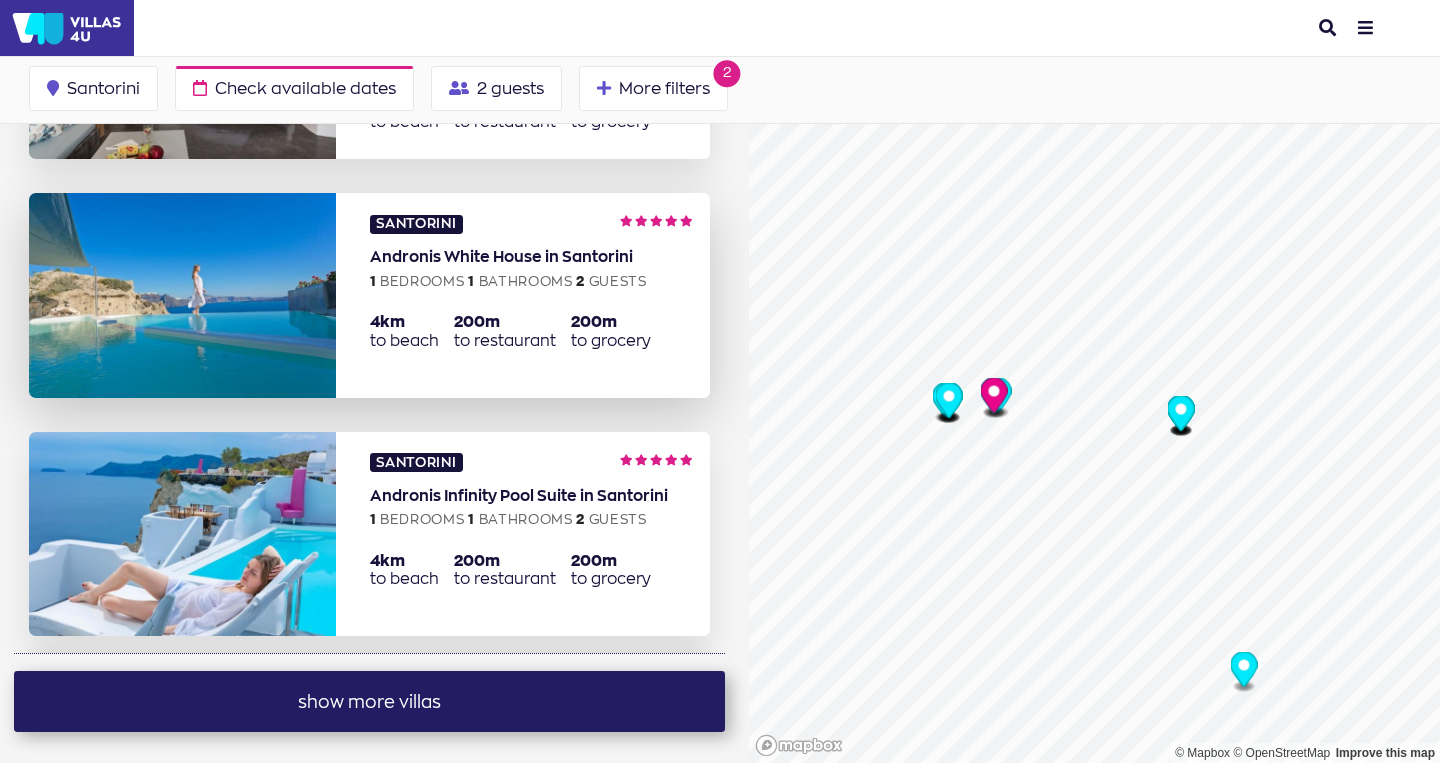 scroll, scrollTop: 3762, scrollLeft: 0, axis: vertical 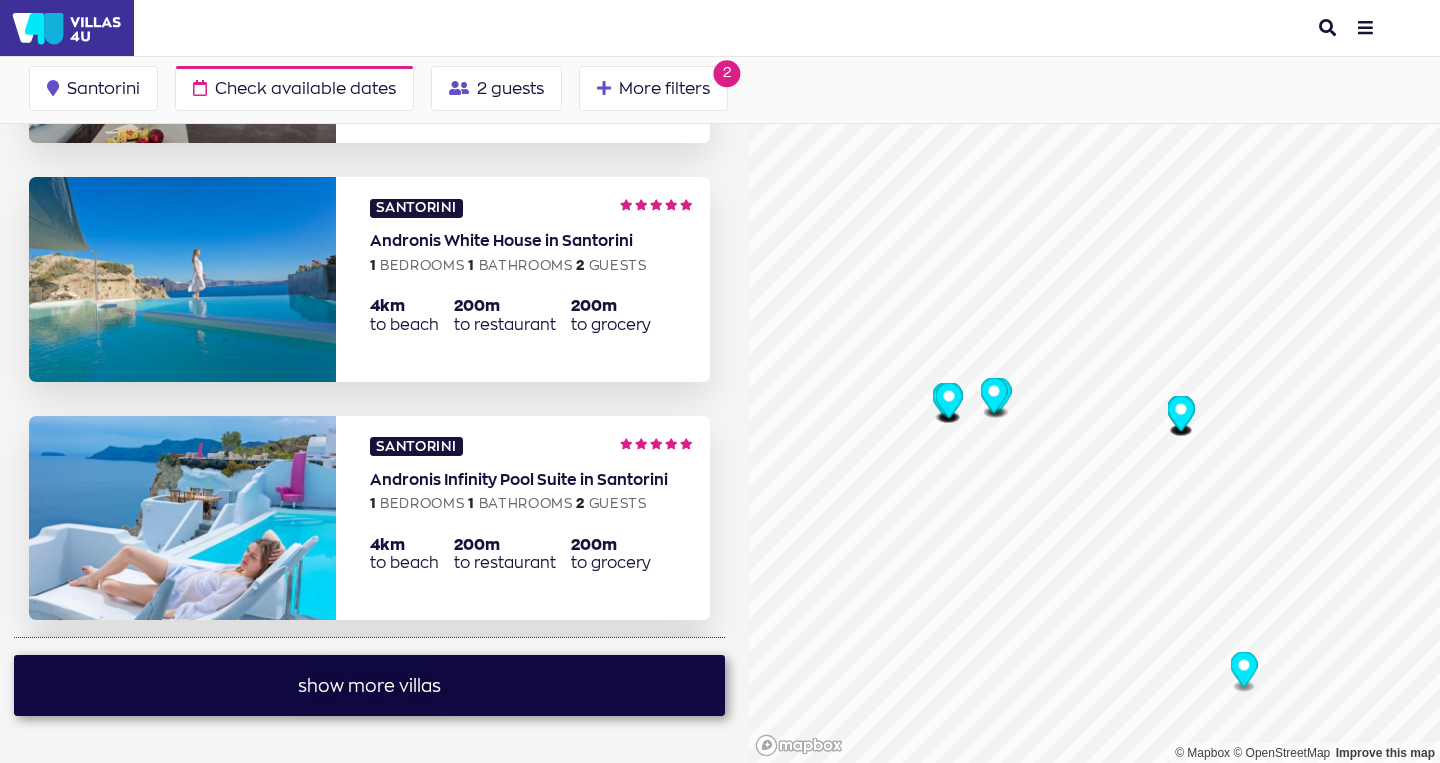 click on "show more villas" at bounding box center (369, 685) 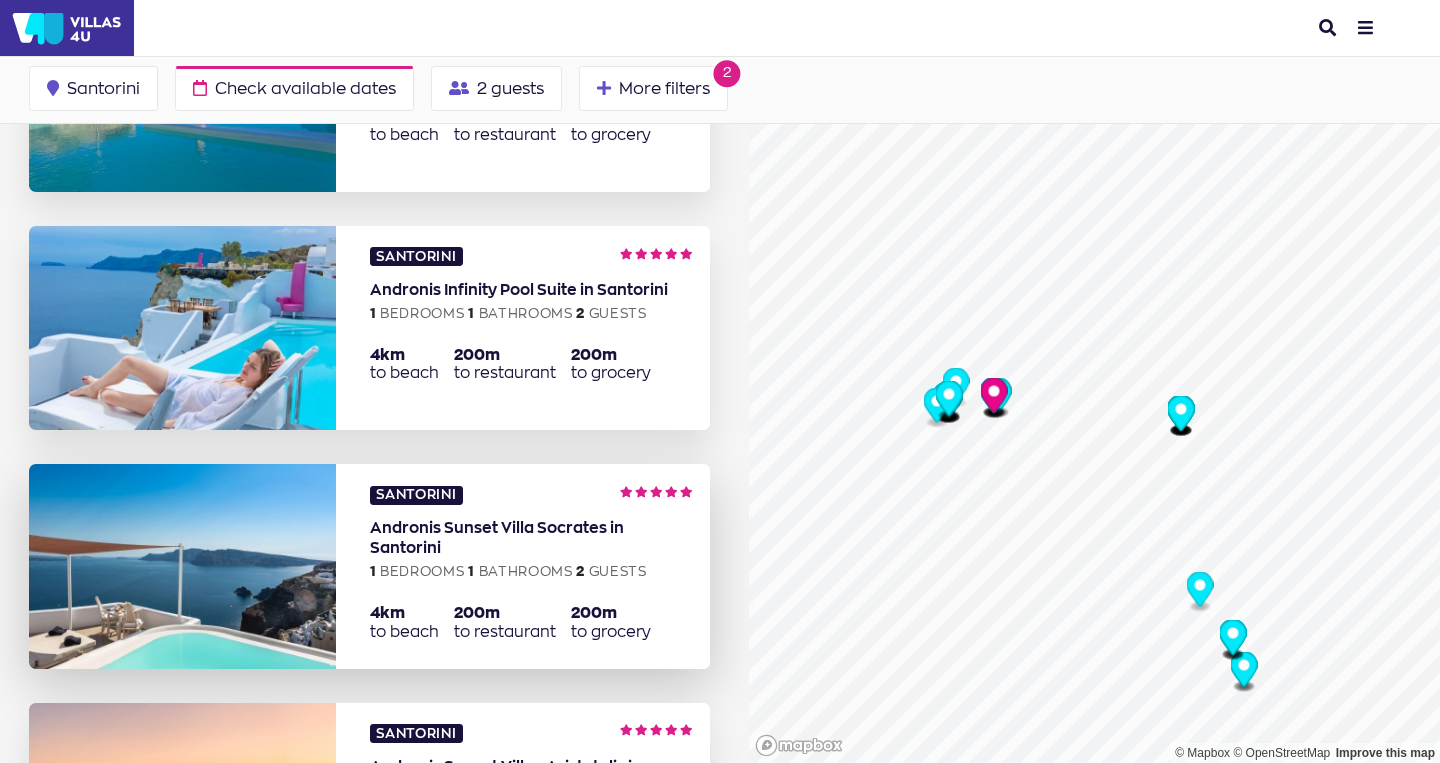 scroll, scrollTop: 3980, scrollLeft: 0, axis: vertical 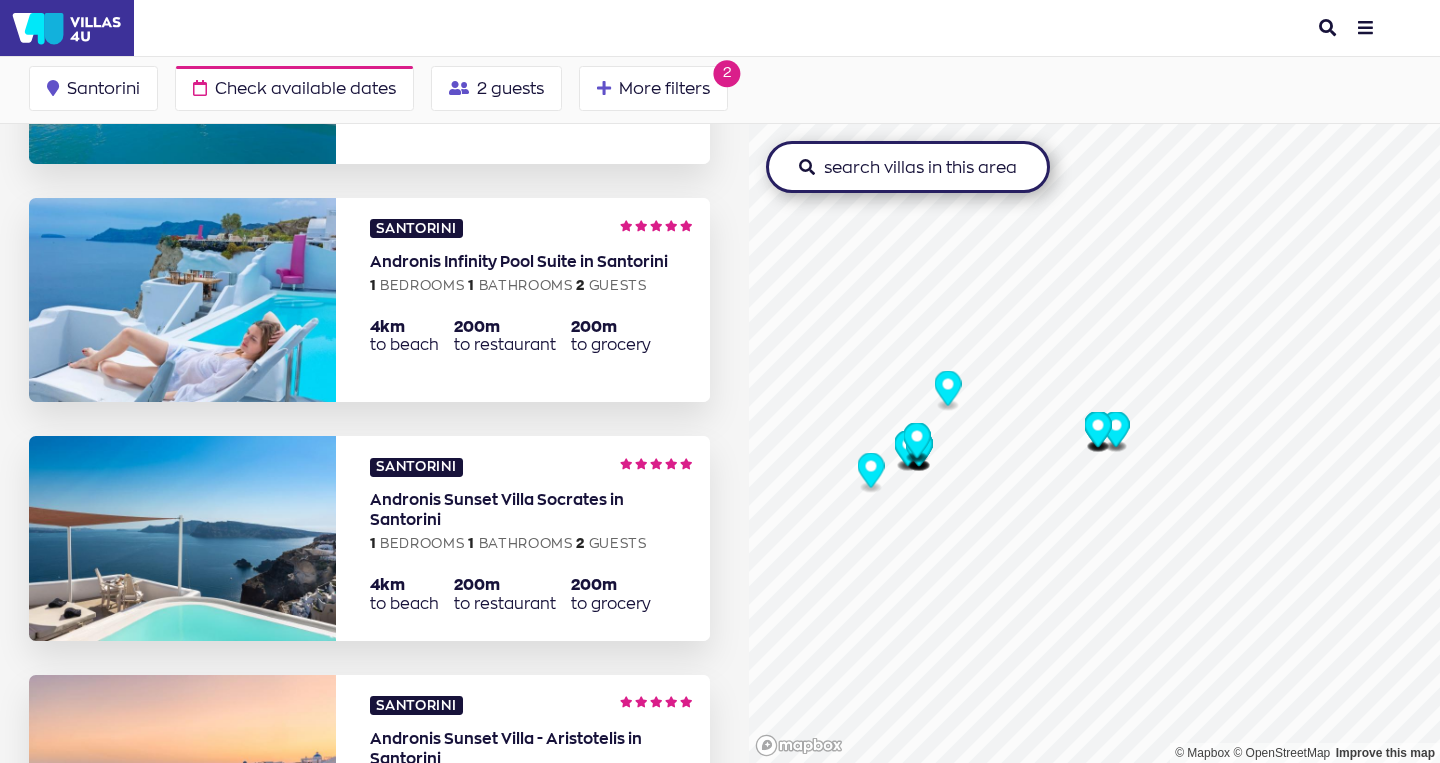 click on "search villas in this area" at bounding box center (908, 167) 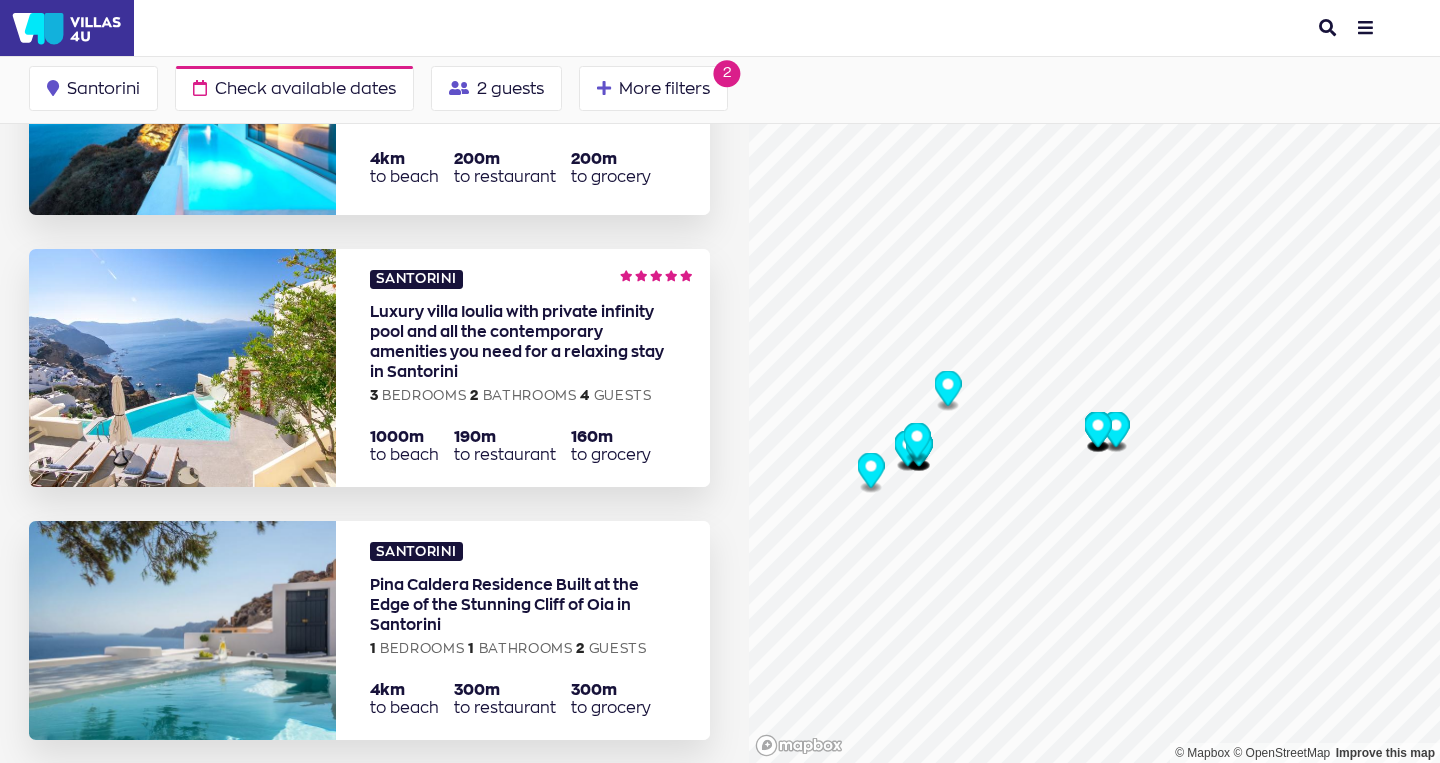 click at bounding box center [907, 444] 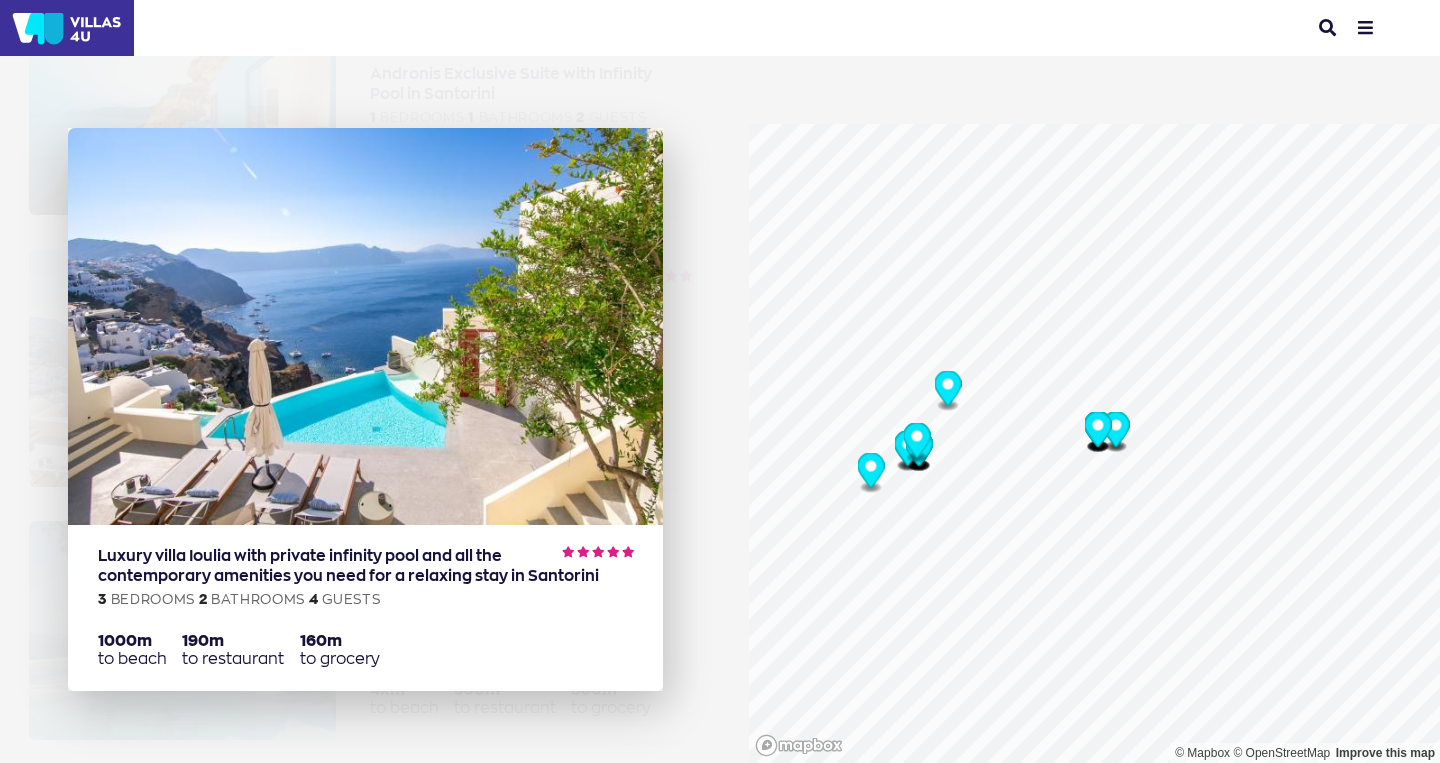 click at bounding box center [365, 326] 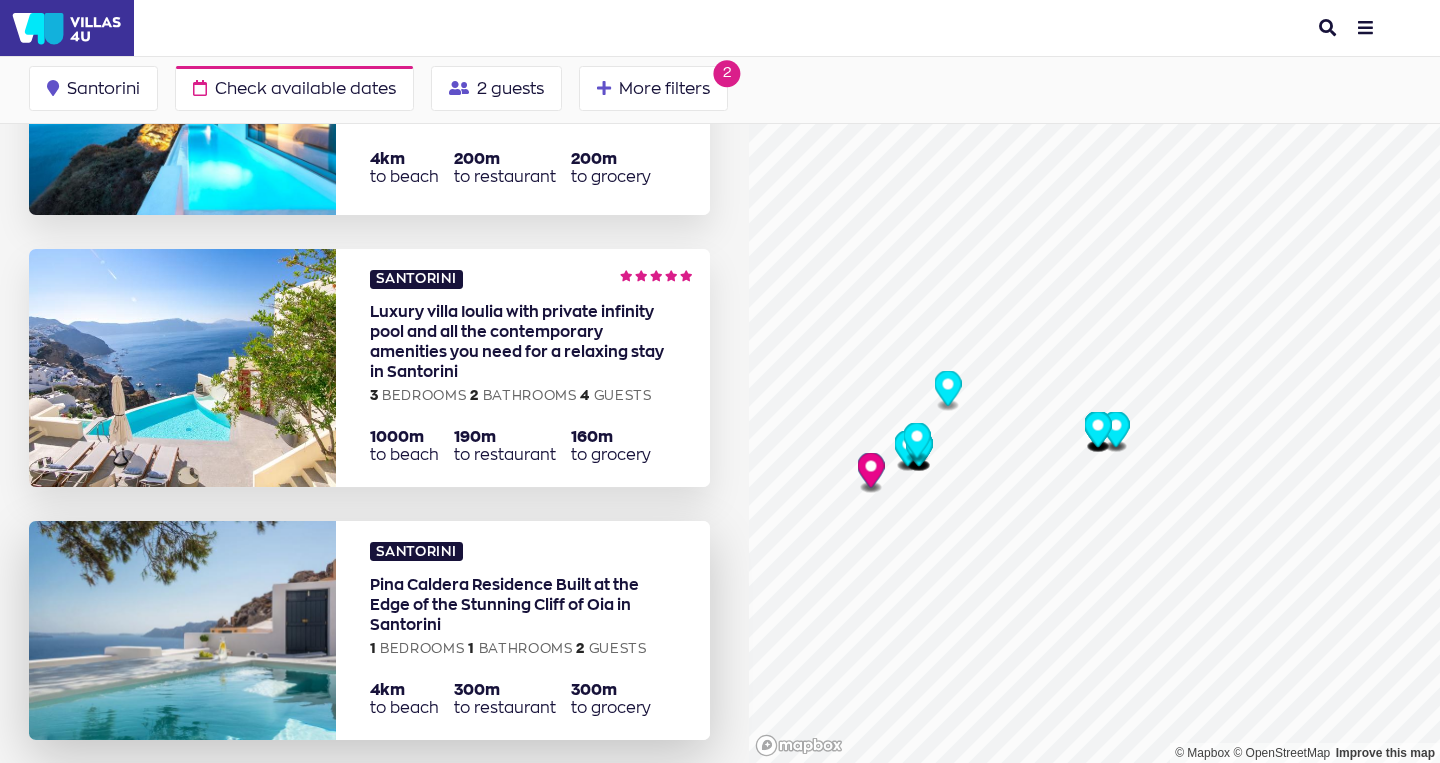 click on "more info about Pina Caldera Residence" at bounding box center [523, 630] 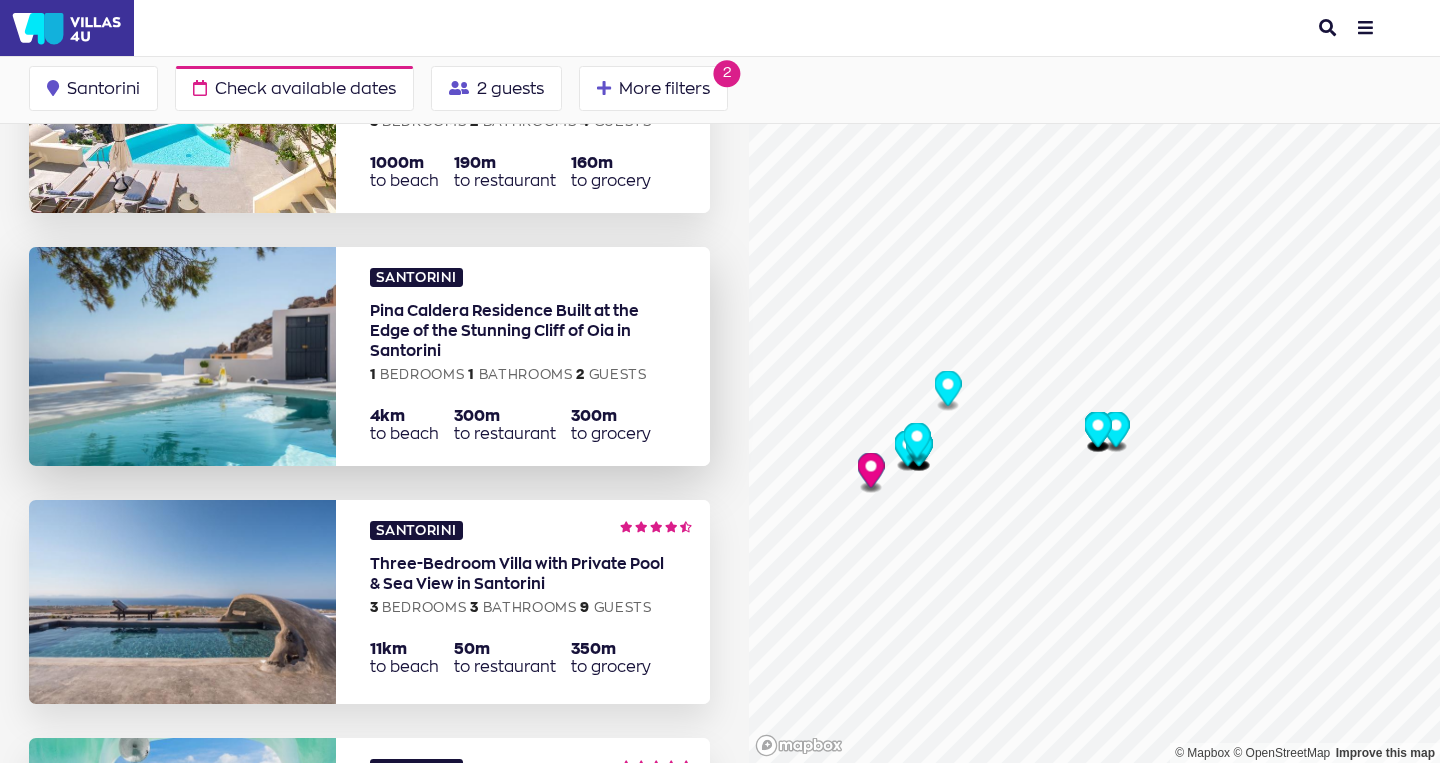 scroll, scrollTop: 3494, scrollLeft: 0, axis: vertical 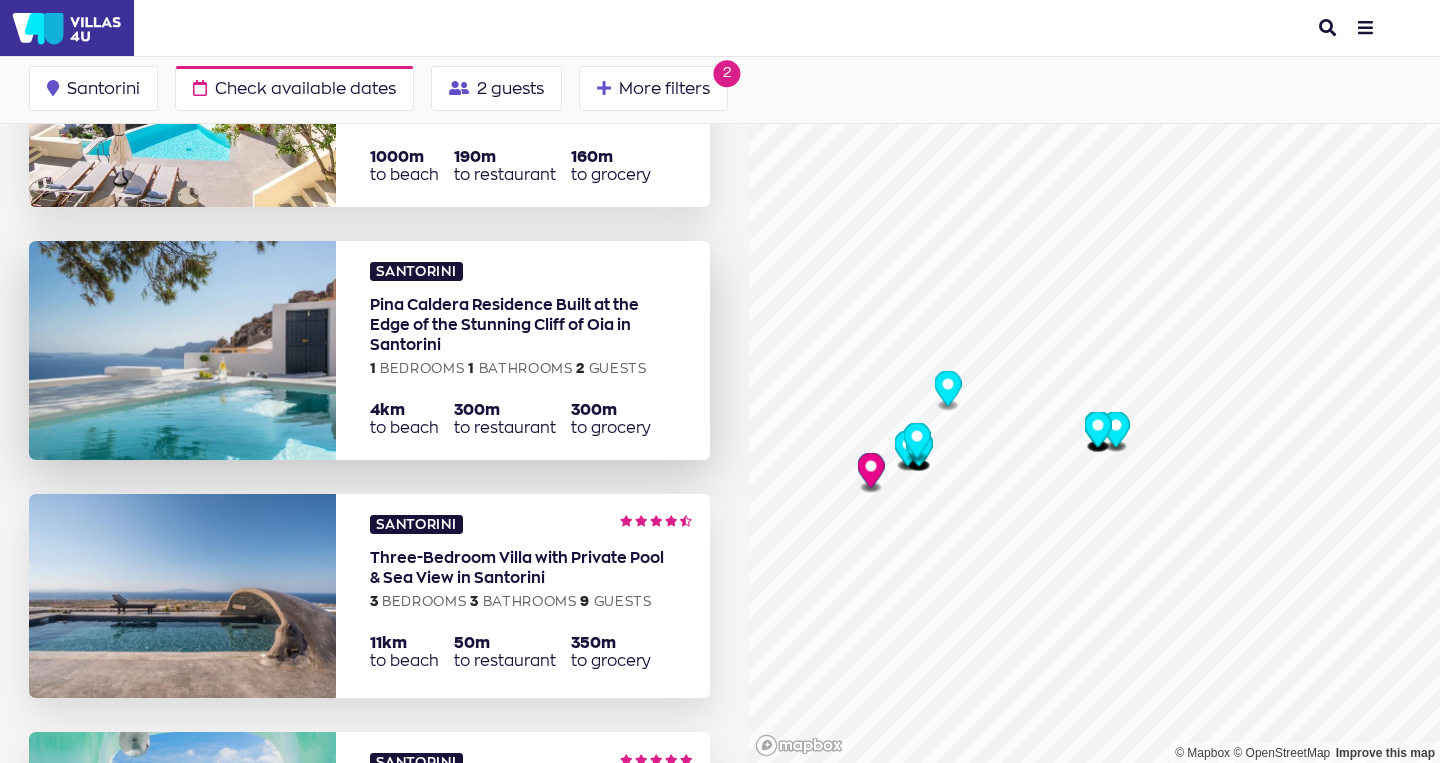click at bounding box center [182, 350] 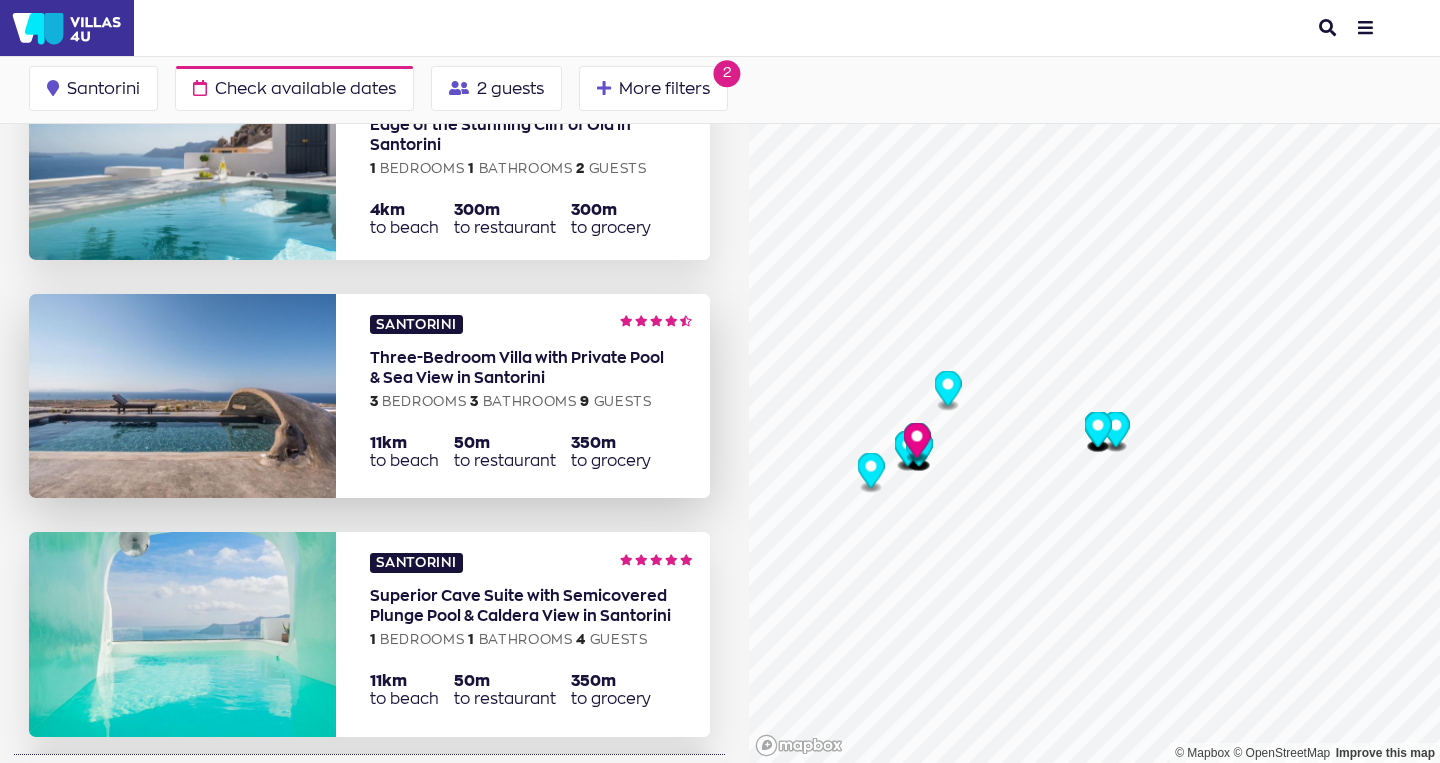 scroll, scrollTop: 3722, scrollLeft: 0, axis: vertical 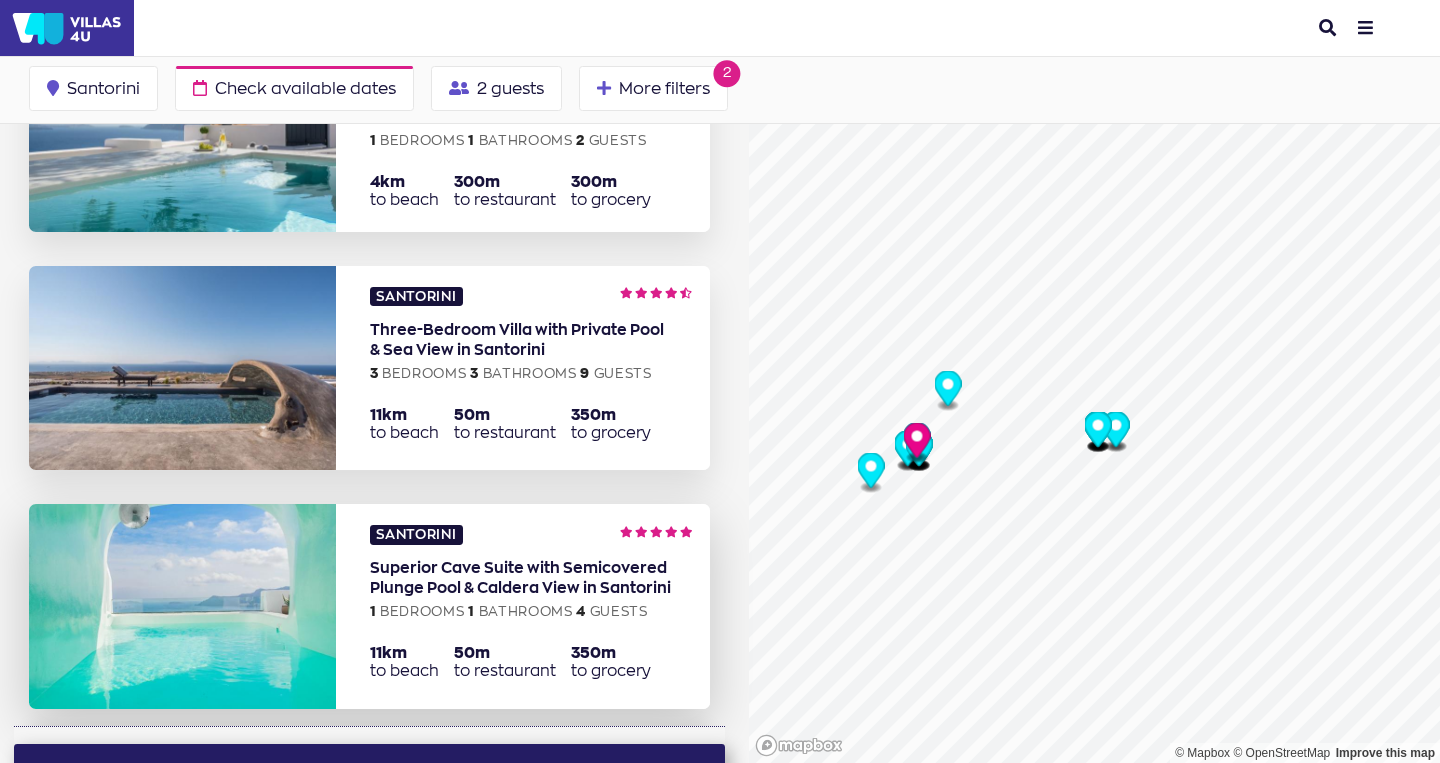click on "more info about Sophia Oia View Superior Cave Suite" at bounding box center (523, 606) 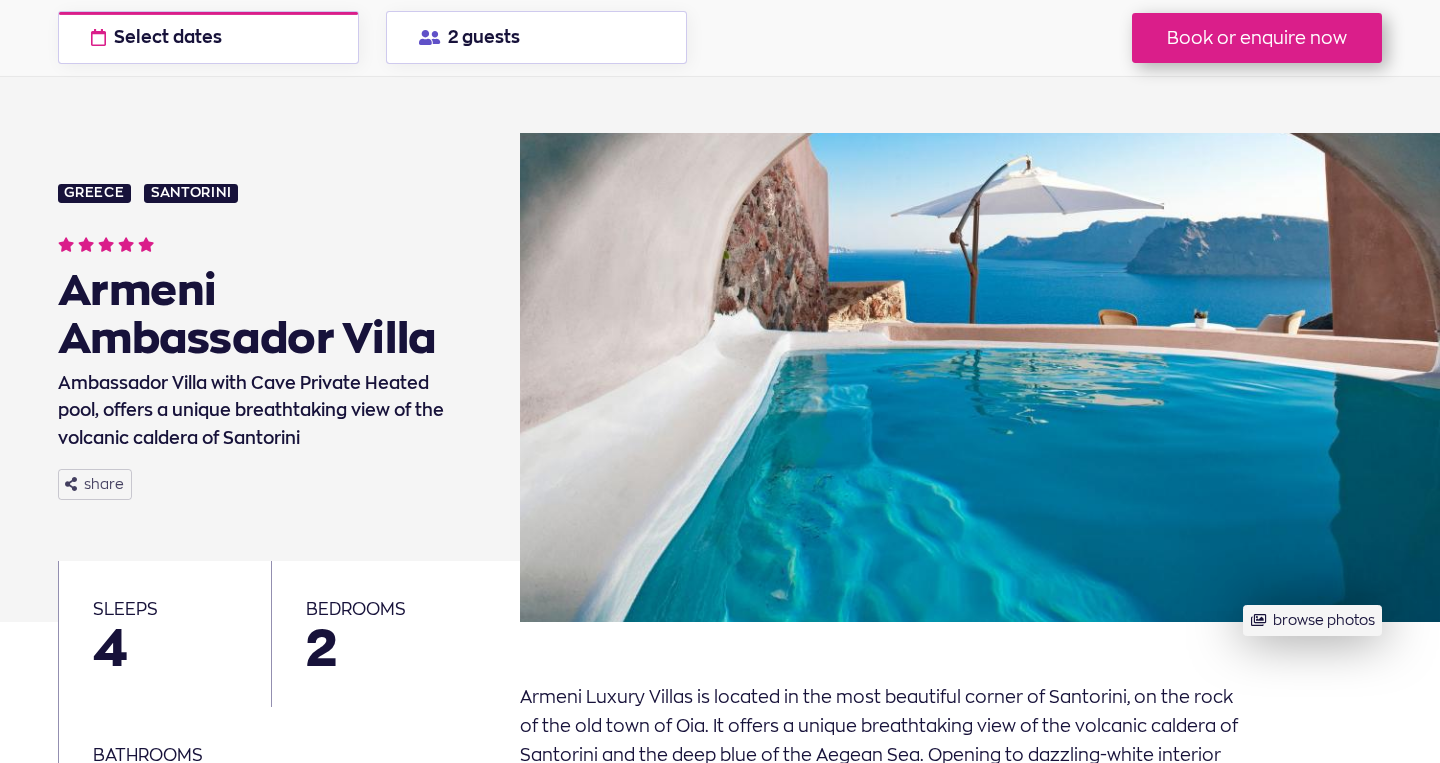 scroll, scrollTop: 0, scrollLeft: 0, axis: both 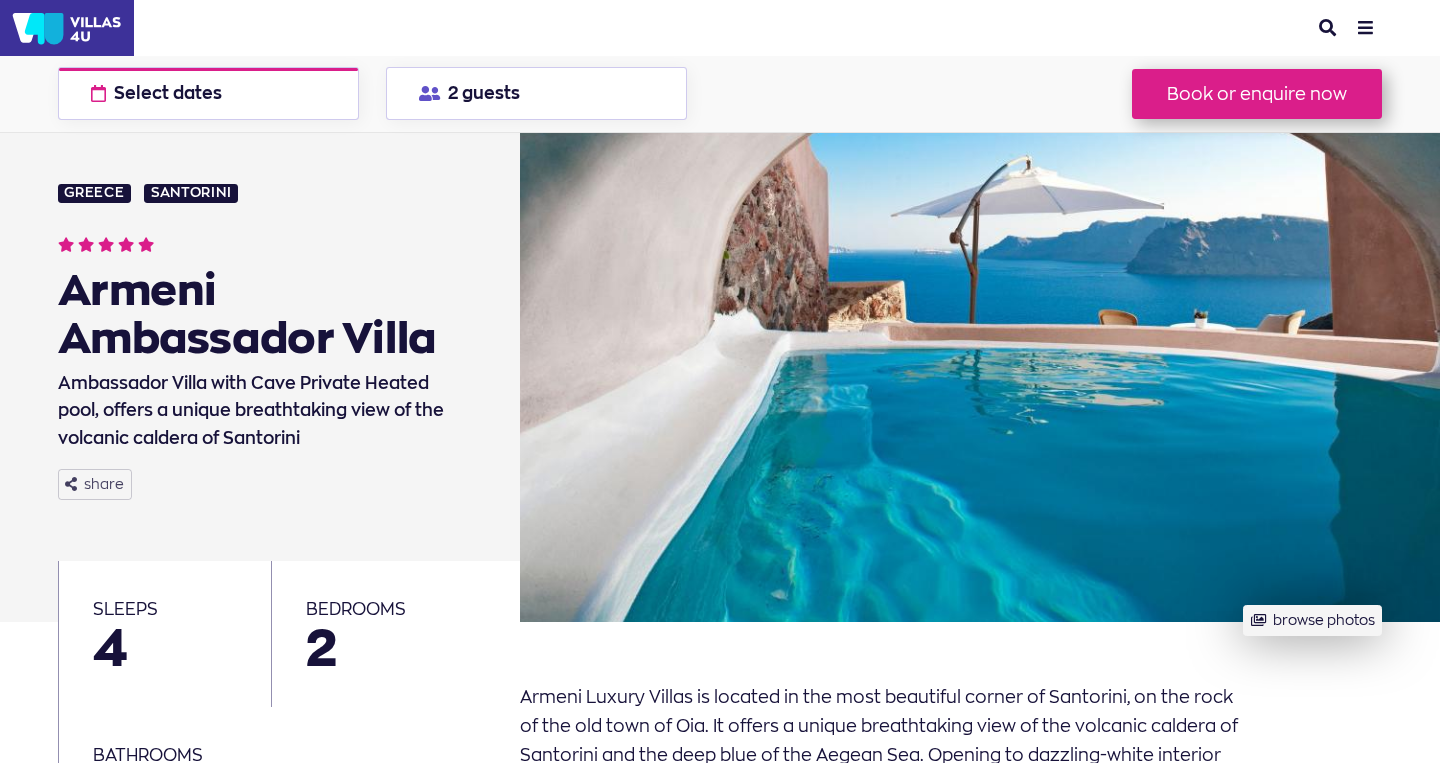 drag, startPoint x: 1207, startPoint y: 371, endPoint x: 889, endPoint y: 379, distance: 318.10062 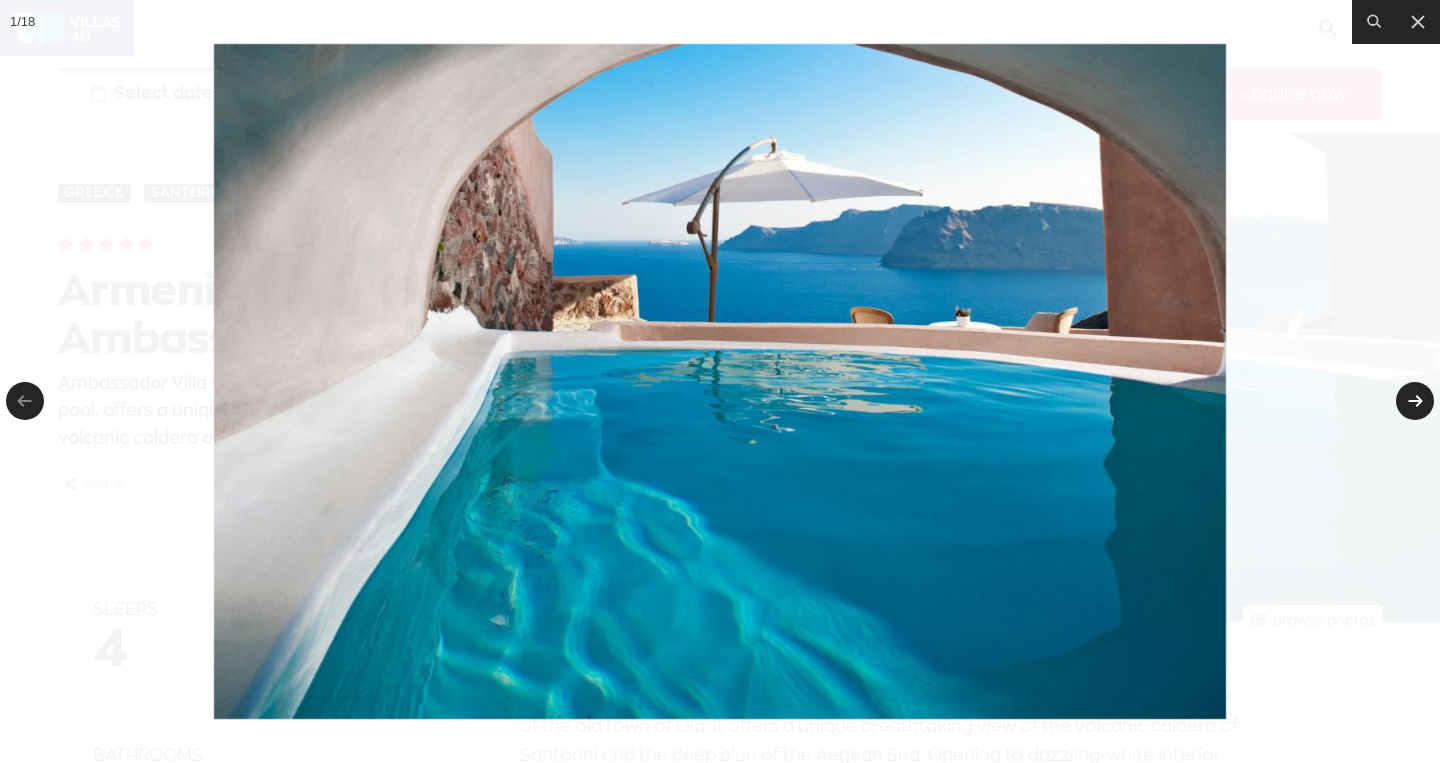click at bounding box center (1415, 401) 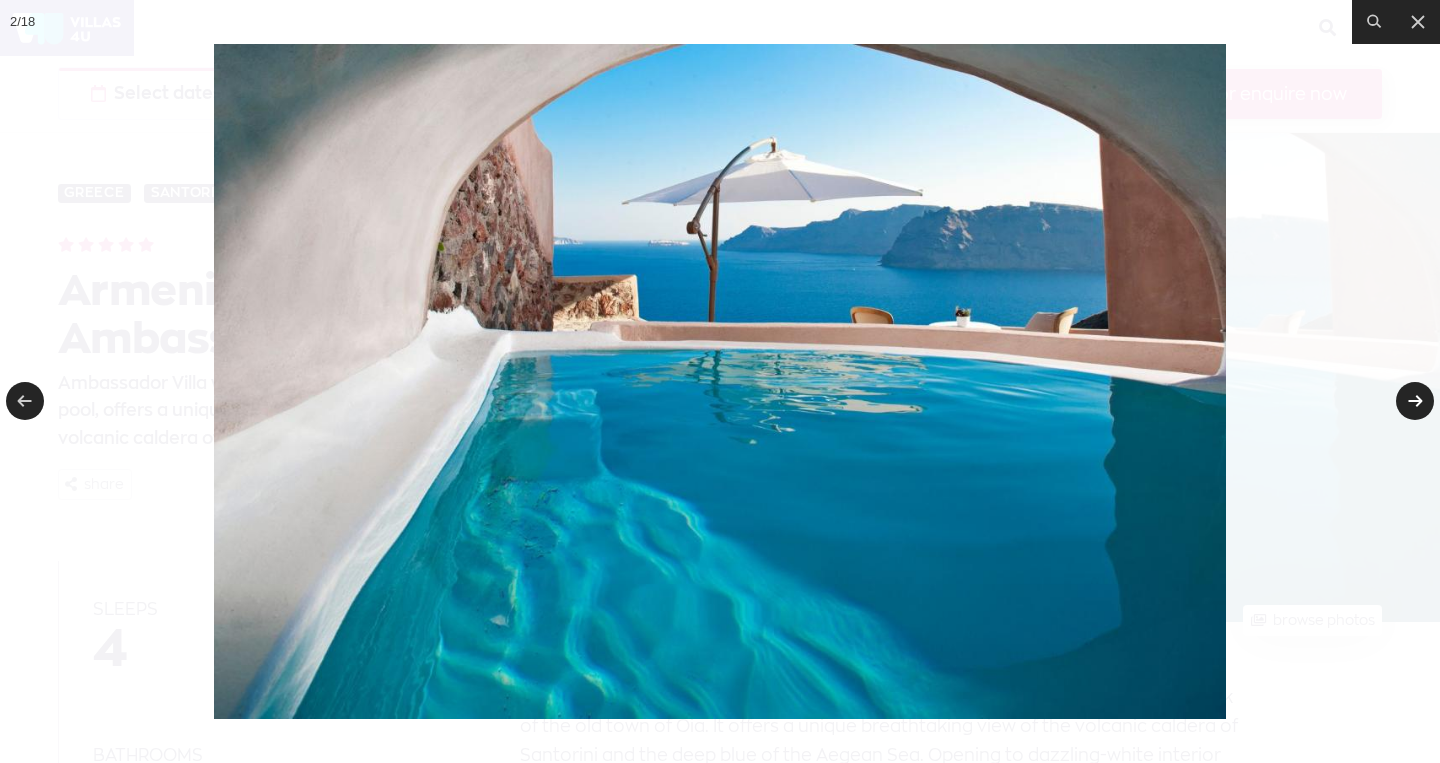click at bounding box center (1415, 401) 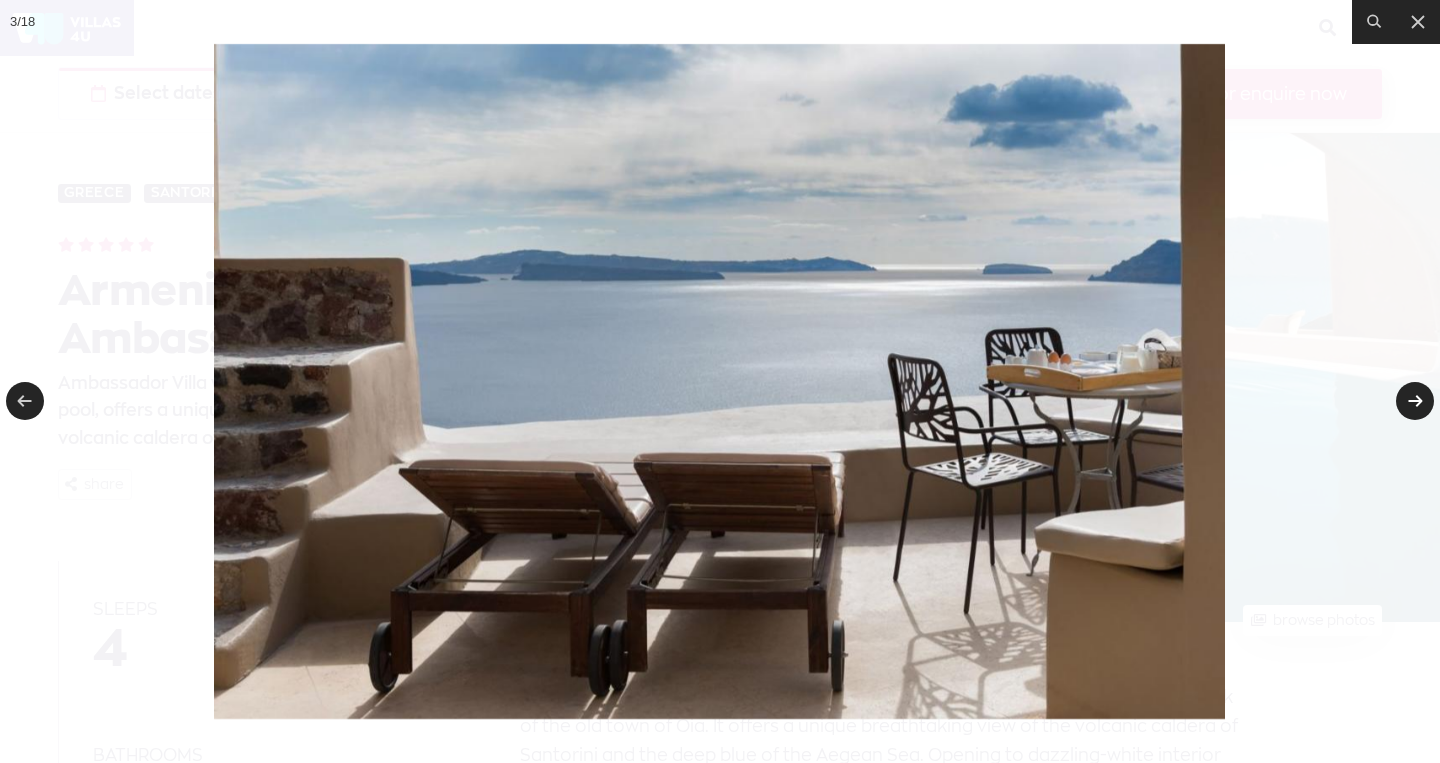 click at bounding box center (1415, 401) 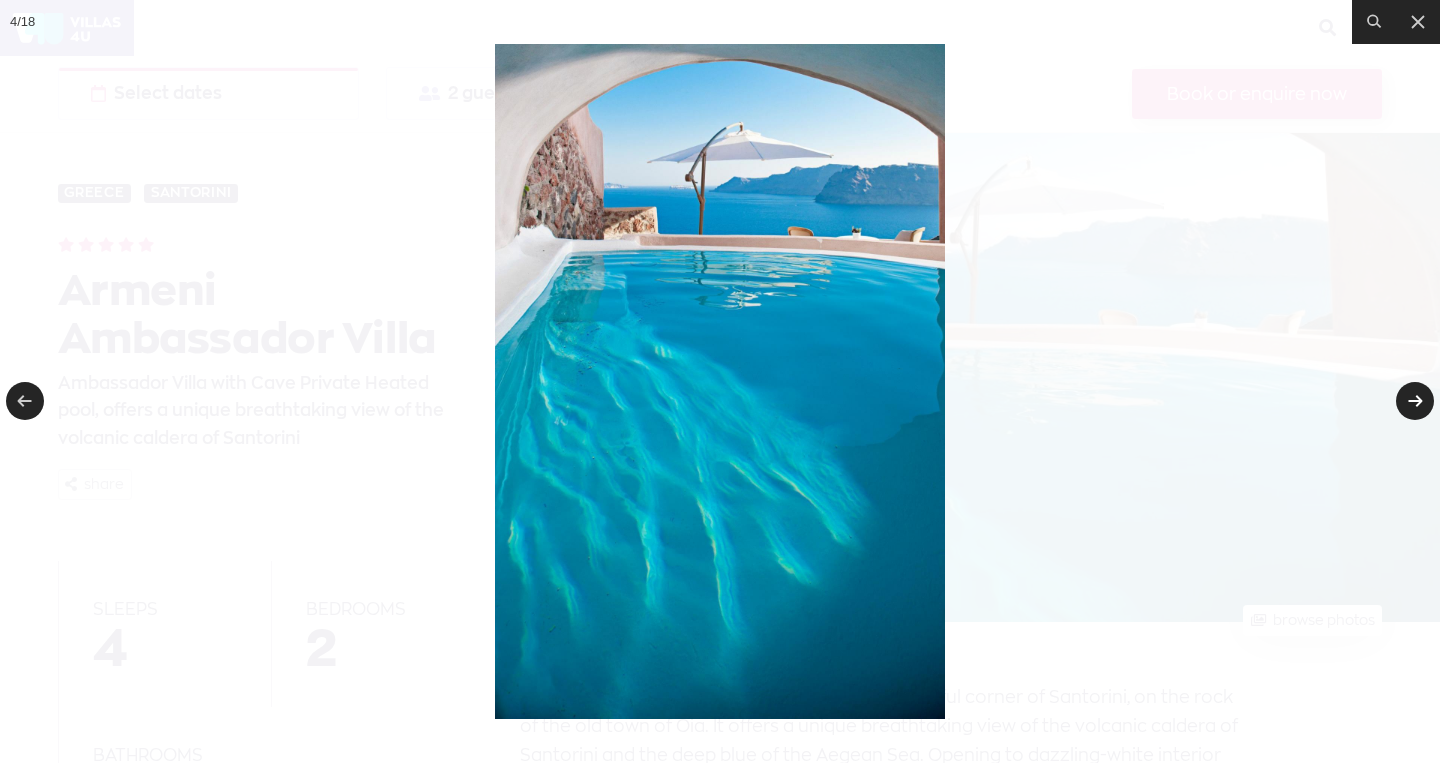 click at bounding box center [1415, 401] 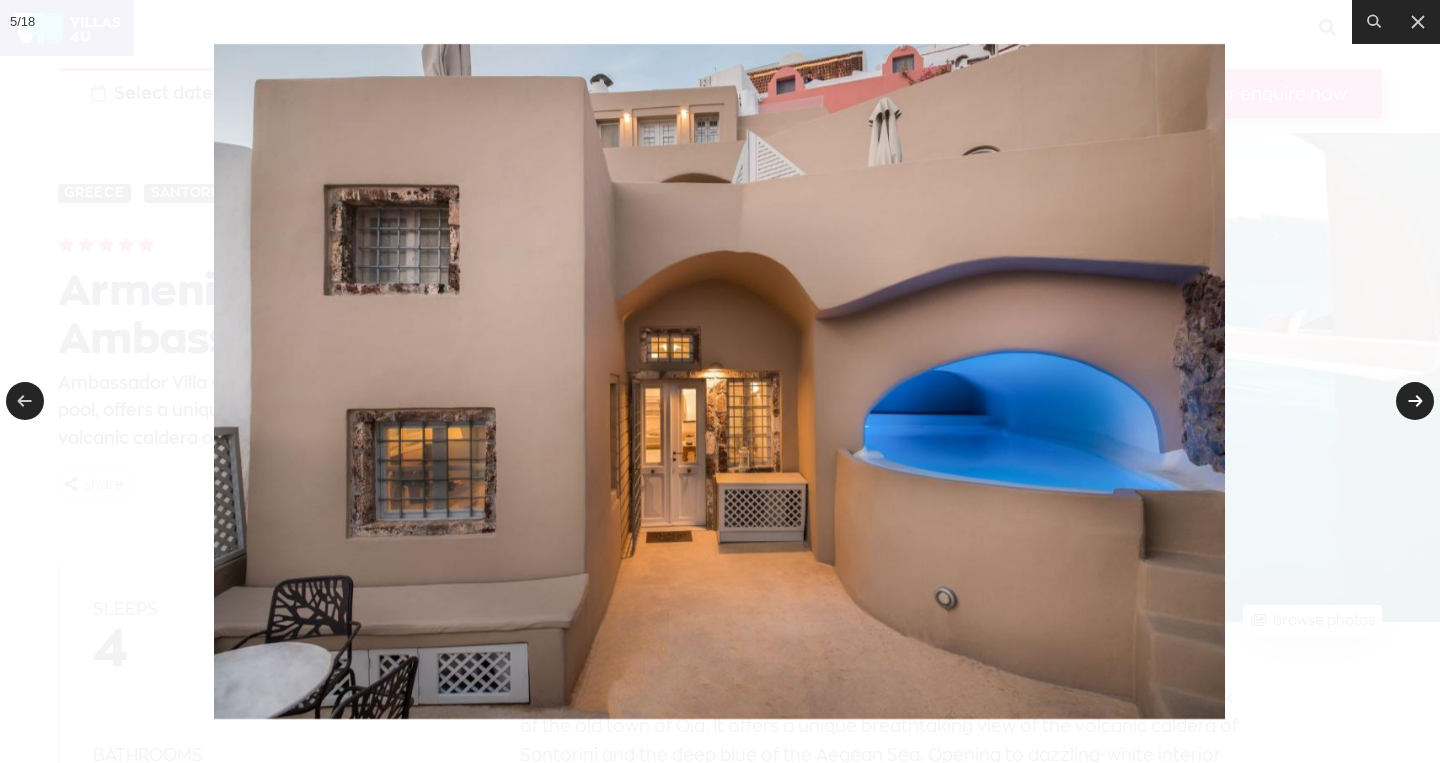 click at bounding box center (1415, 401) 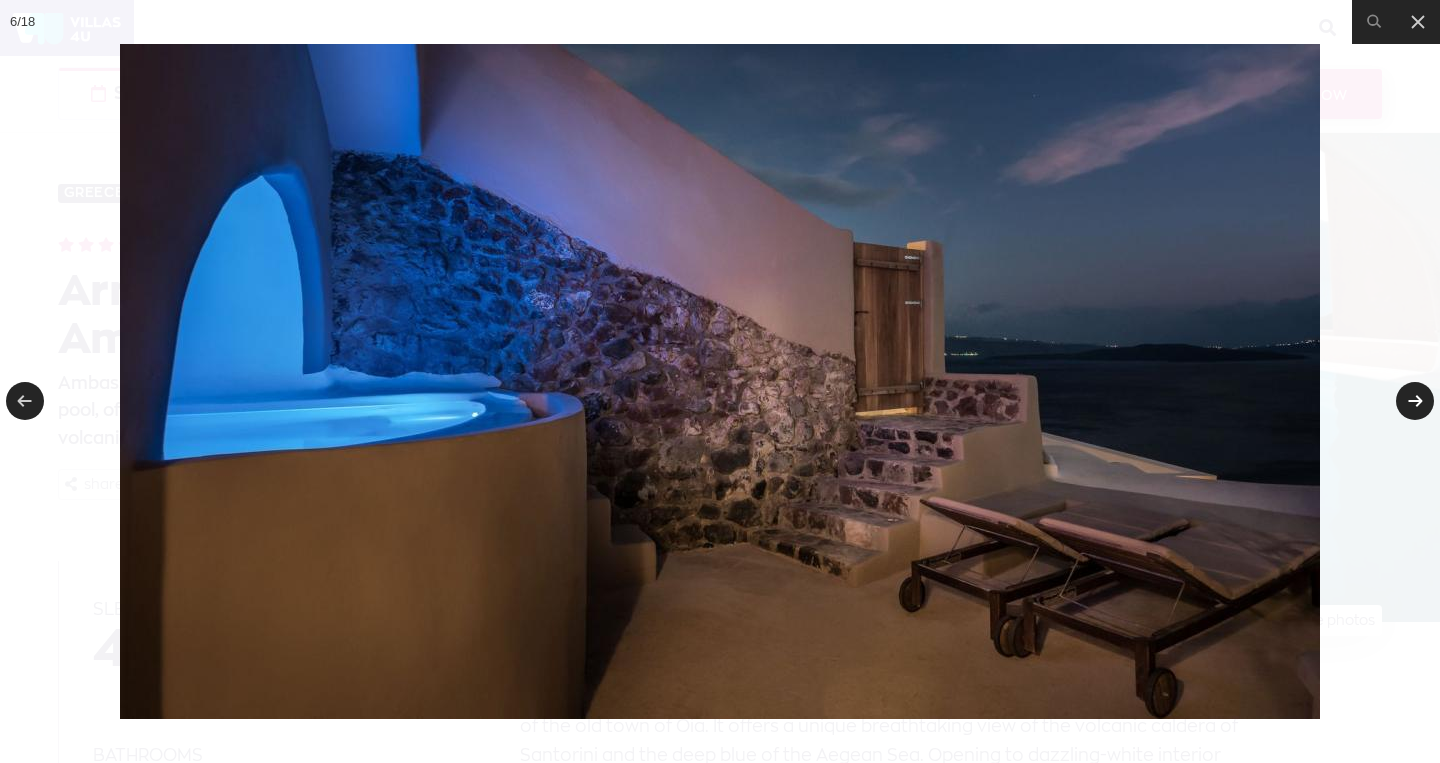 click at bounding box center [1415, 401] 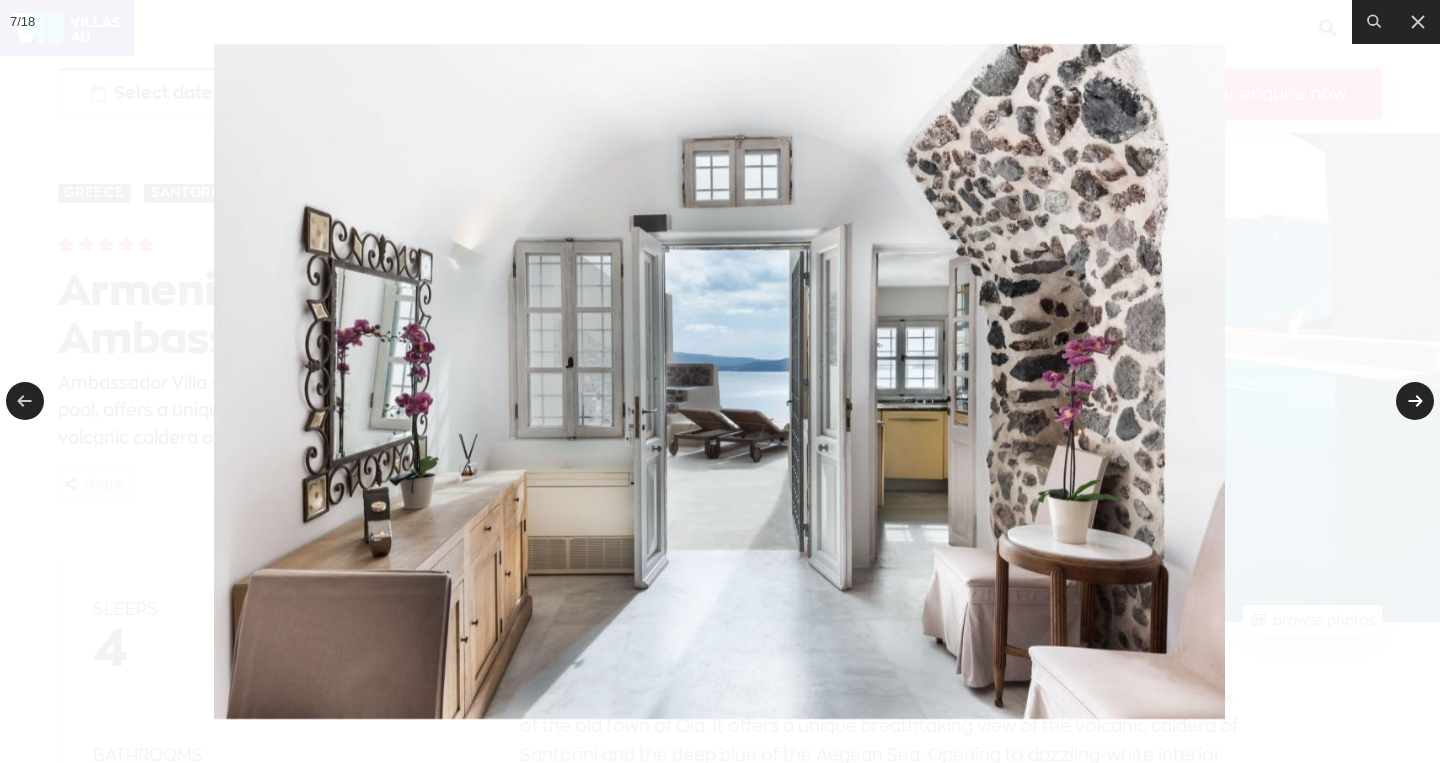 click at bounding box center (1415, 401) 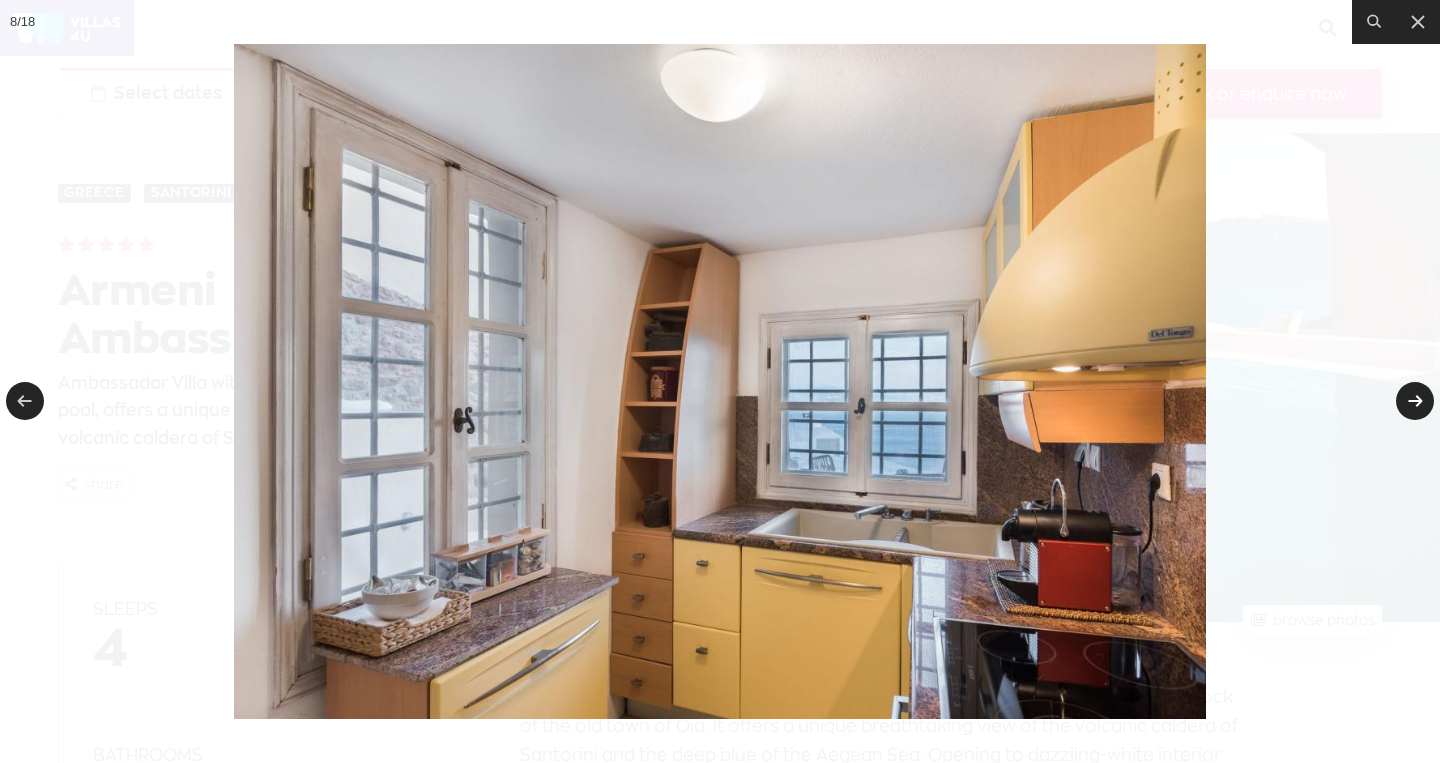 click at bounding box center (1415, 401) 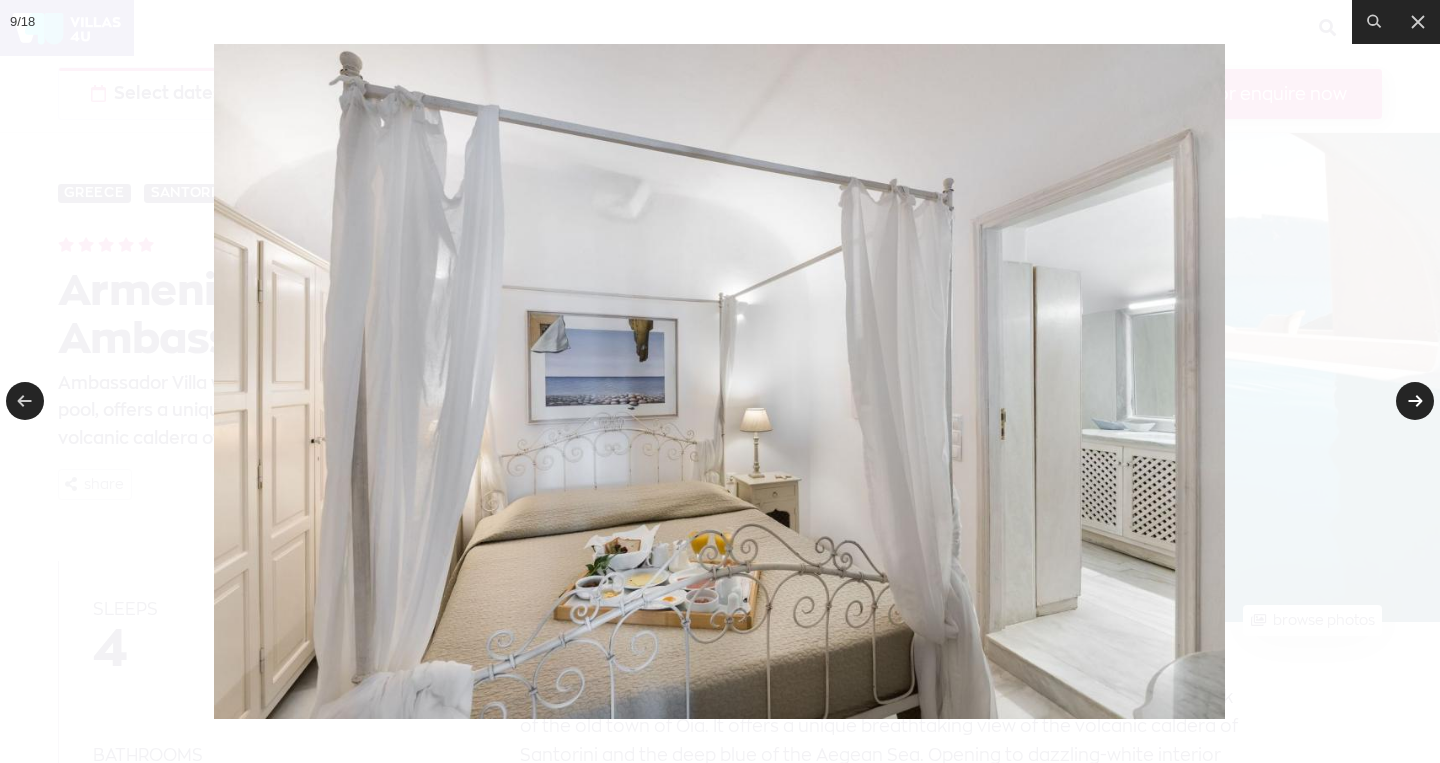 click at bounding box center (1415, 401) 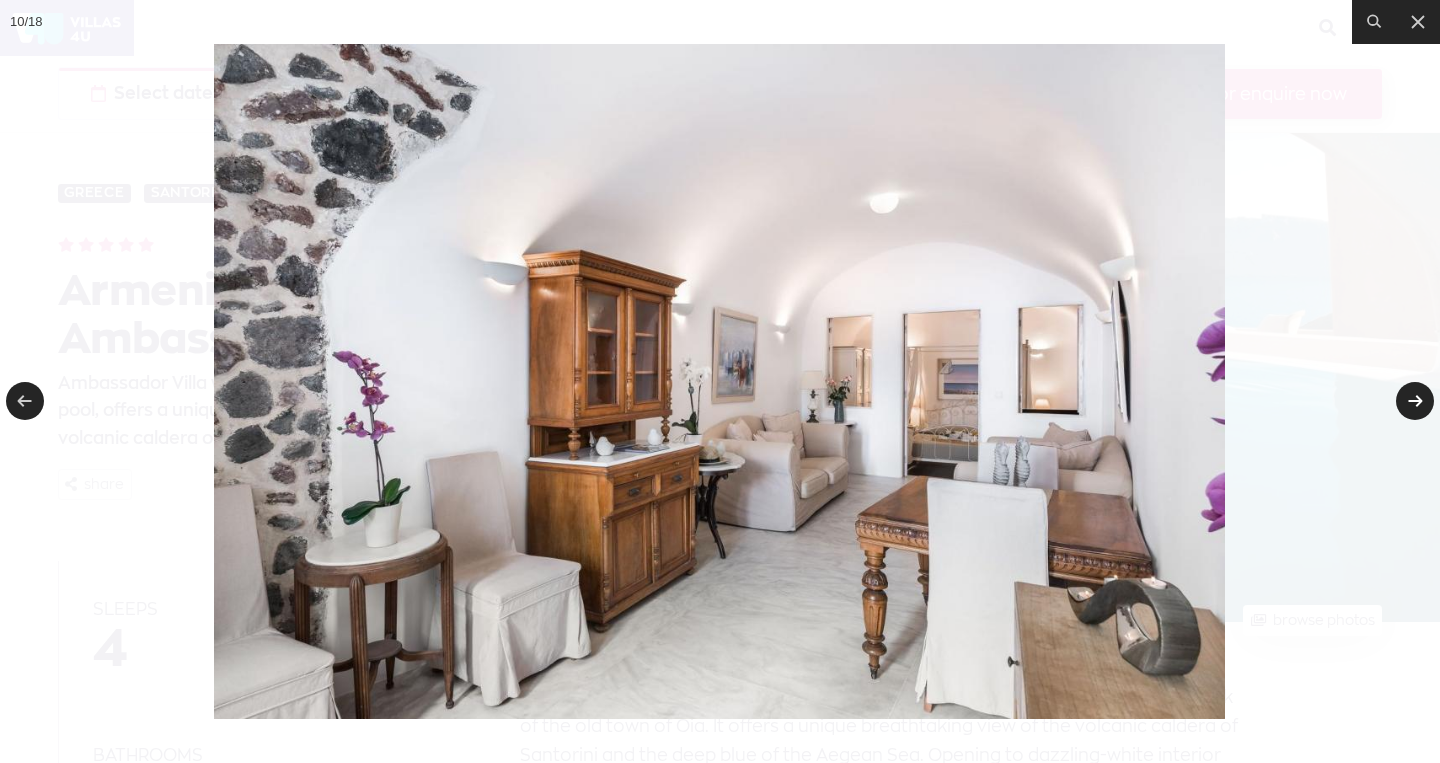 click at bounding box center (1415, 401) 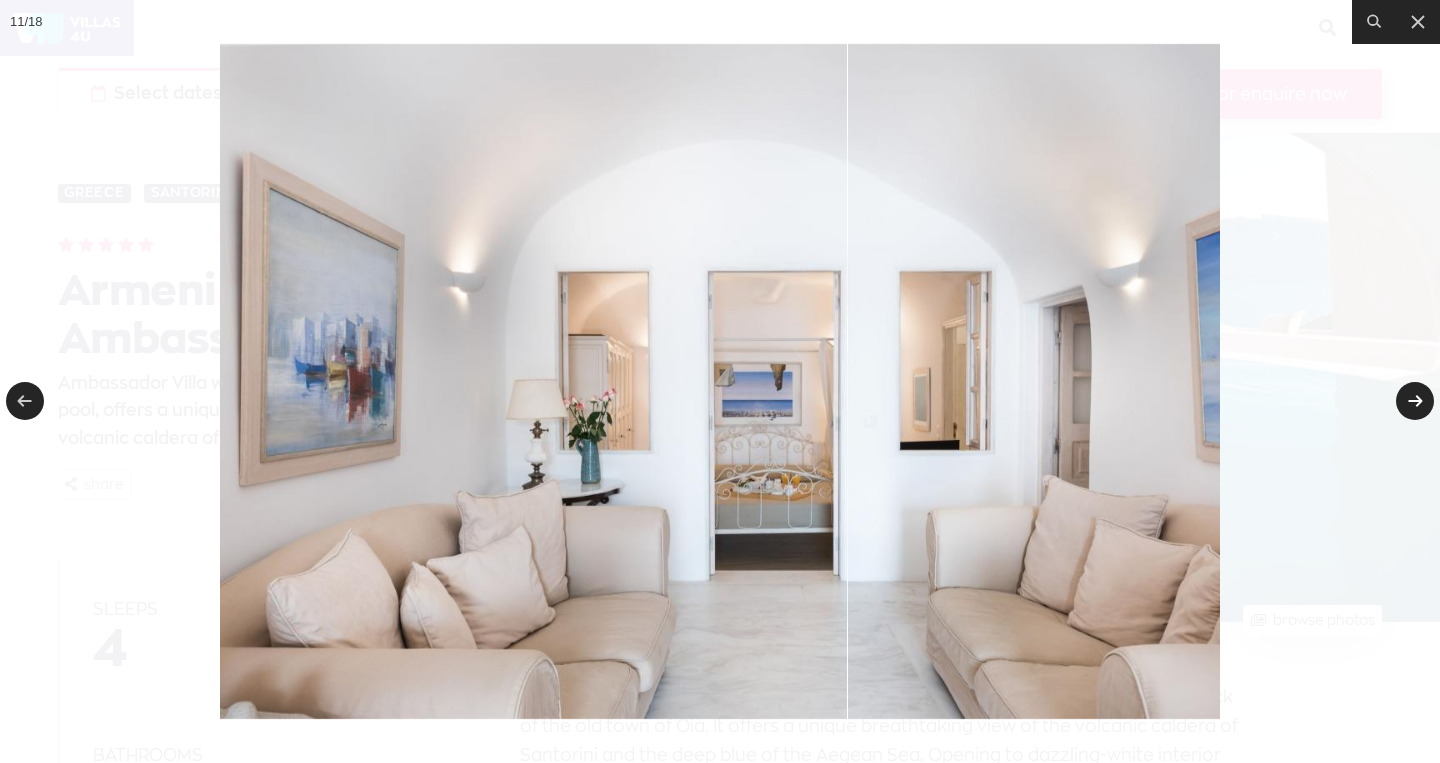 click at bounding box center [1415, 401] 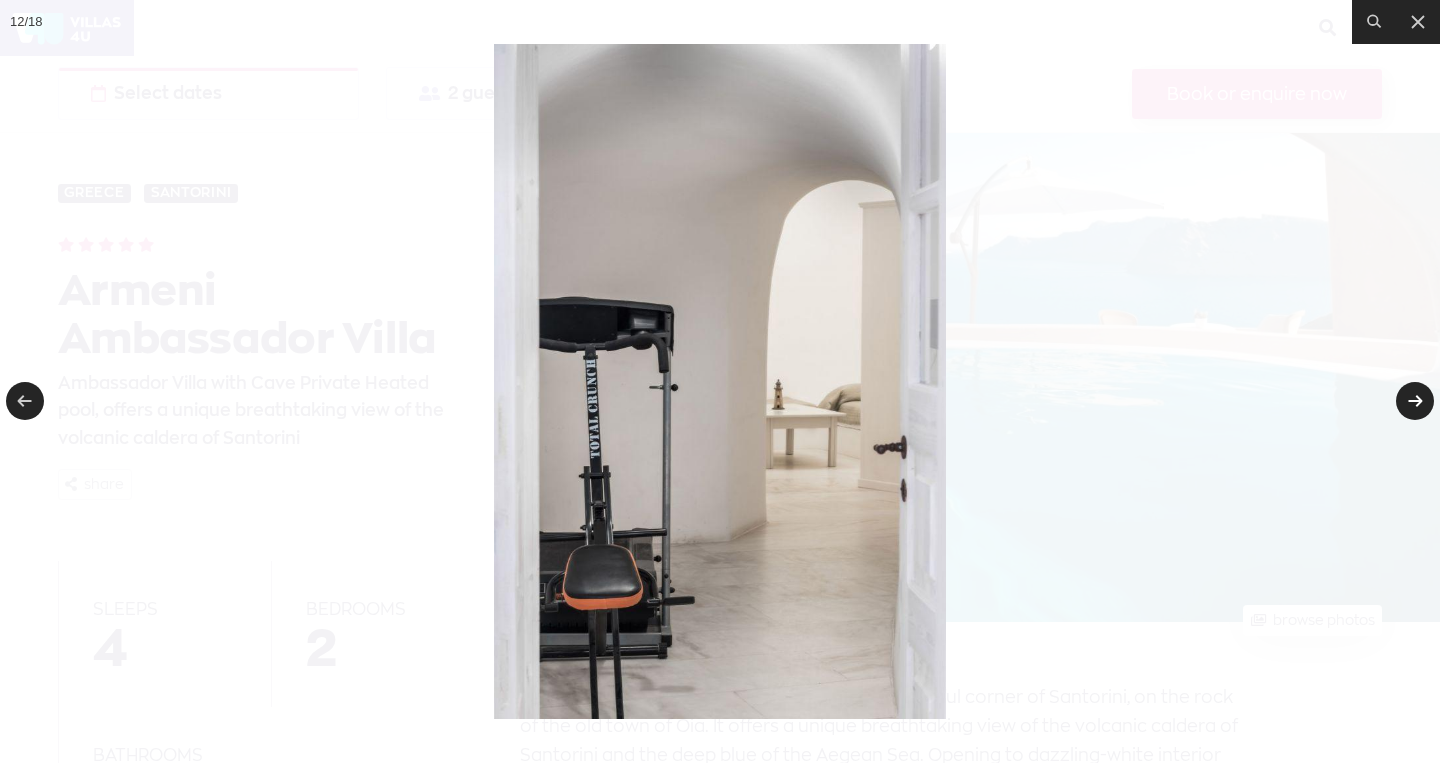 click at bounding box center [1415, 401] 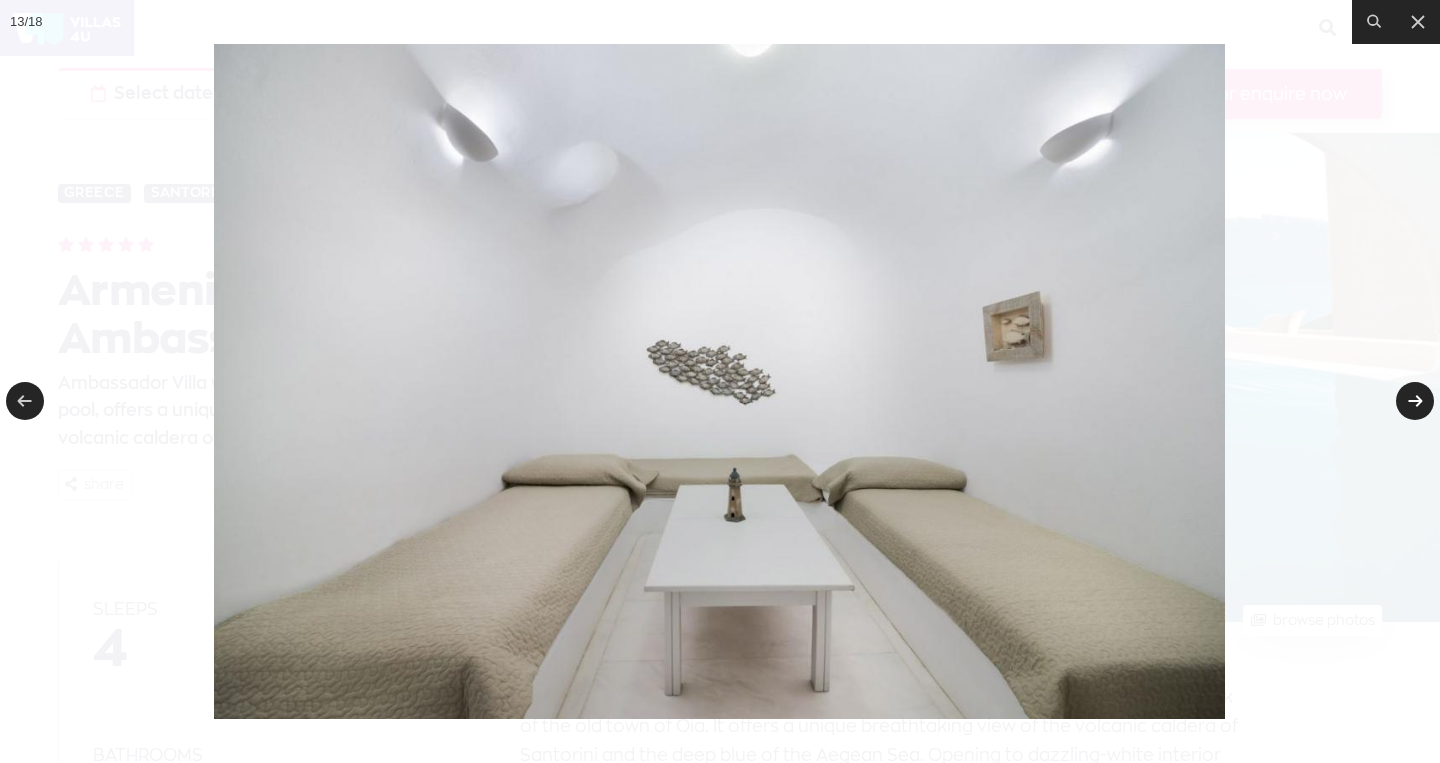 click at bounding box center (1415, 401) 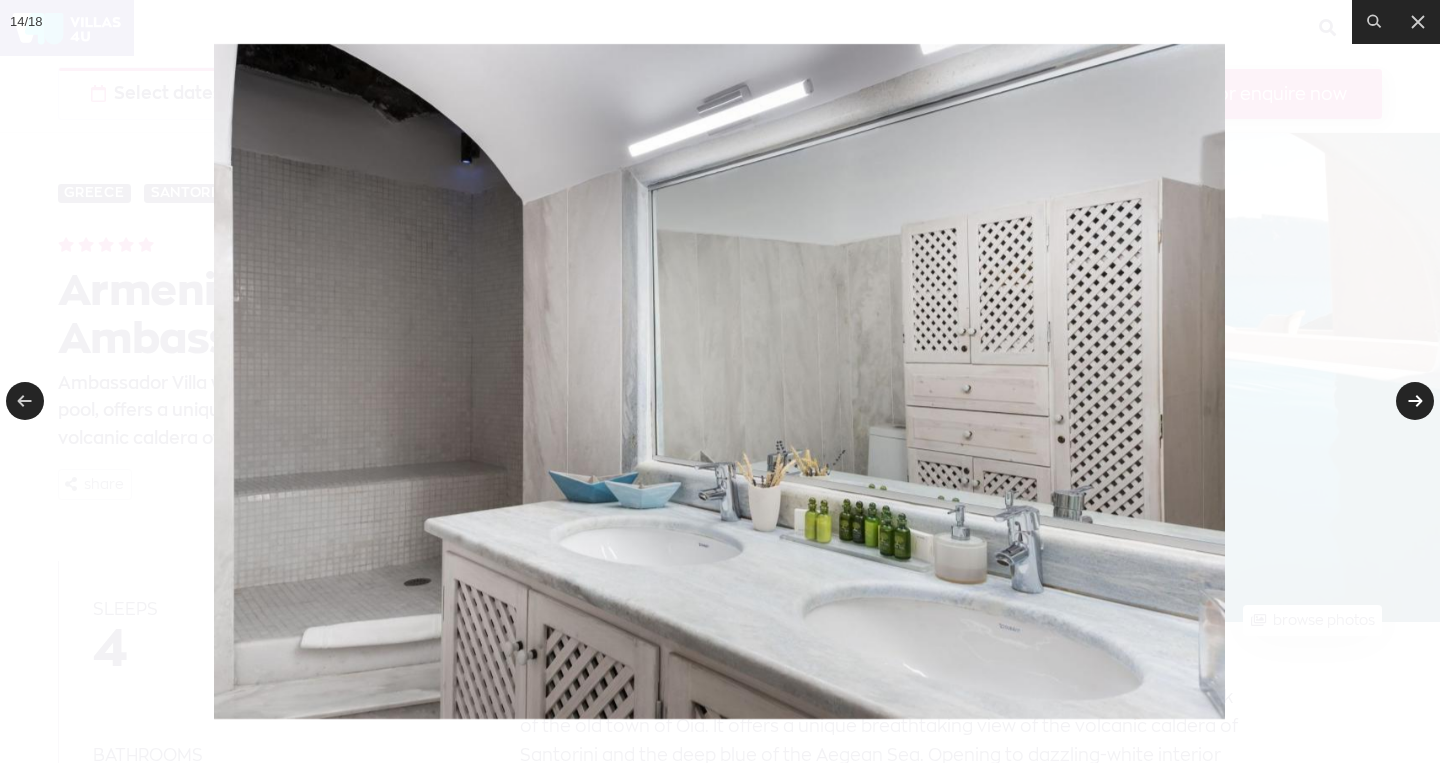click at bounding box center [1415, 401] 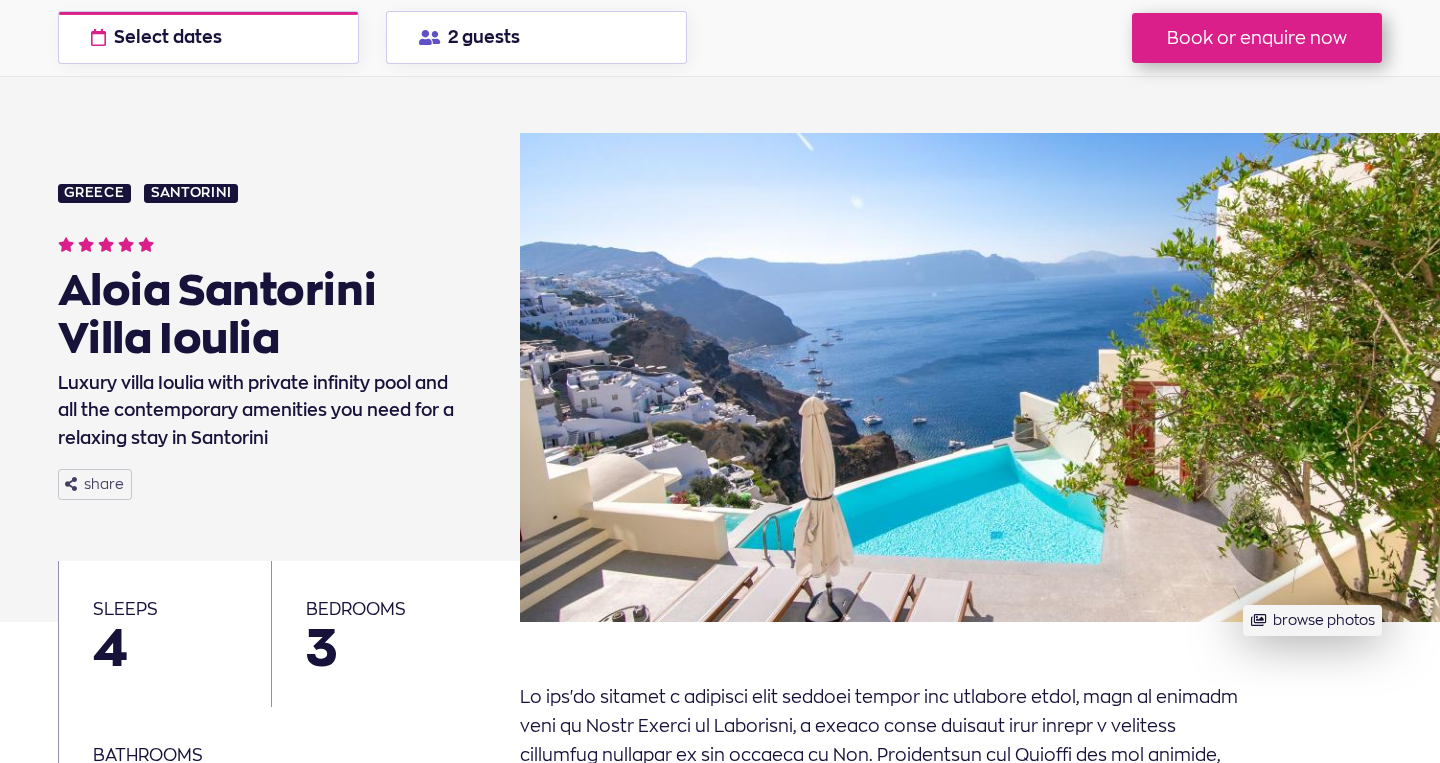 scroll, scrollTop: 357, scrollLeft: 0, axis: vertical 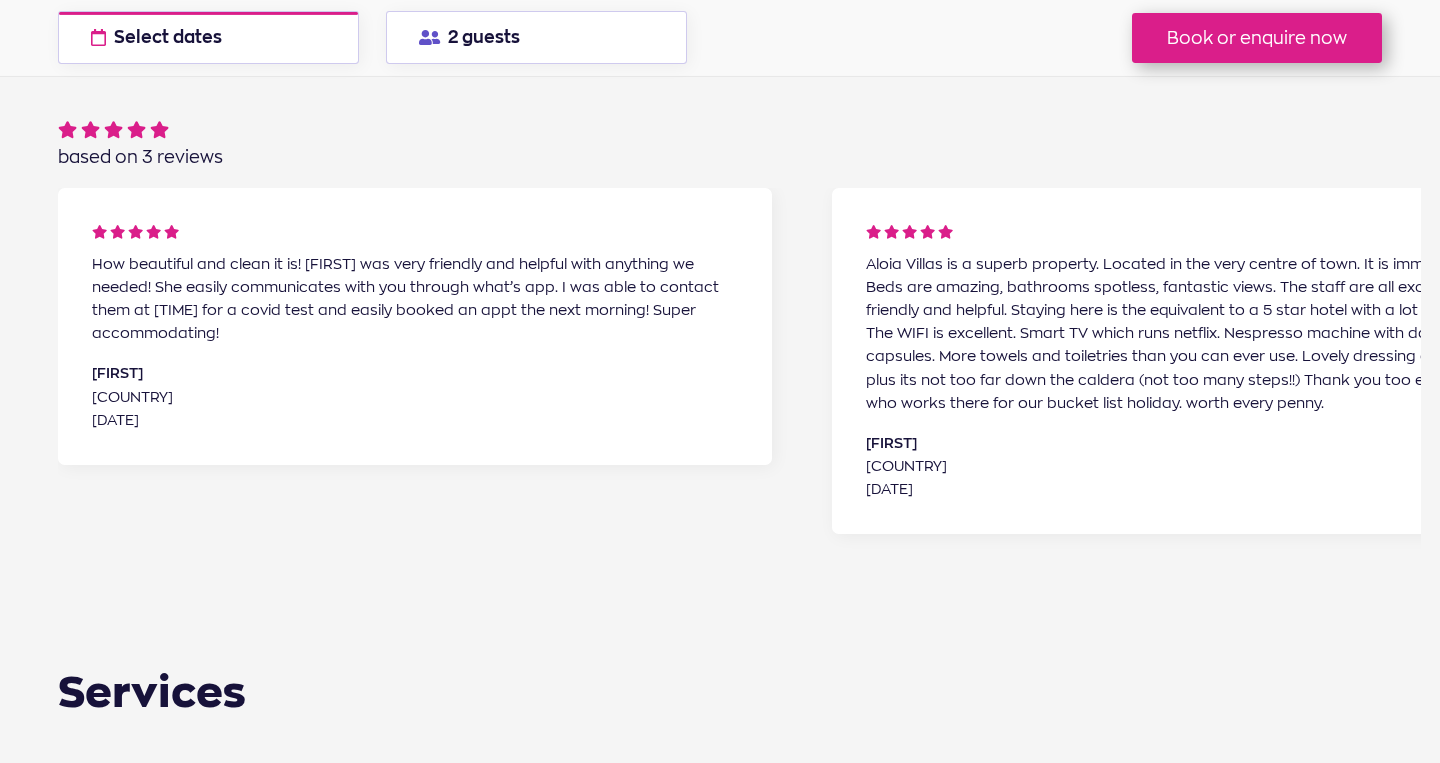 click on "Aloia Villas is a superb property. Located in the very centre of town. It is immaculate. Beds are amazing, bathrooms spotless, fantastic views. The staff are all exceptional. so friendly and helpful. Staying here is the equivalent to a 5 star hotel with a lot more room. The WIFI is excellent. Smart TV which runs netflix. Nespresso machine with daily capsules. More towels and toiletries than you can ever use. Lovely dressing gowns. Big plus its not too far down the caldera (not too many steps!!) Thank you too everyone who works there for our bucket list holiday. worth every penny.
Kathy
Ireland
27/09/2020" at bounding box center [1189, 361] 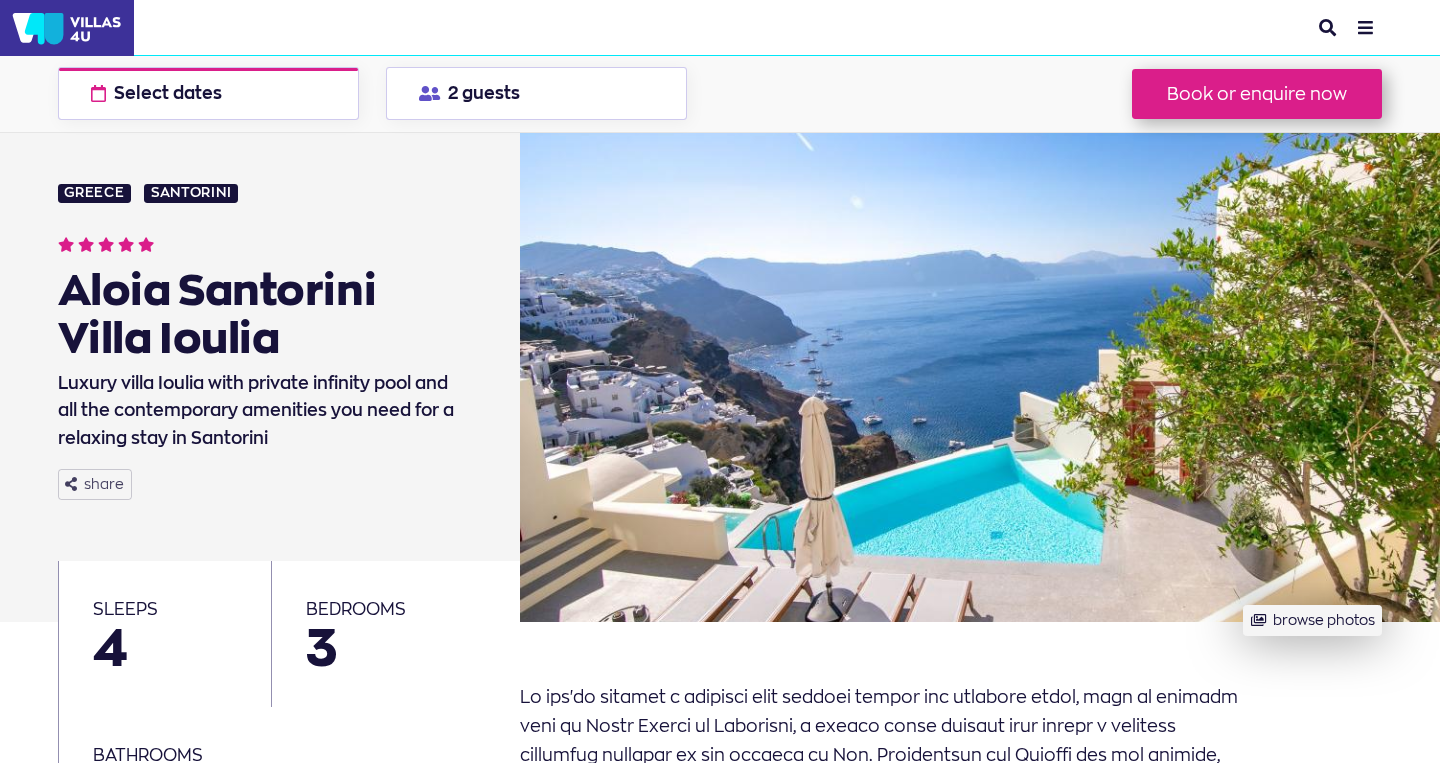 scroll, scrollTop: 0, scrollLeft: 0, axis: both 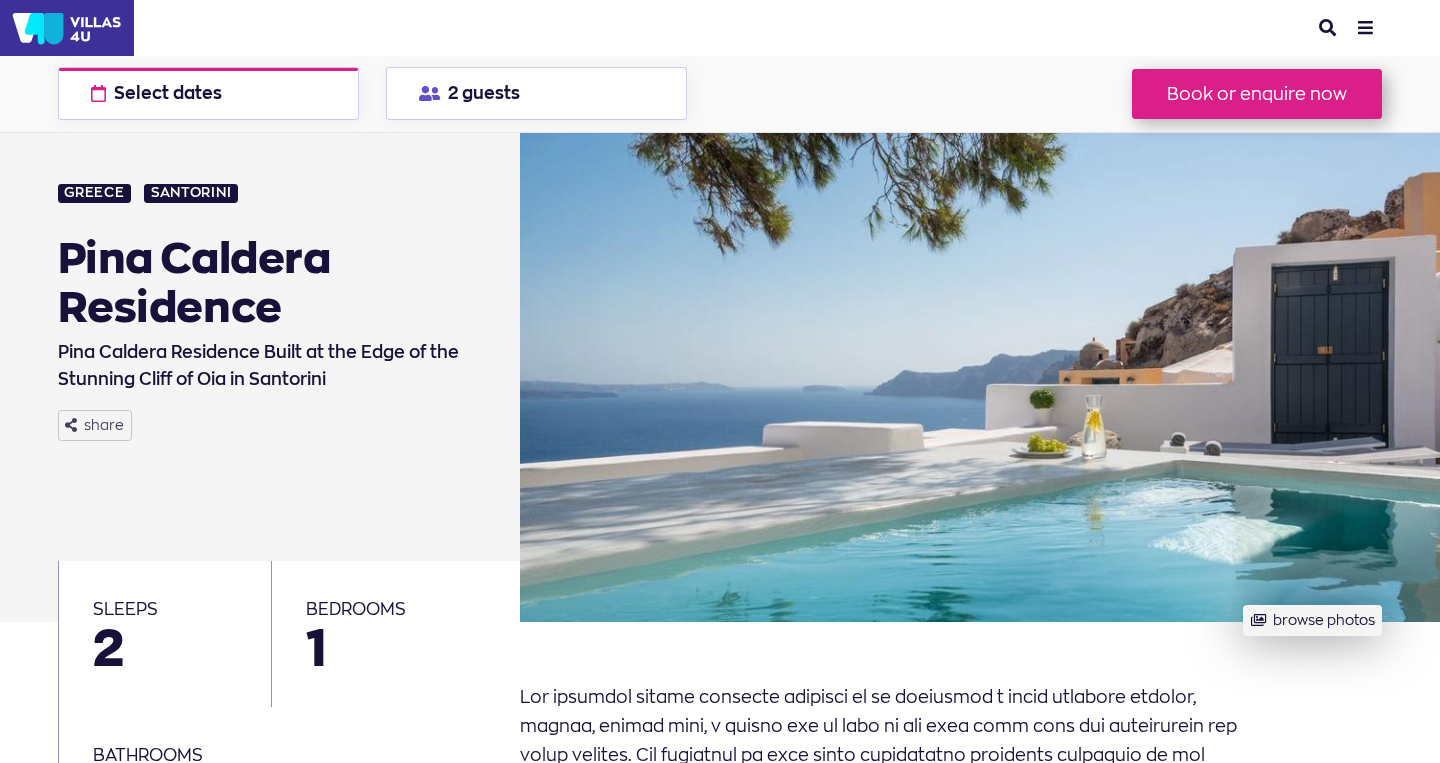click on "Pina Caldera Residence" at bounding box center [264, 281] 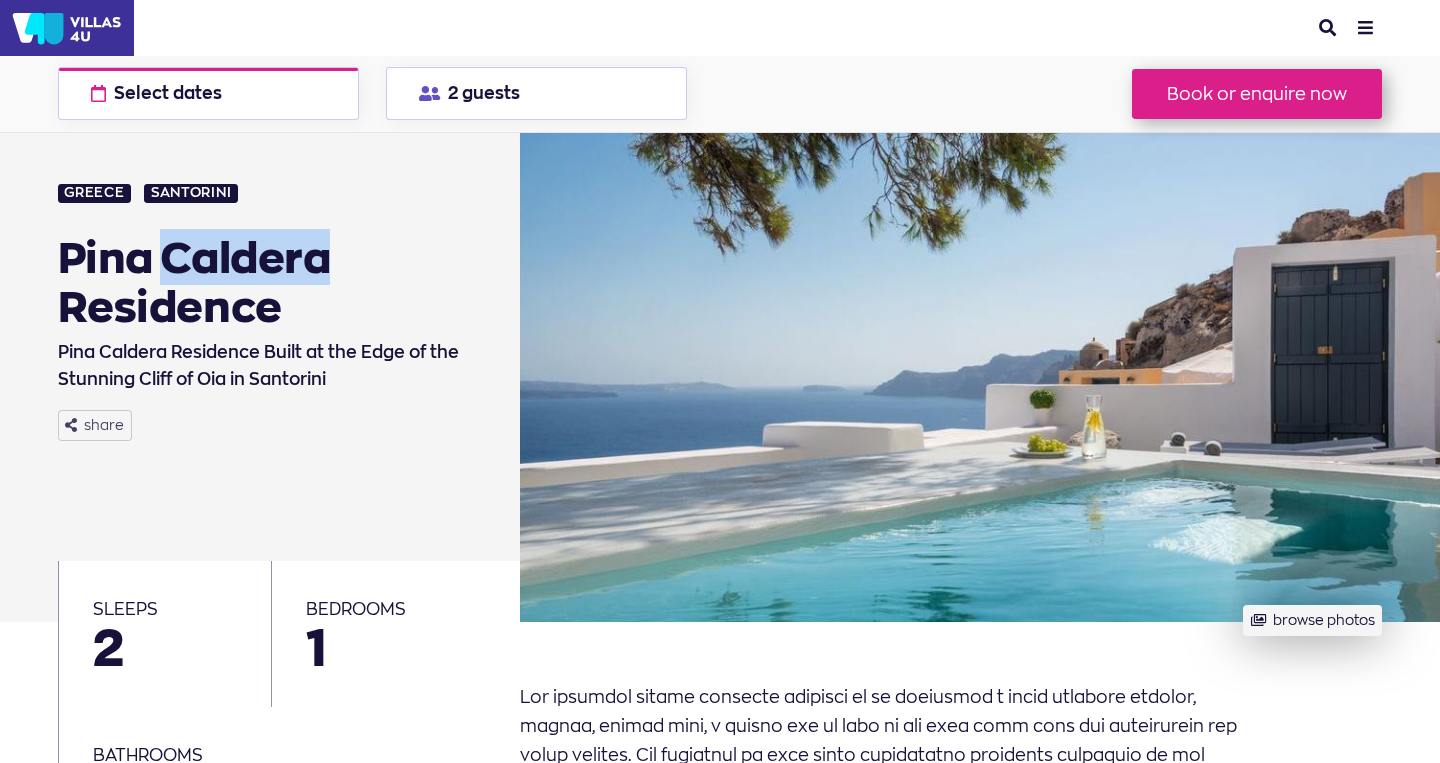 click on "Pina Caldera Residence" at bounding box center (264, 281) 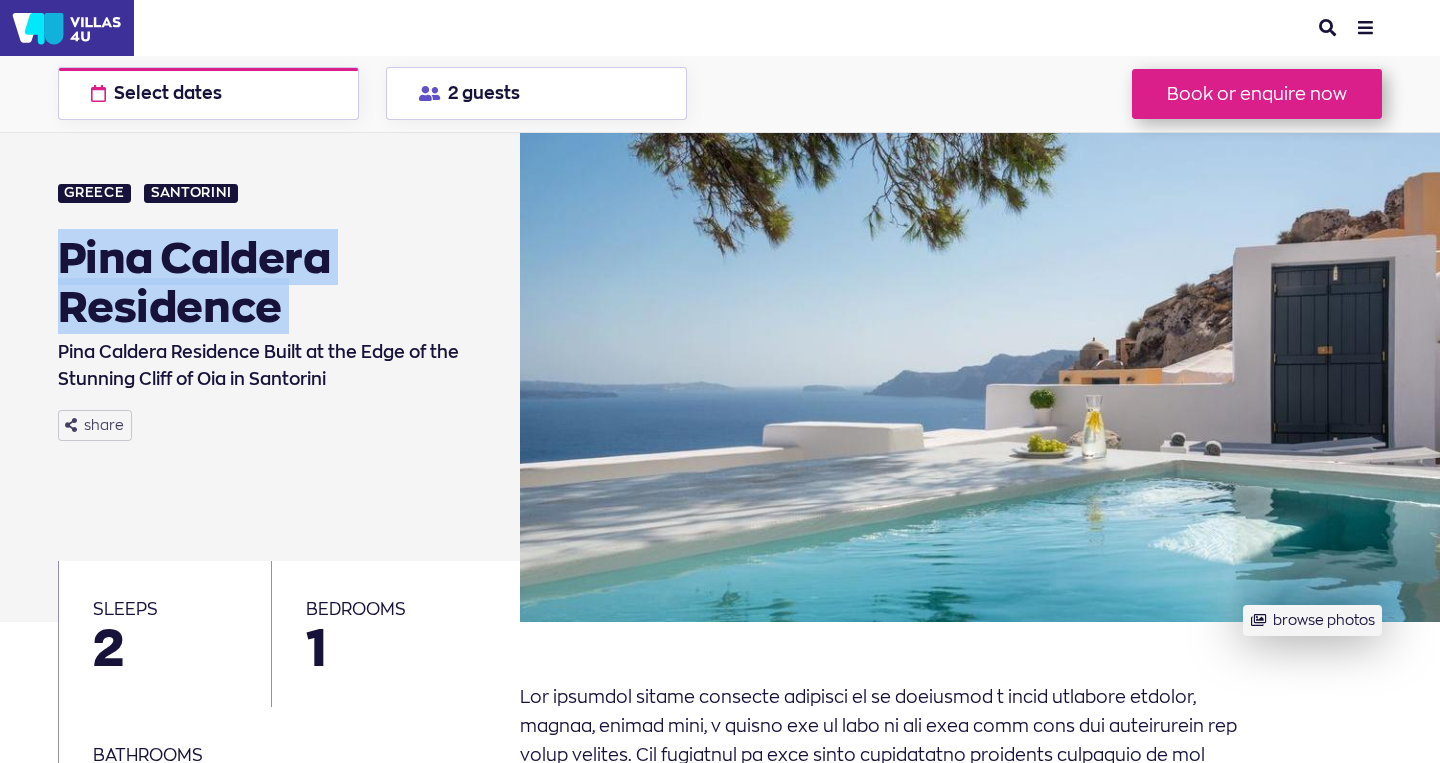 copy on "Pina Caldera Residence" 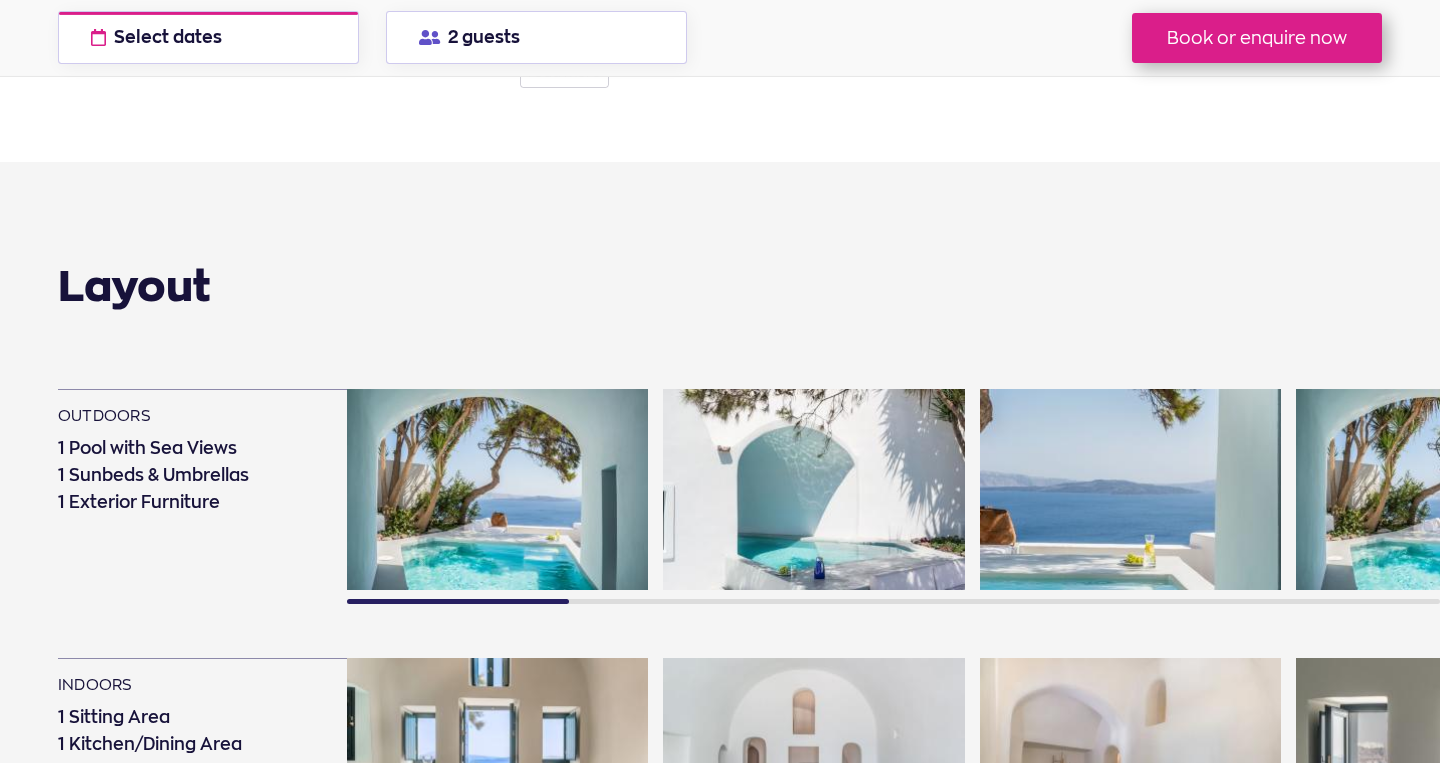 scroll, scrollTop: 1018, scrollLeft: 0, axis: vertical 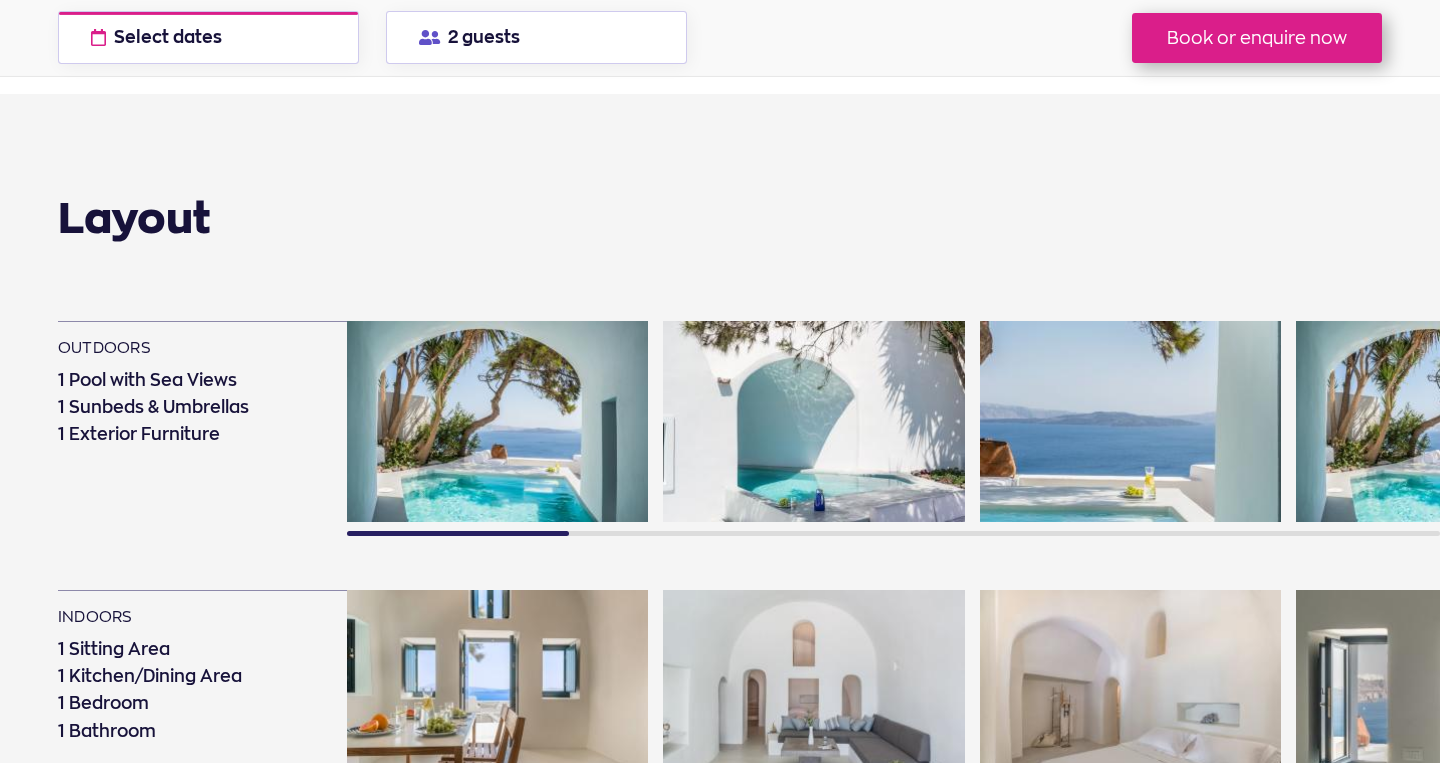 click at bounding box center [498, 421] 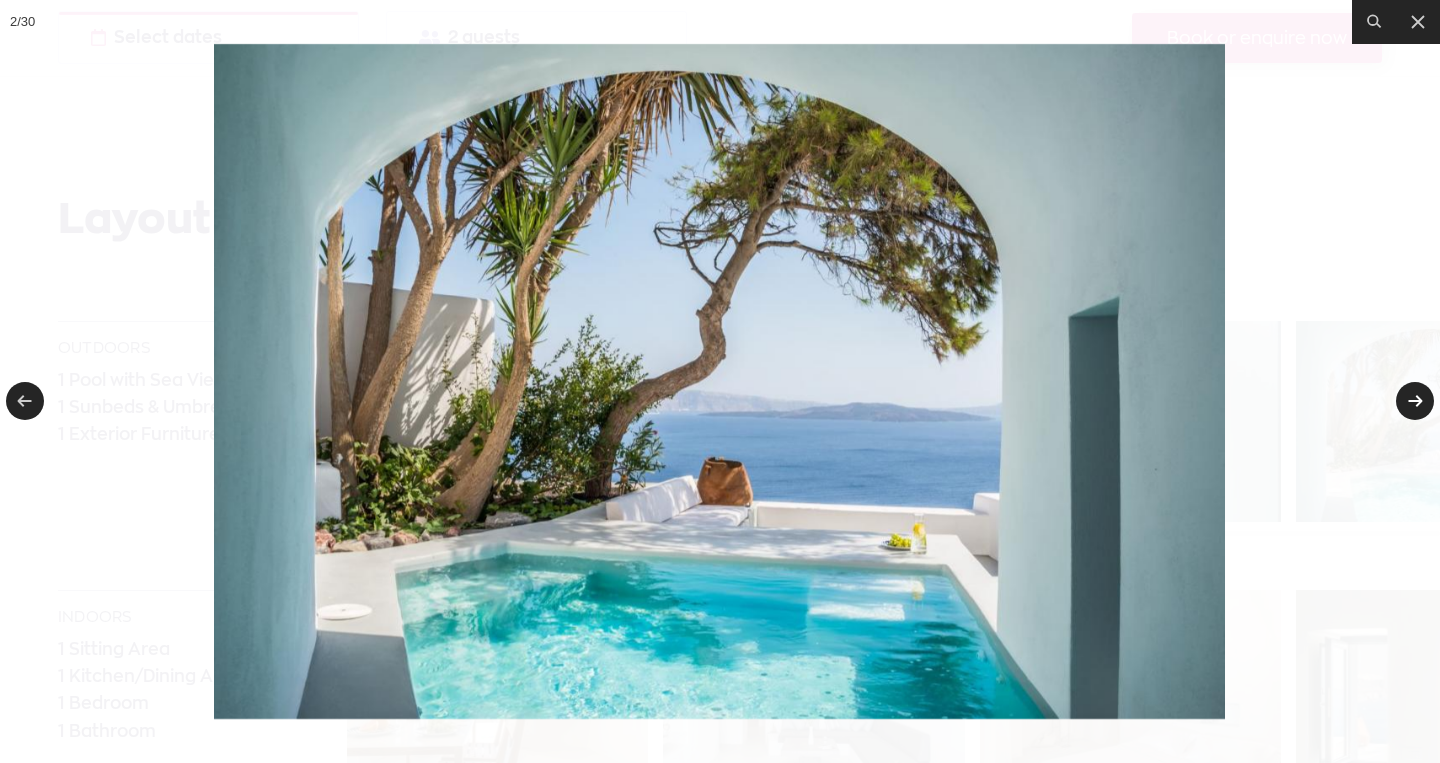 click at bounding box center [1415, 401] 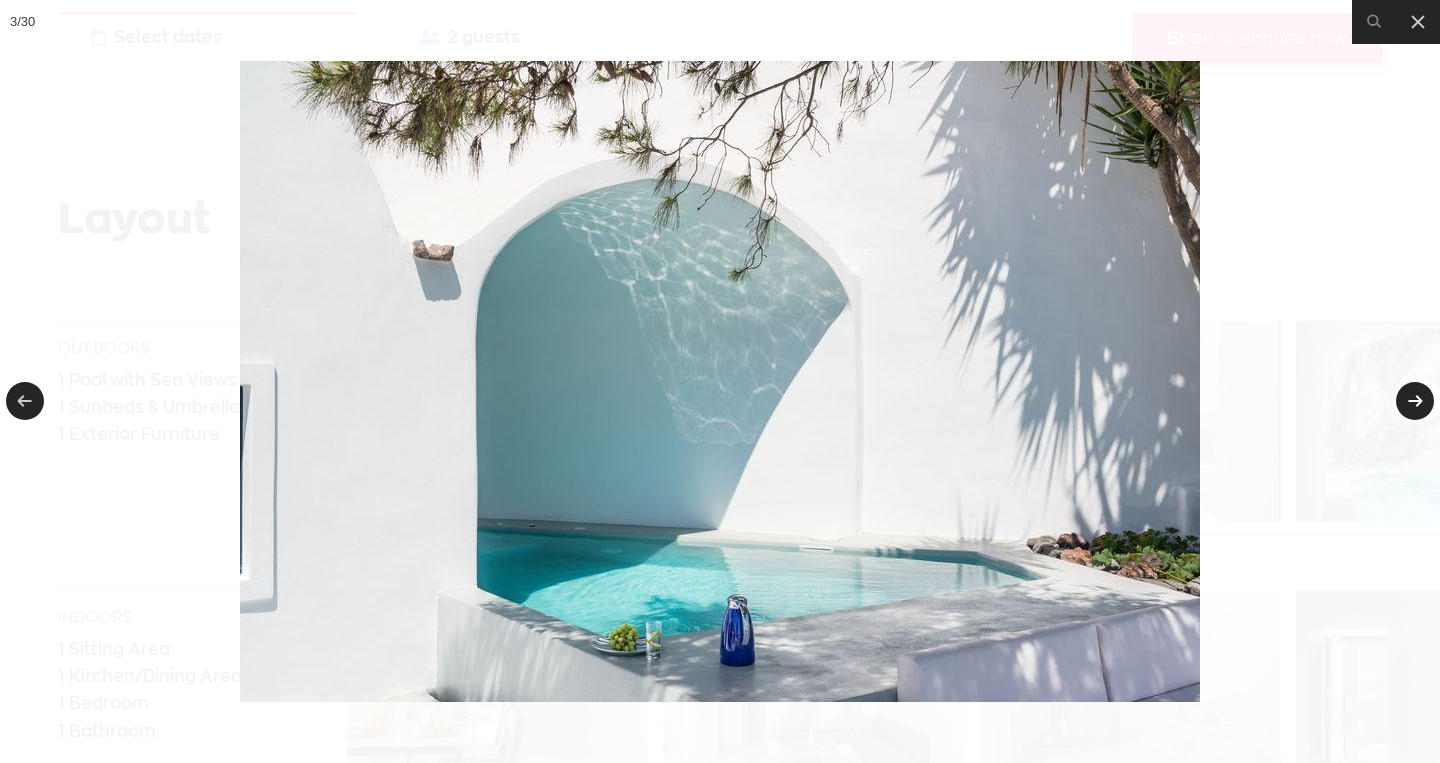 click at bounding box center [1415, 401] 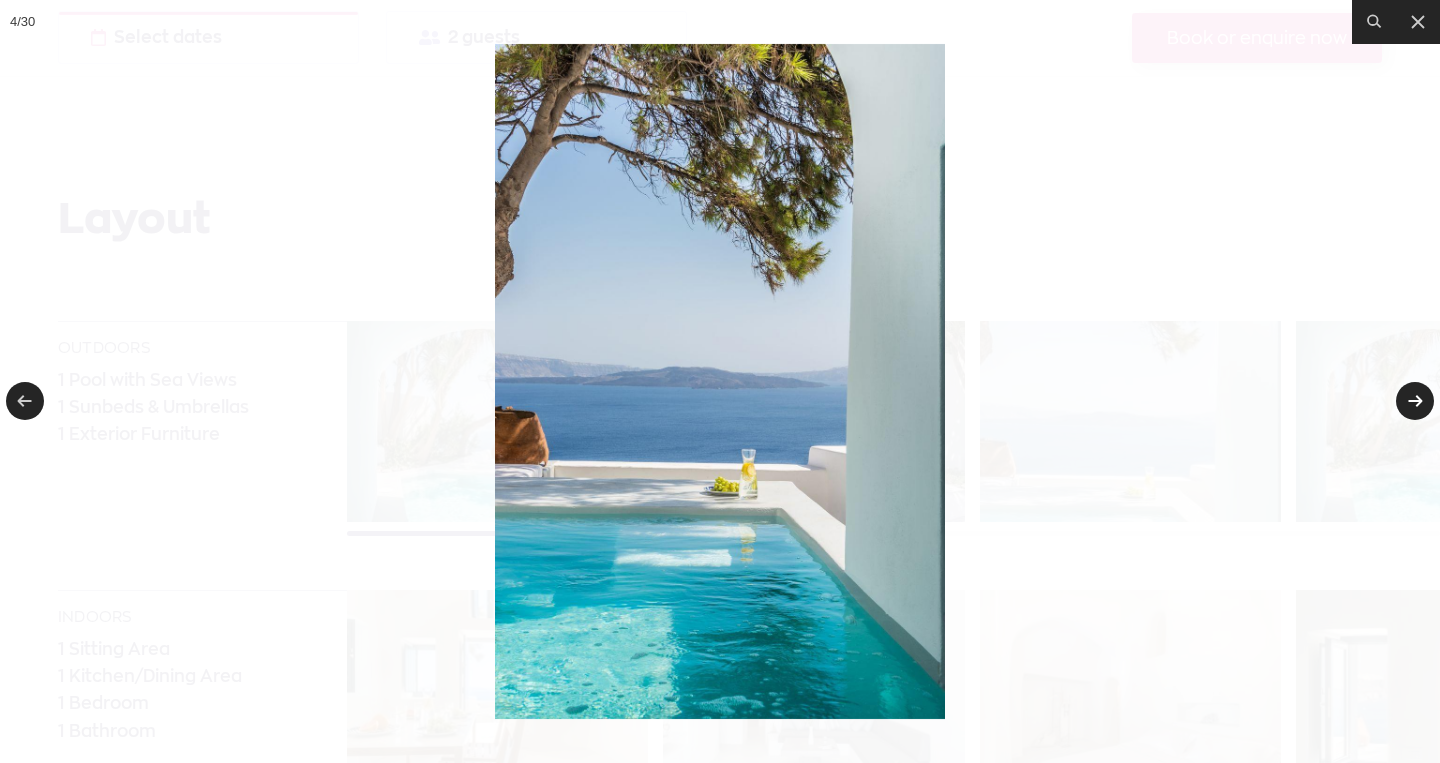 click at bounding box center [1415, 401] 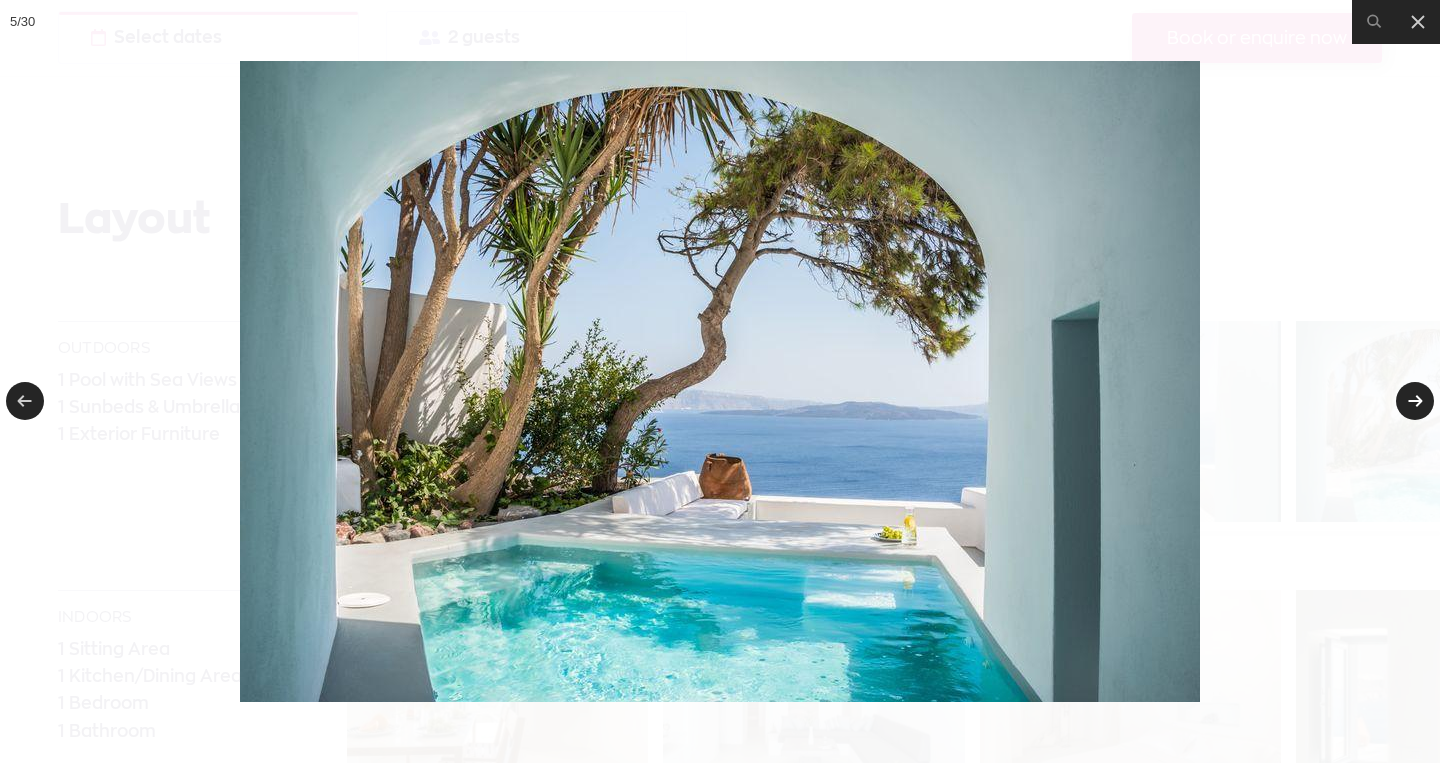click at bounding box center (1415, 401) 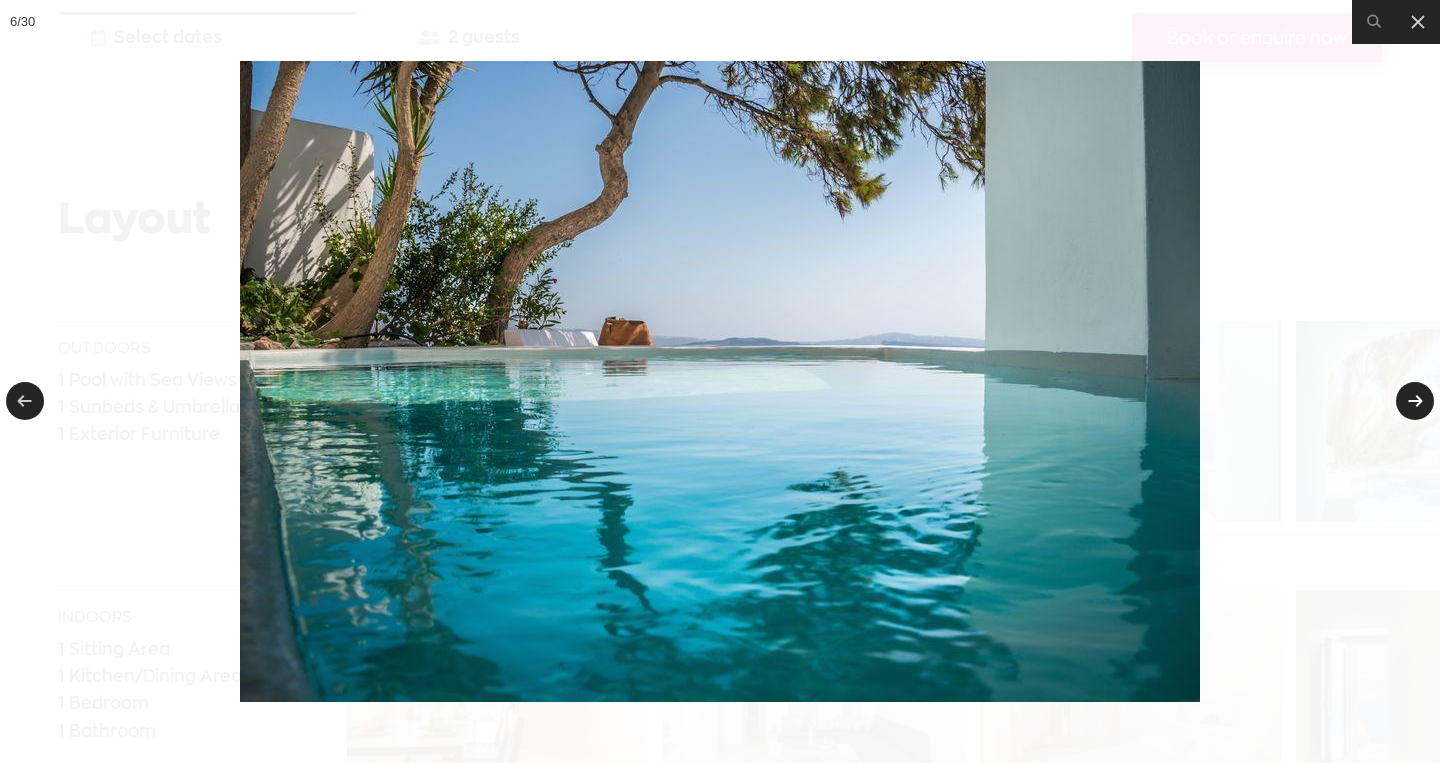 click at bounding box center (1415, 401) 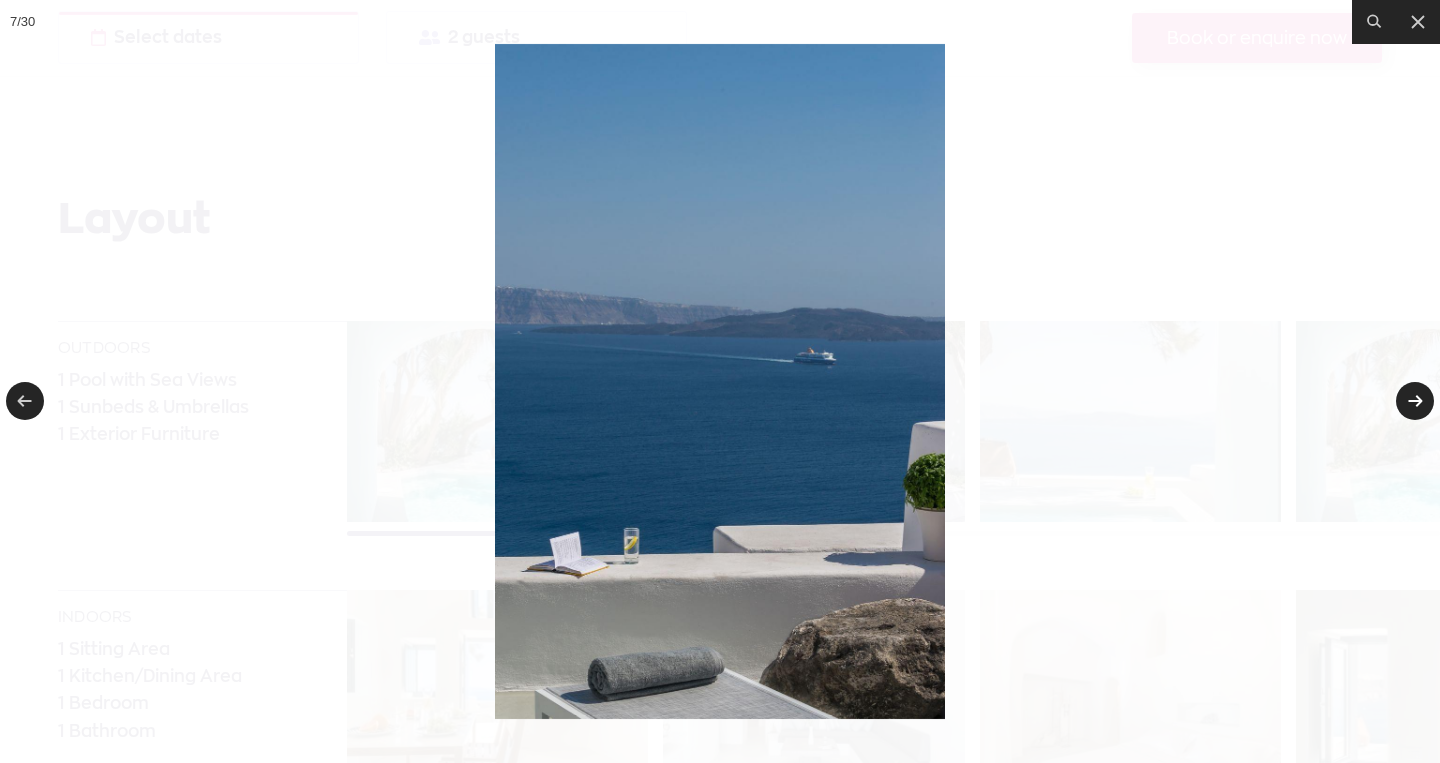 click at bounding box center [1415, 401] 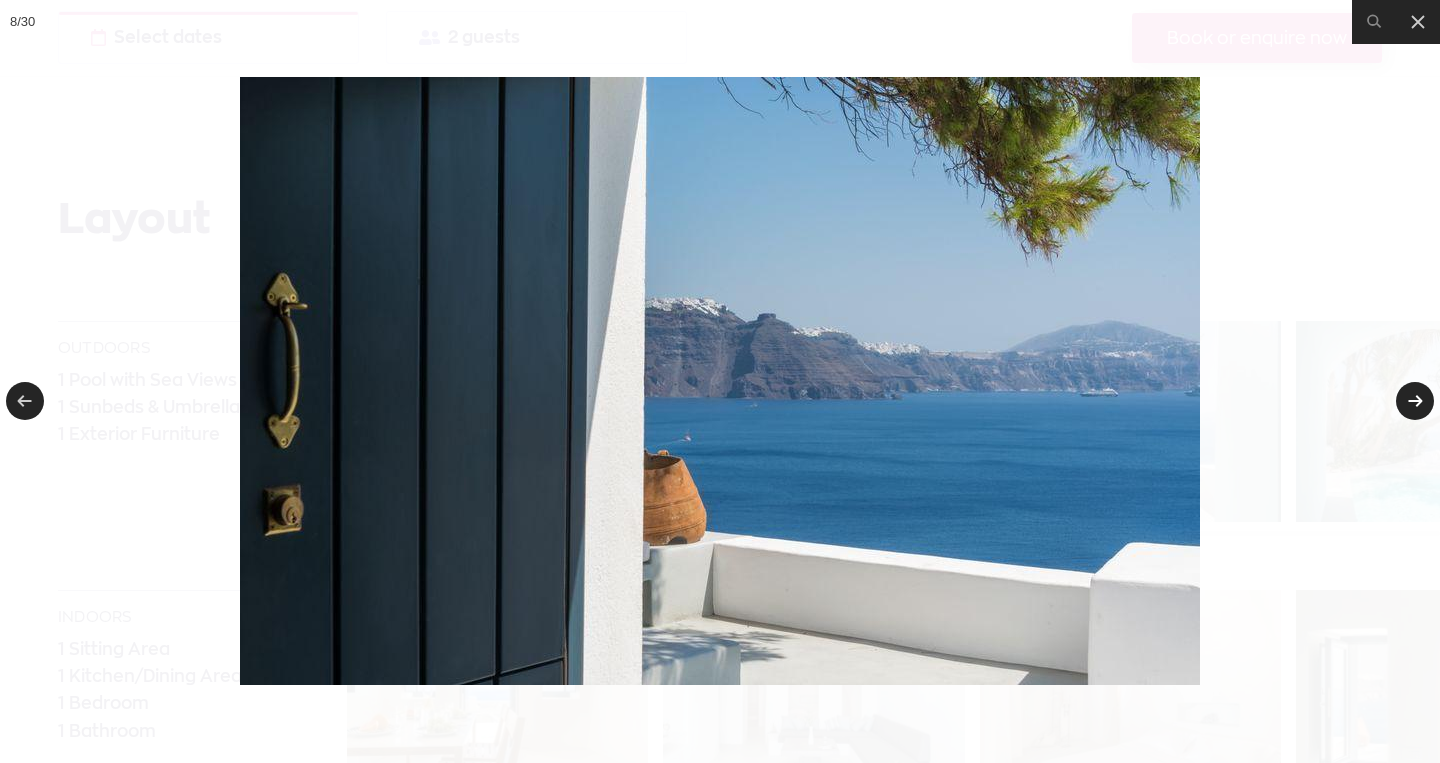 click at bounding box center (1415, 401) 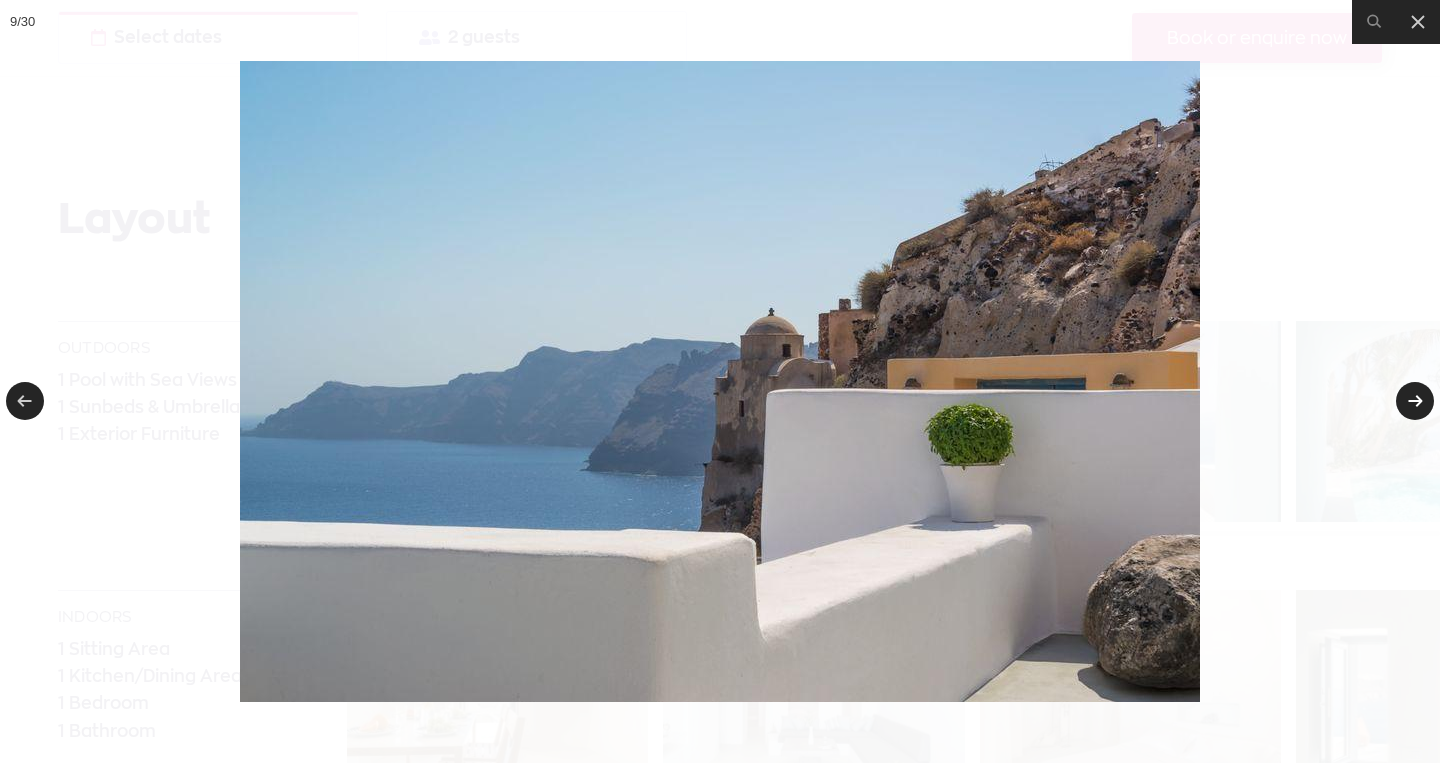 click at bounding box center (1415, 401) 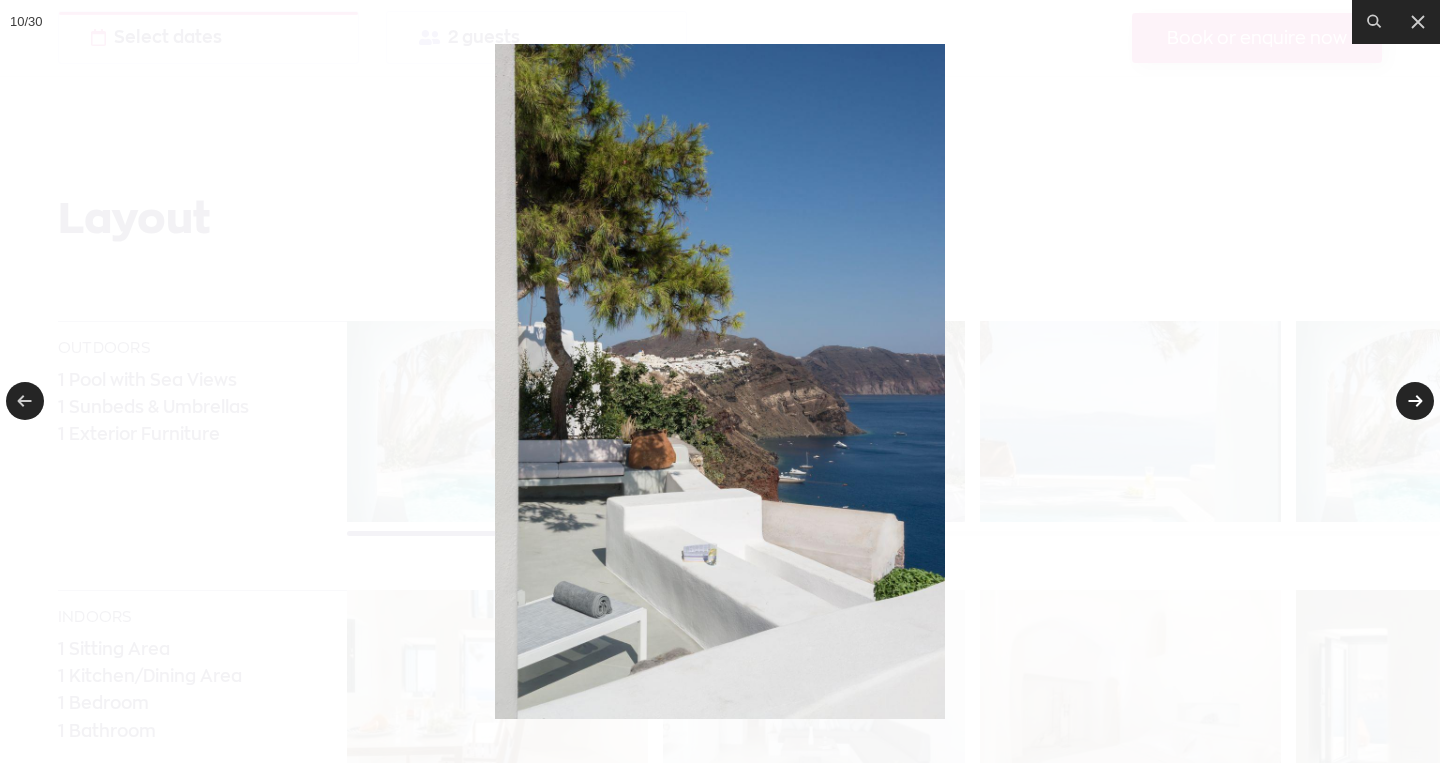 click at bounding box center (1415, 401) 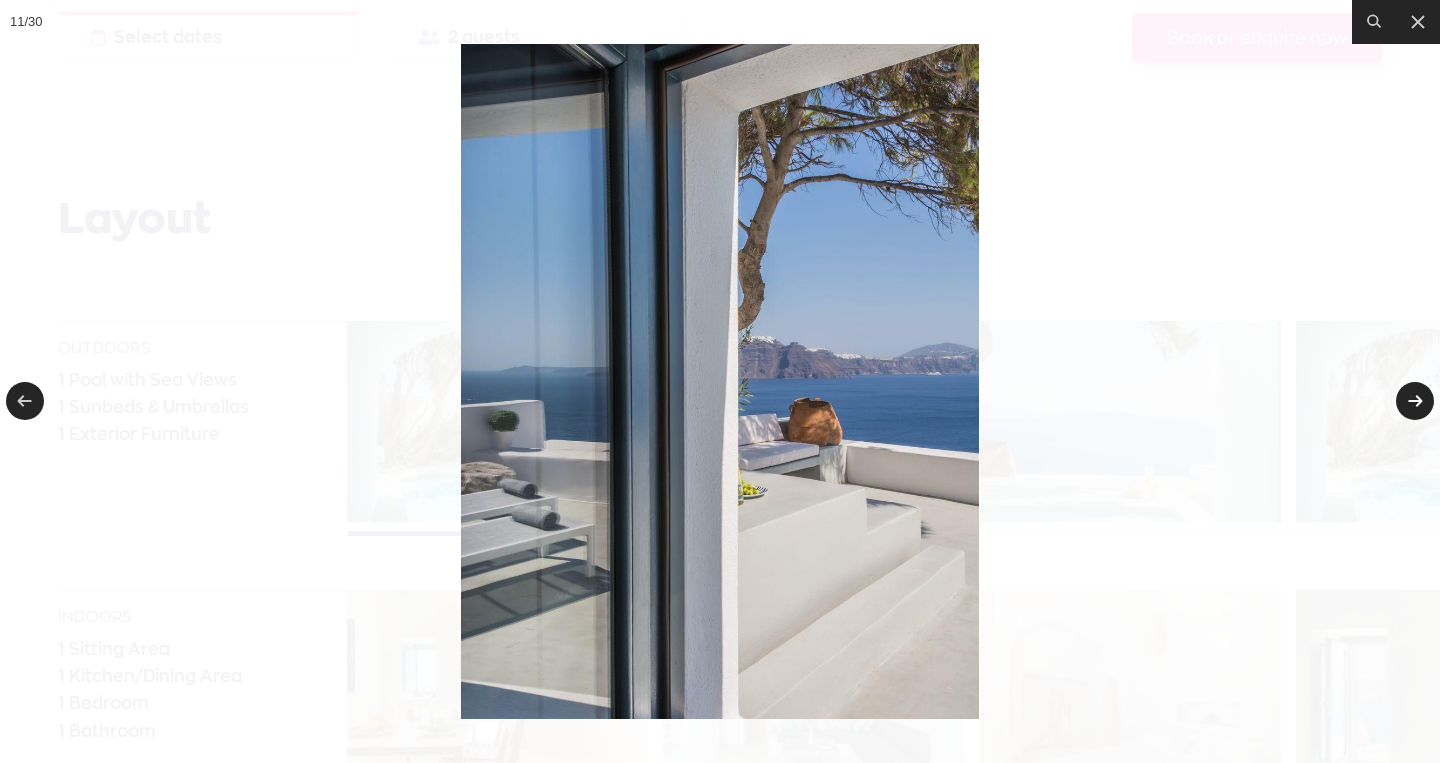 click at bounding box center [1415, 401] 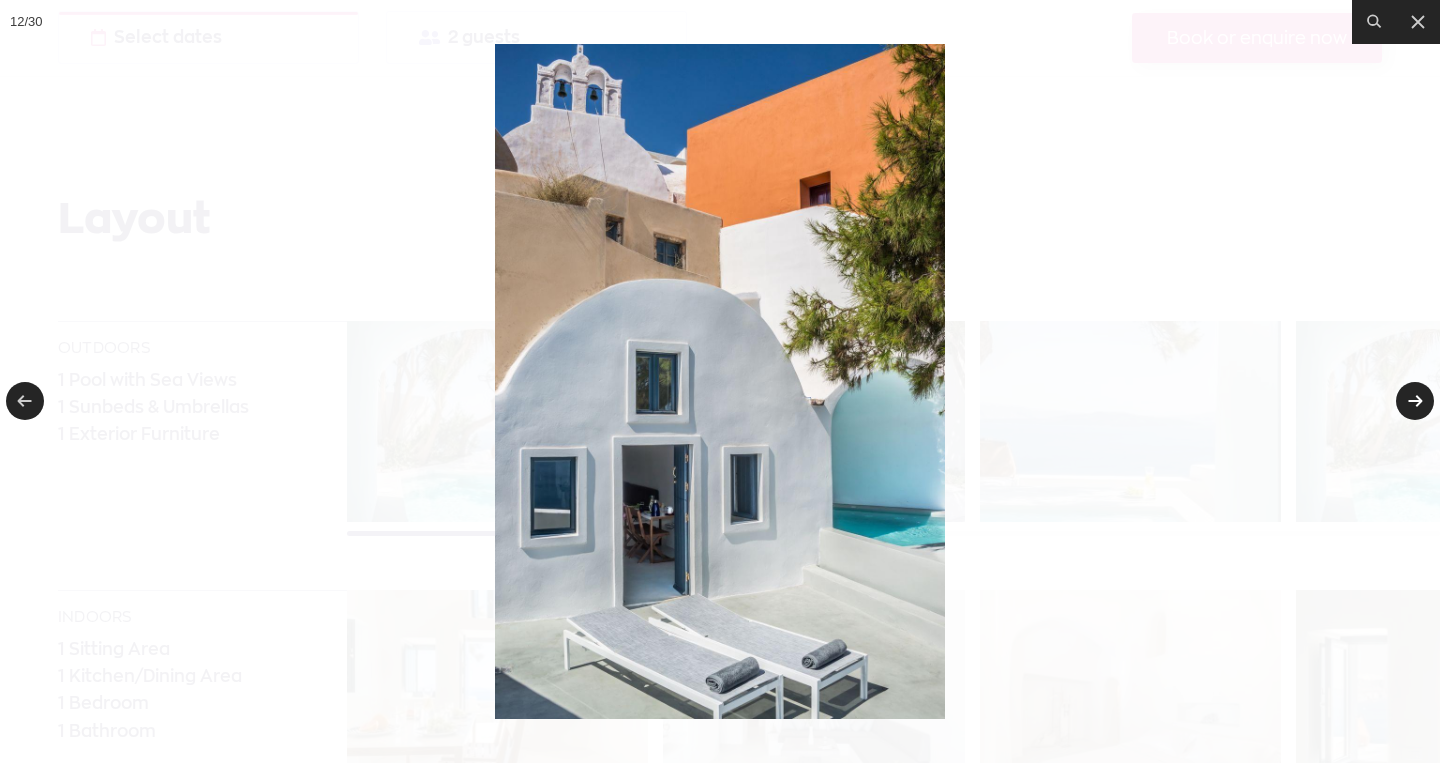 click at bounding box center (1415, 401) 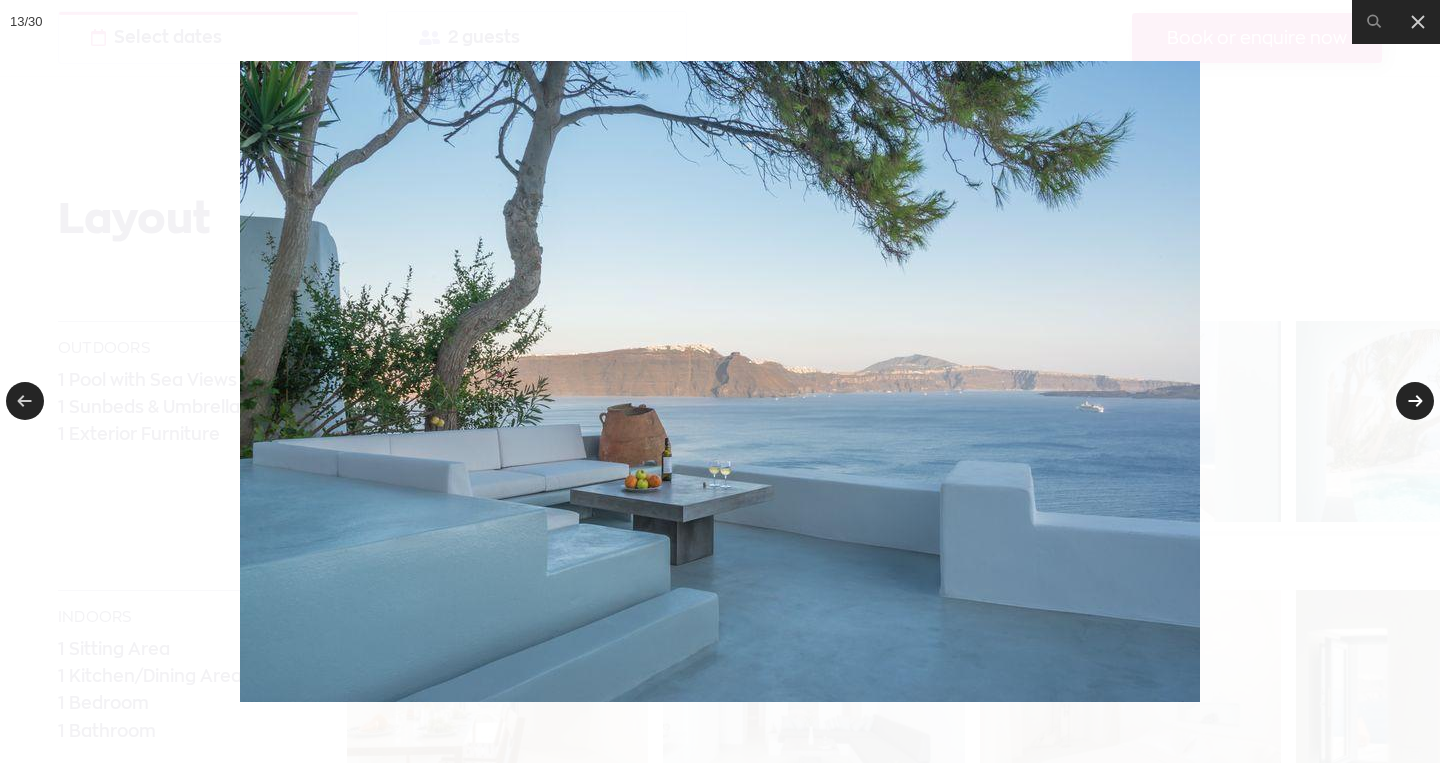 click at bounding box center [1415, 401] 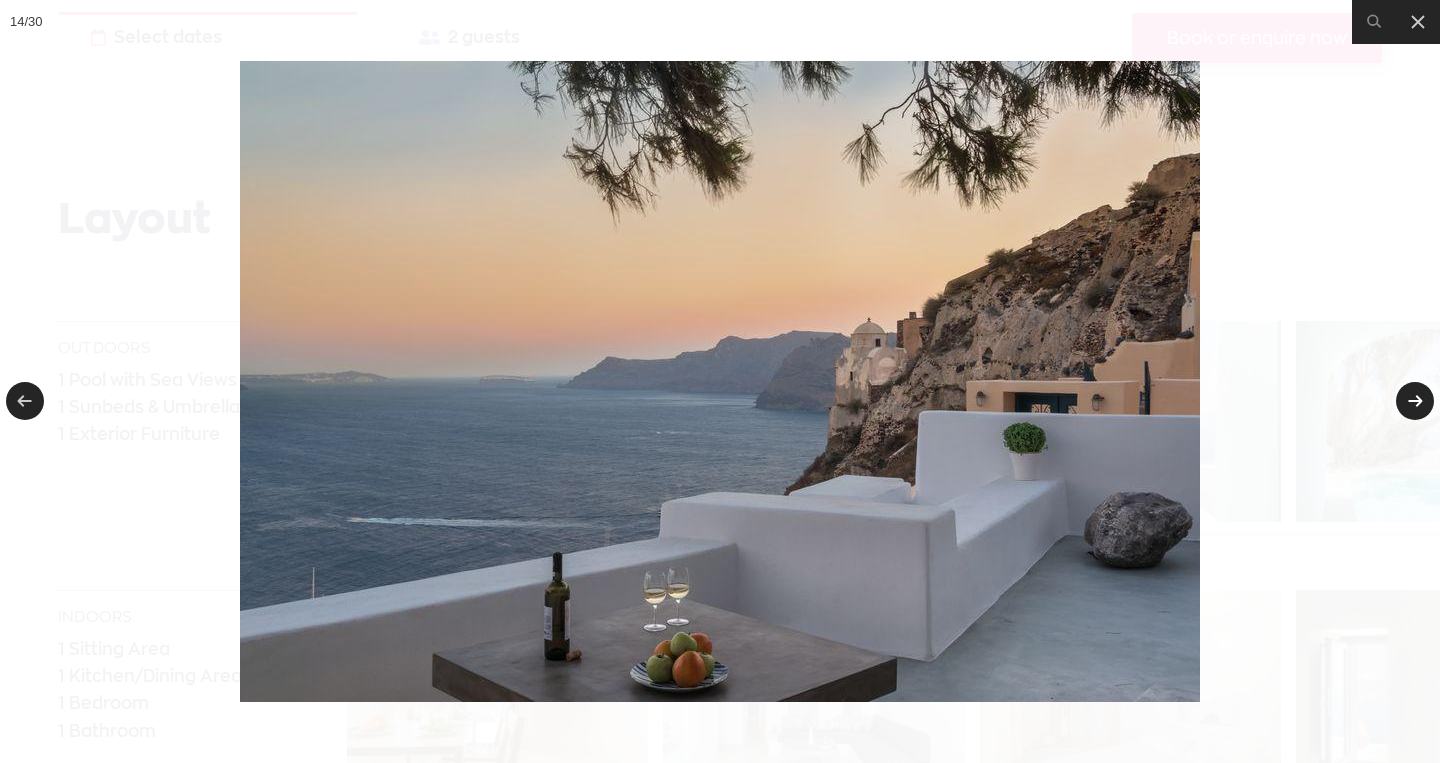 click at bounding box center [1415, 401] 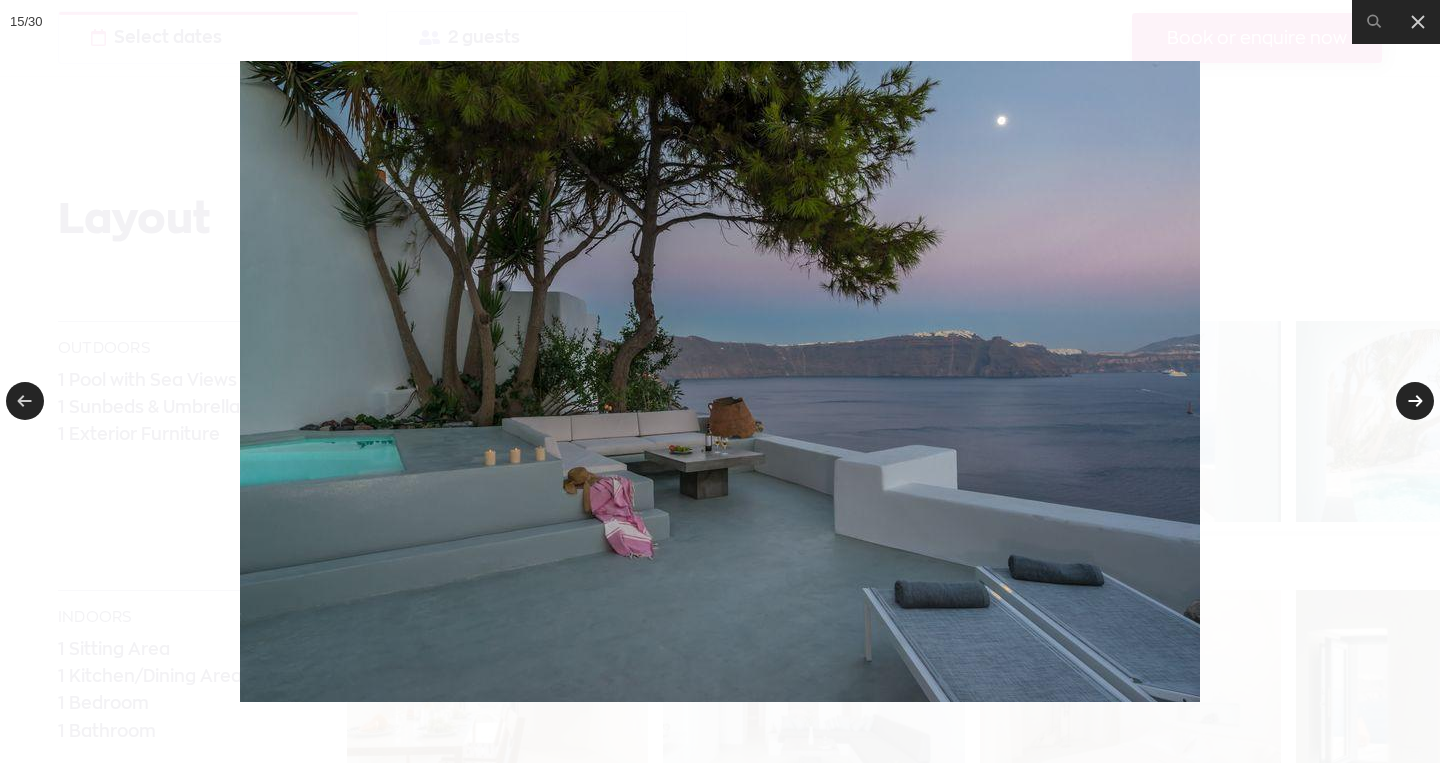 click at bounding box center [1415, 401] 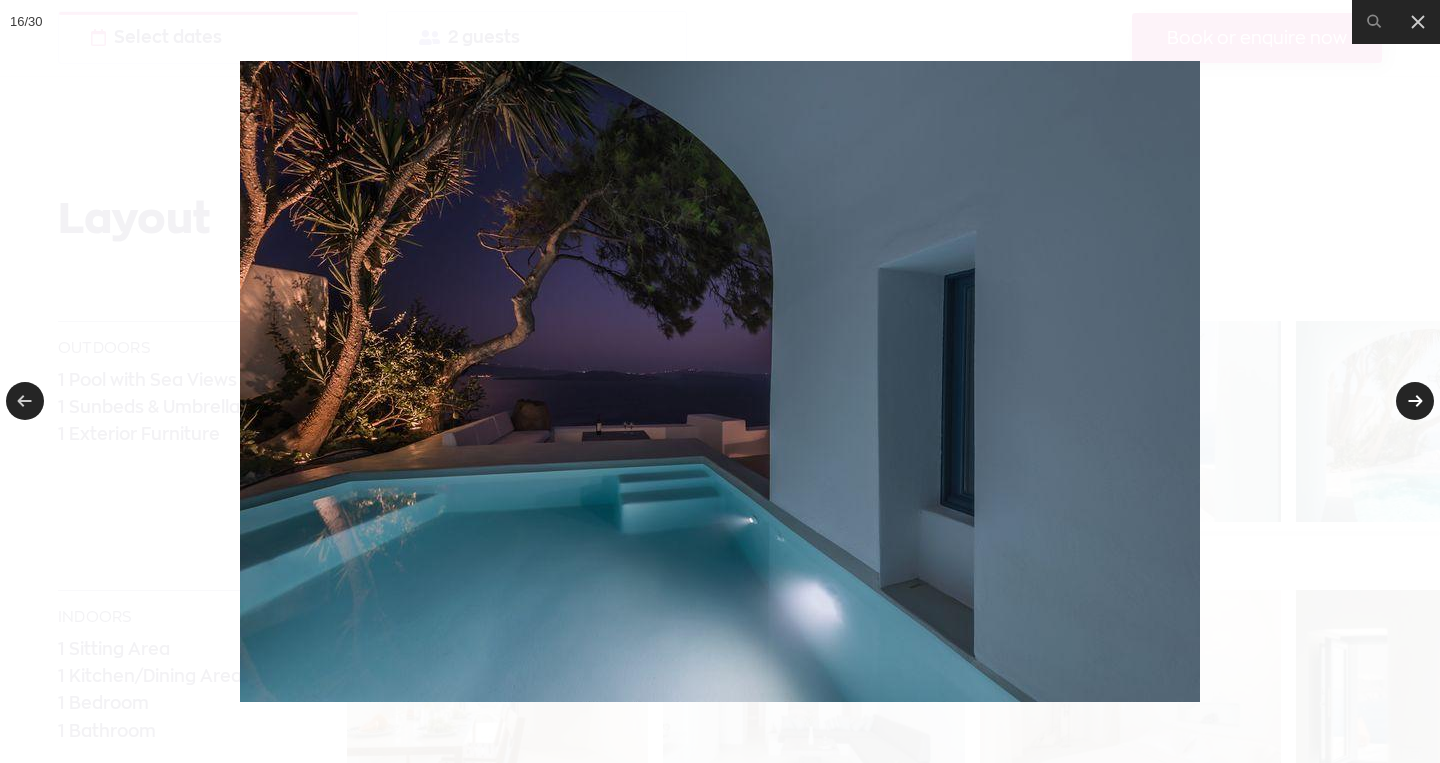 click at bounding box center [1415, 401] 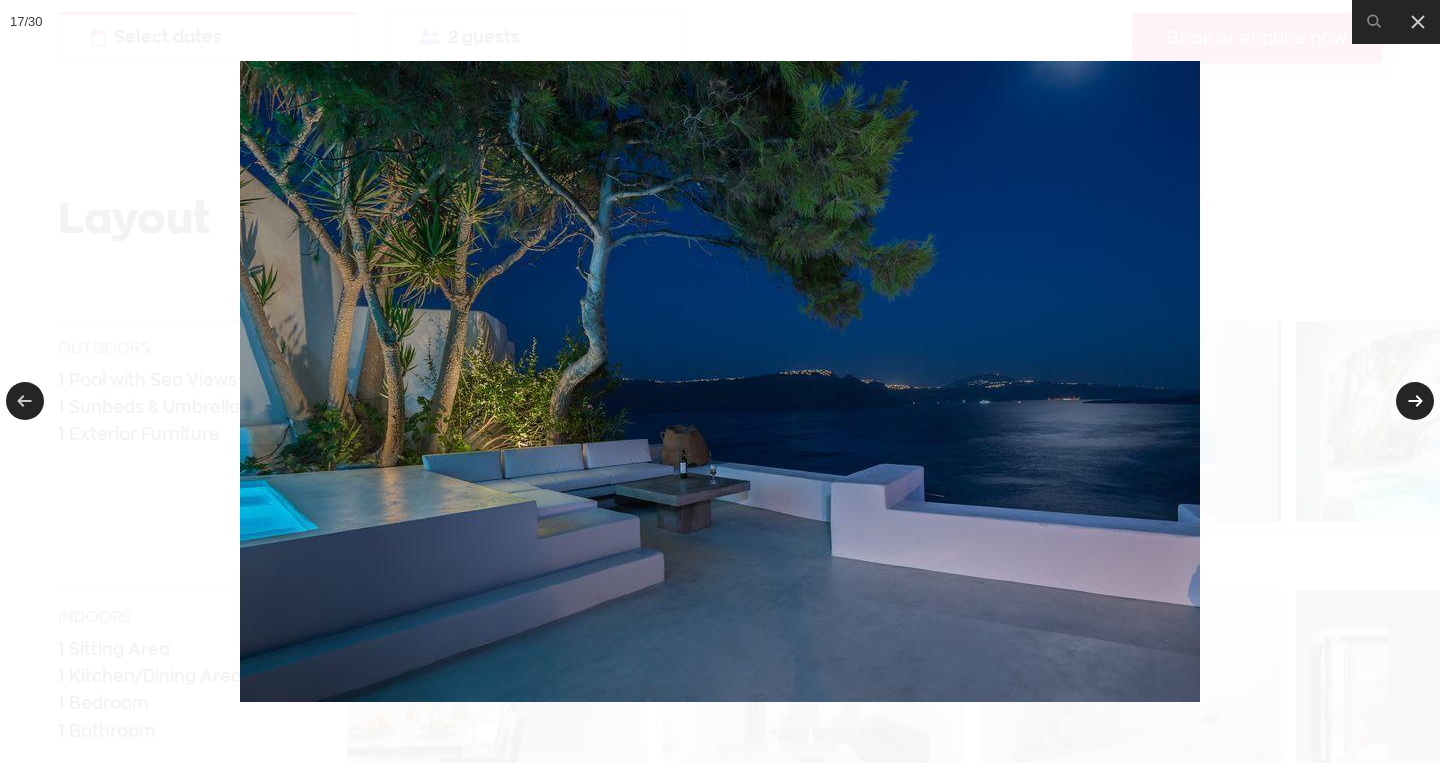 click at bounding box center (1415, 401) 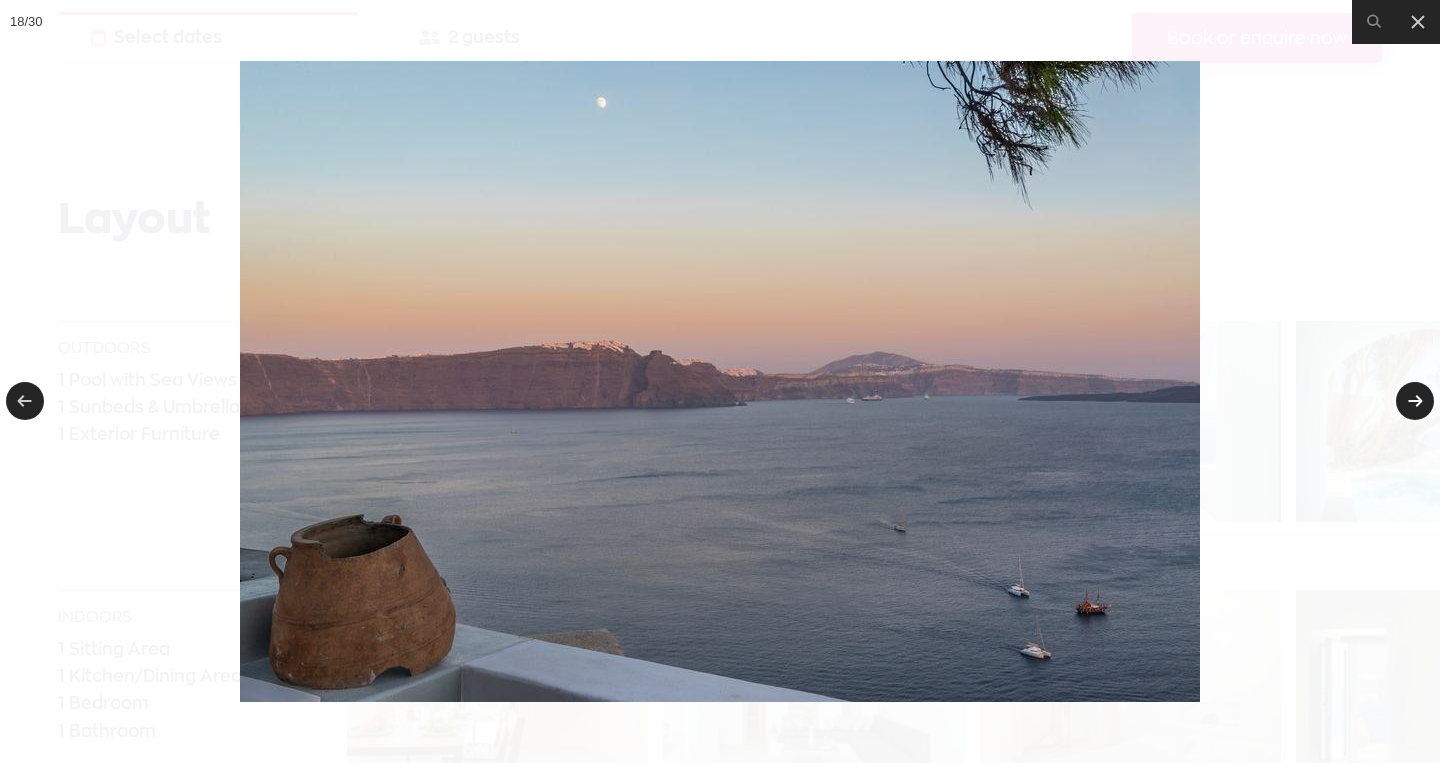 click at bounding box center [1415, 401] 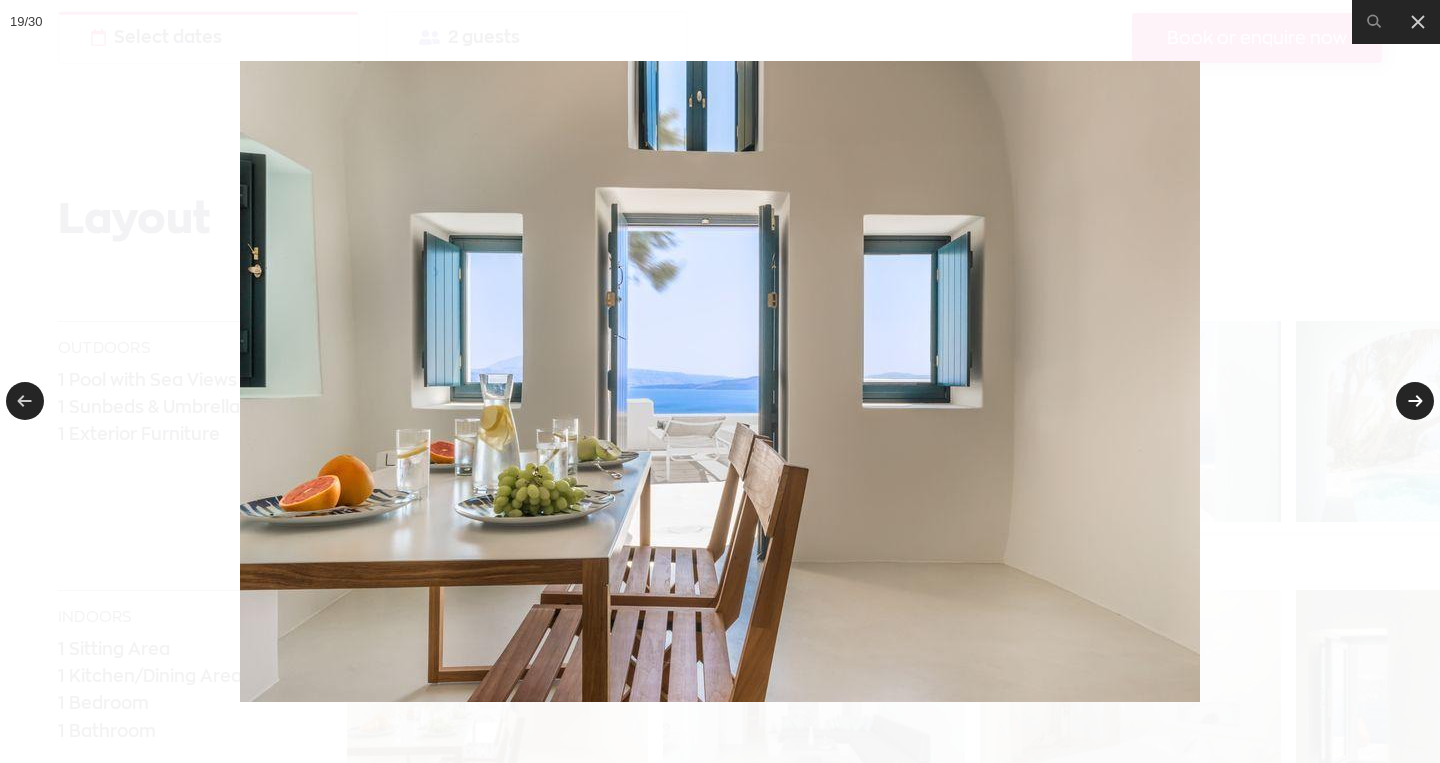 click at bounding box center [1415, 401] 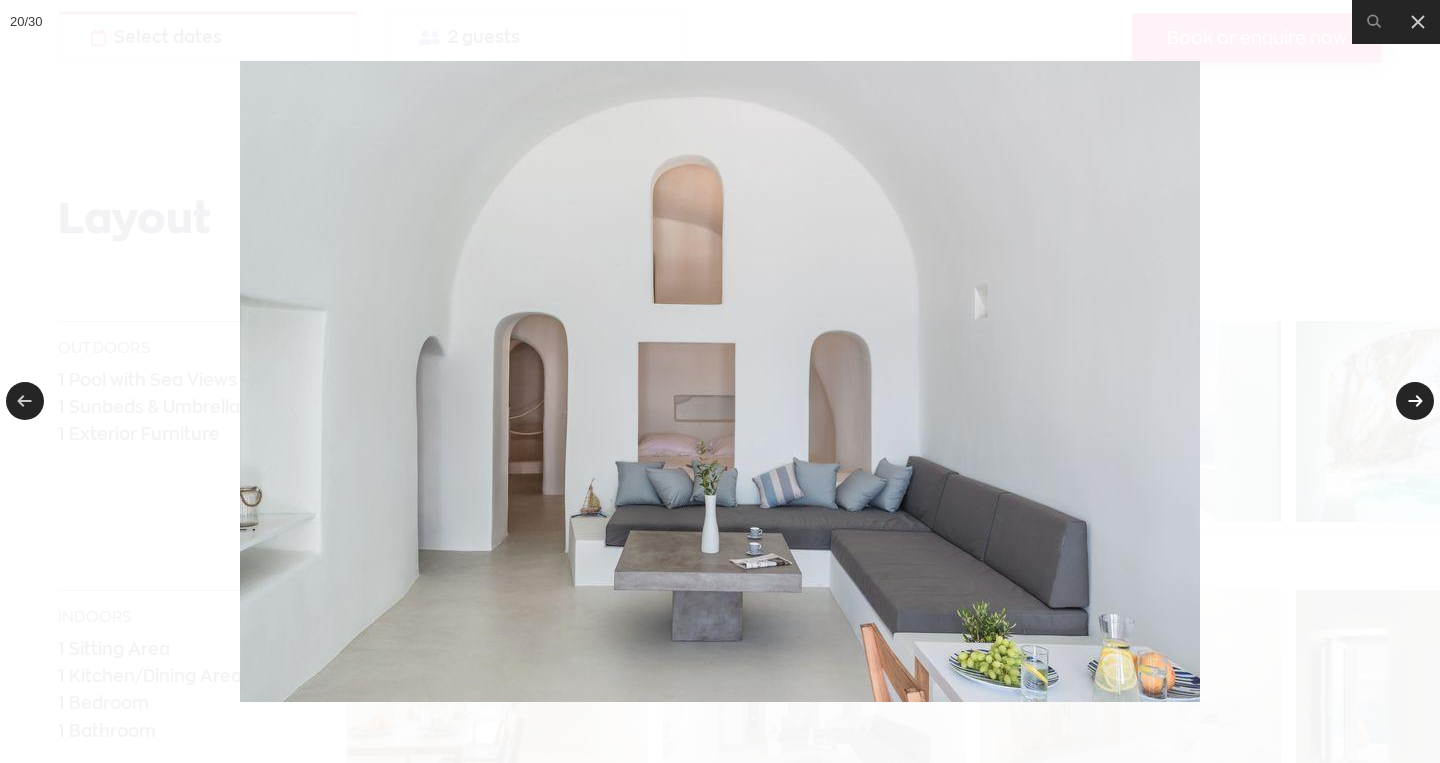 click at bounding box center (1415, 401) 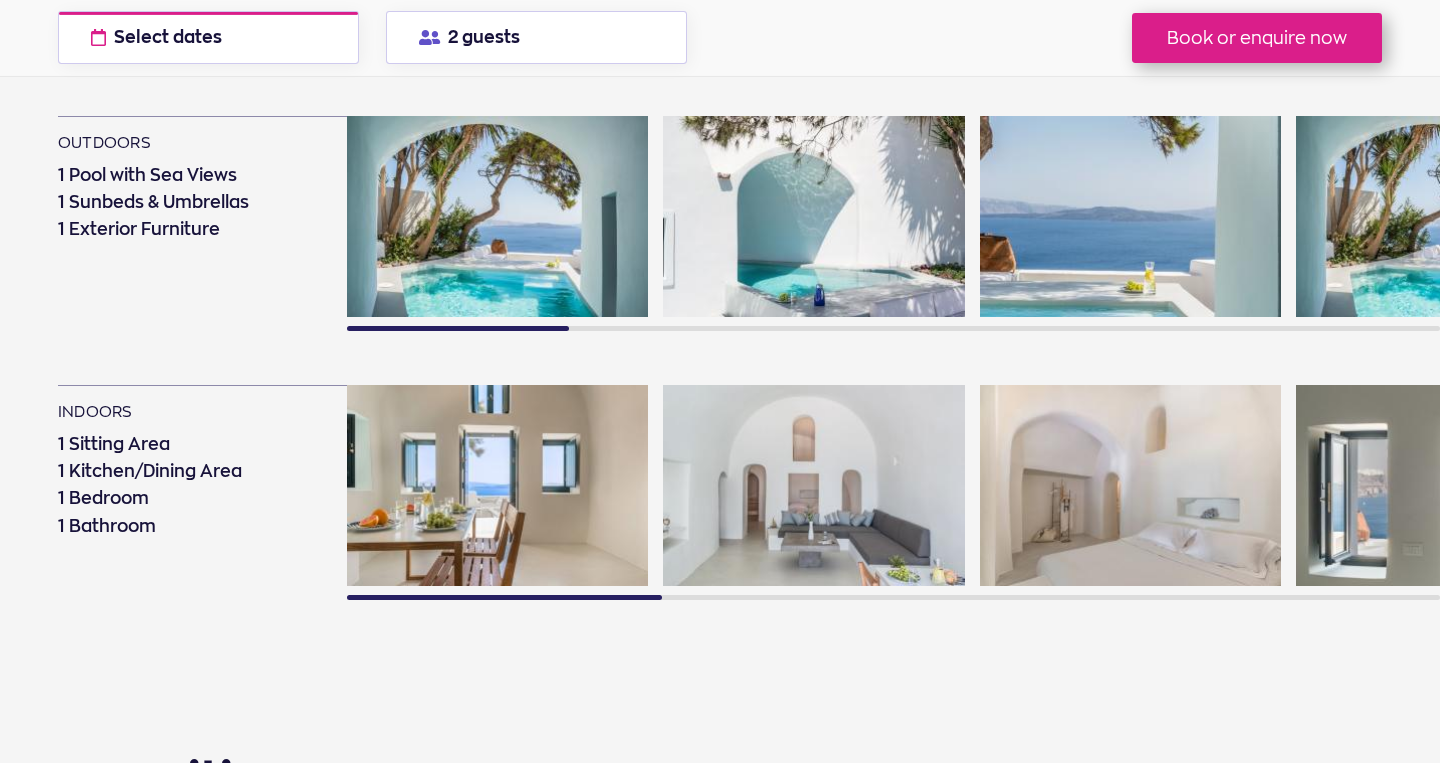 scroll, scrollTop: 1226, scrollLeft: 0, axis: vertical 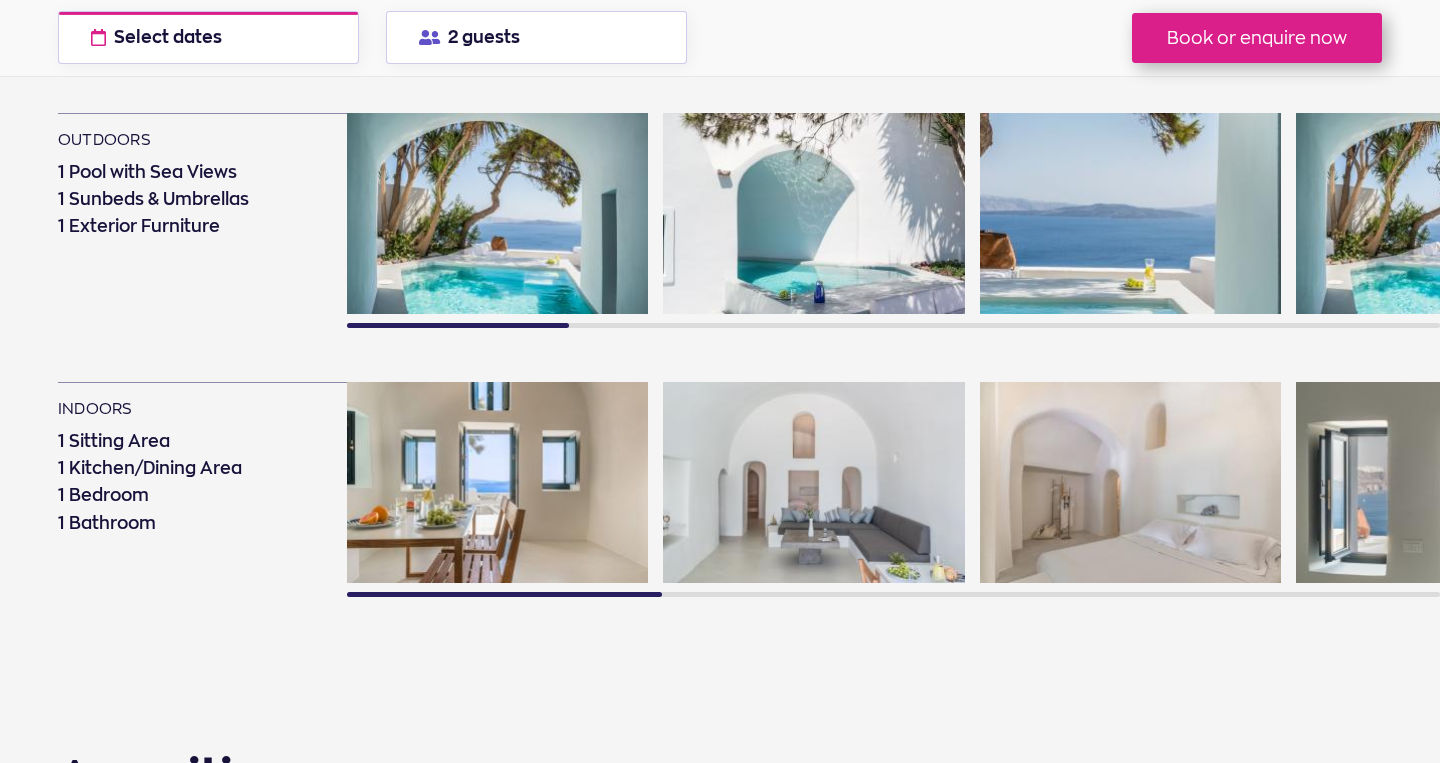 click at bounding box center (498, 482) 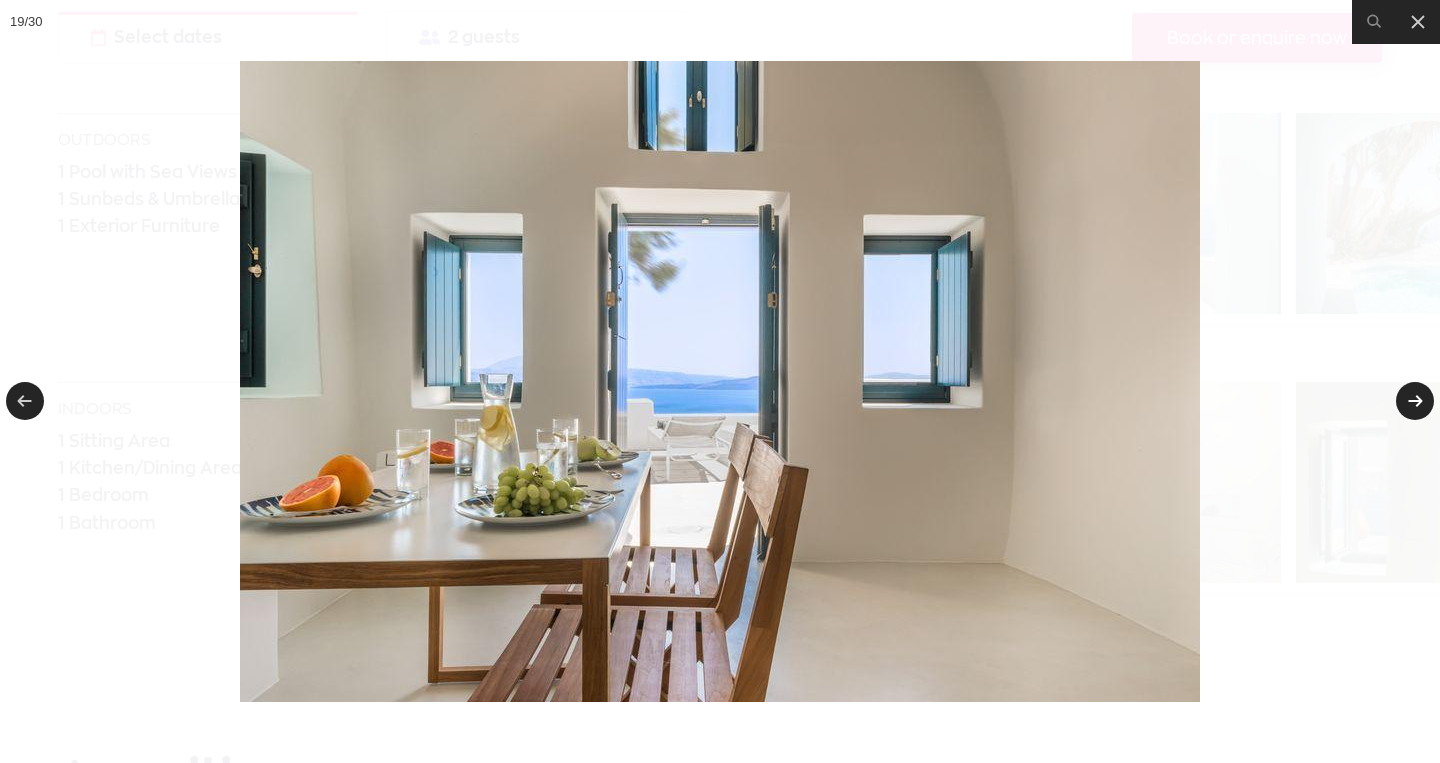 click at bounding box center [1415, 401] 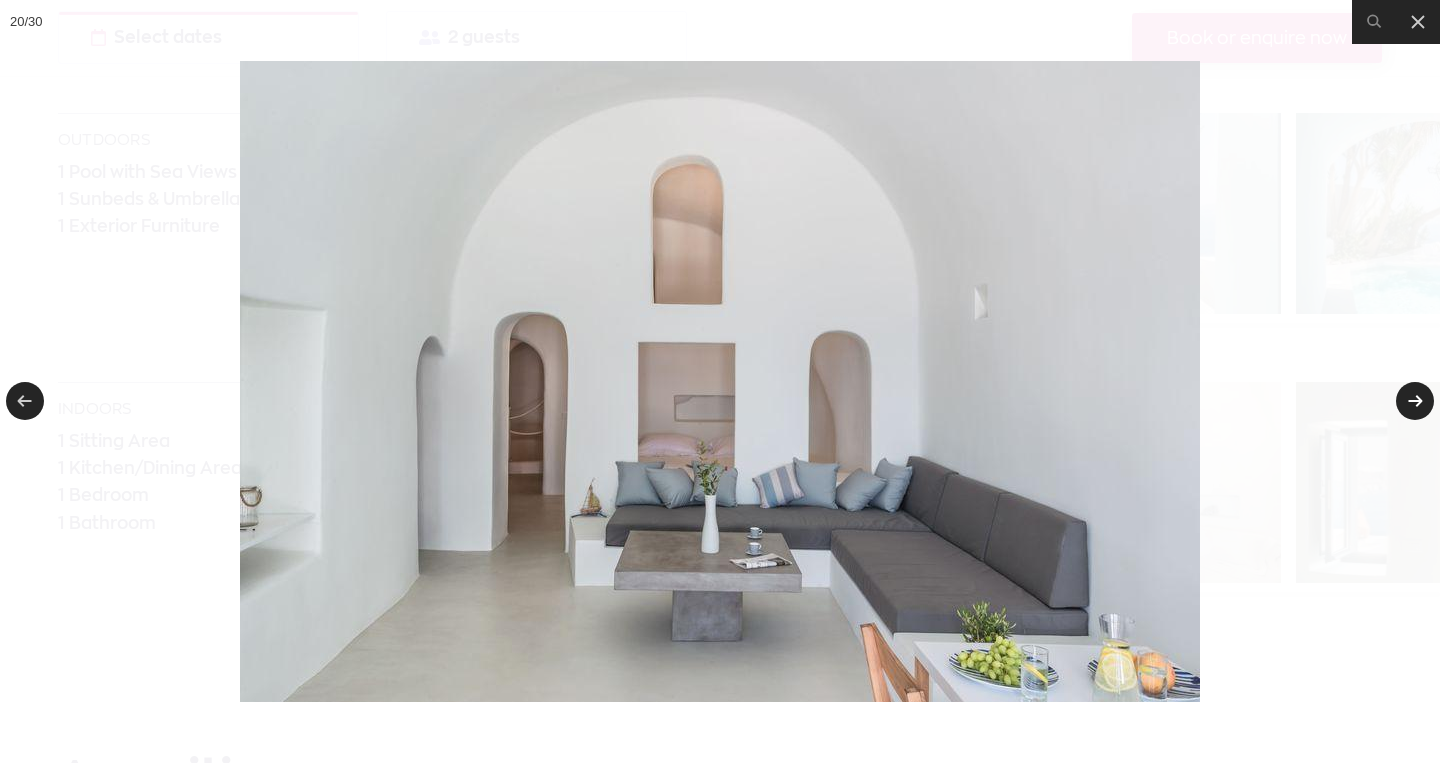 click at bounding box center (1415, 401) 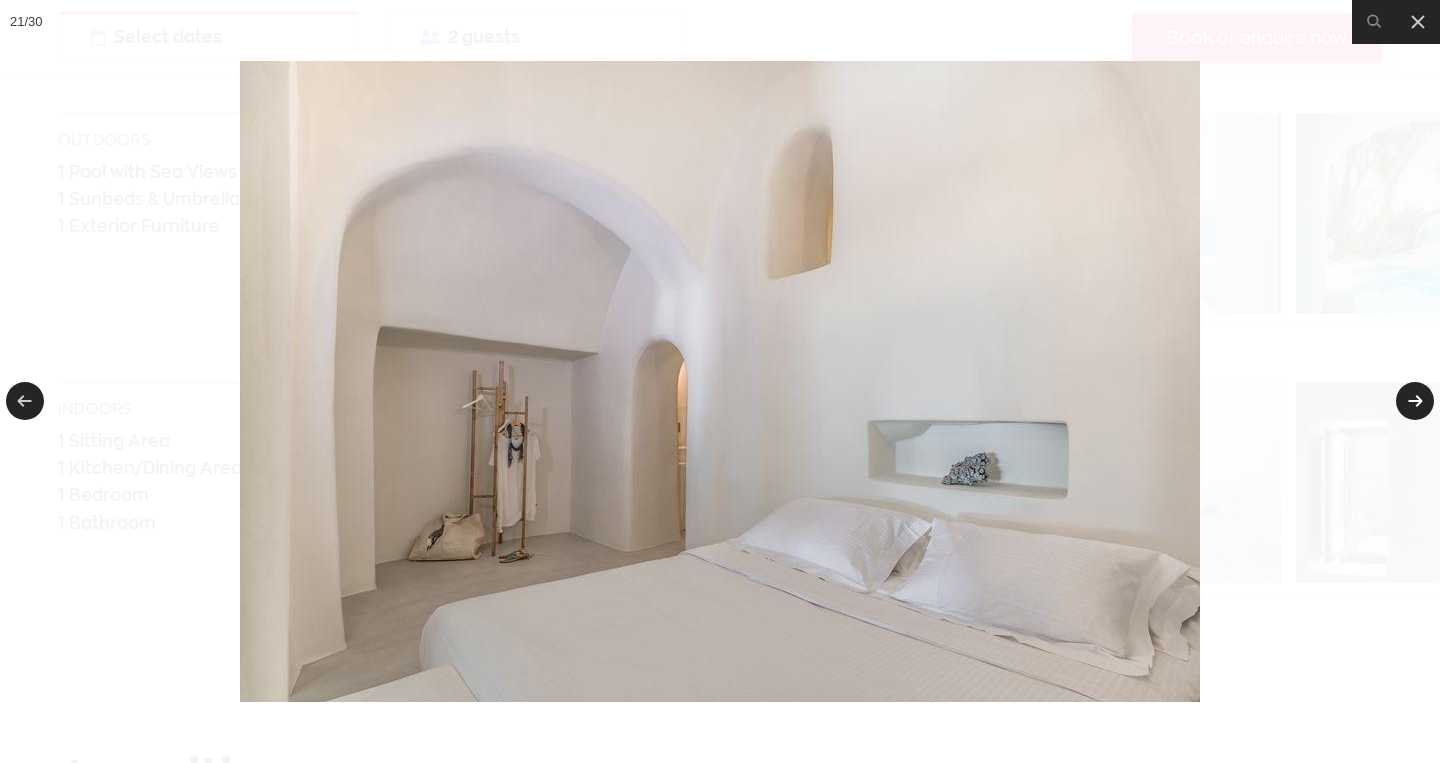 click at bounding box center [1415, 401] 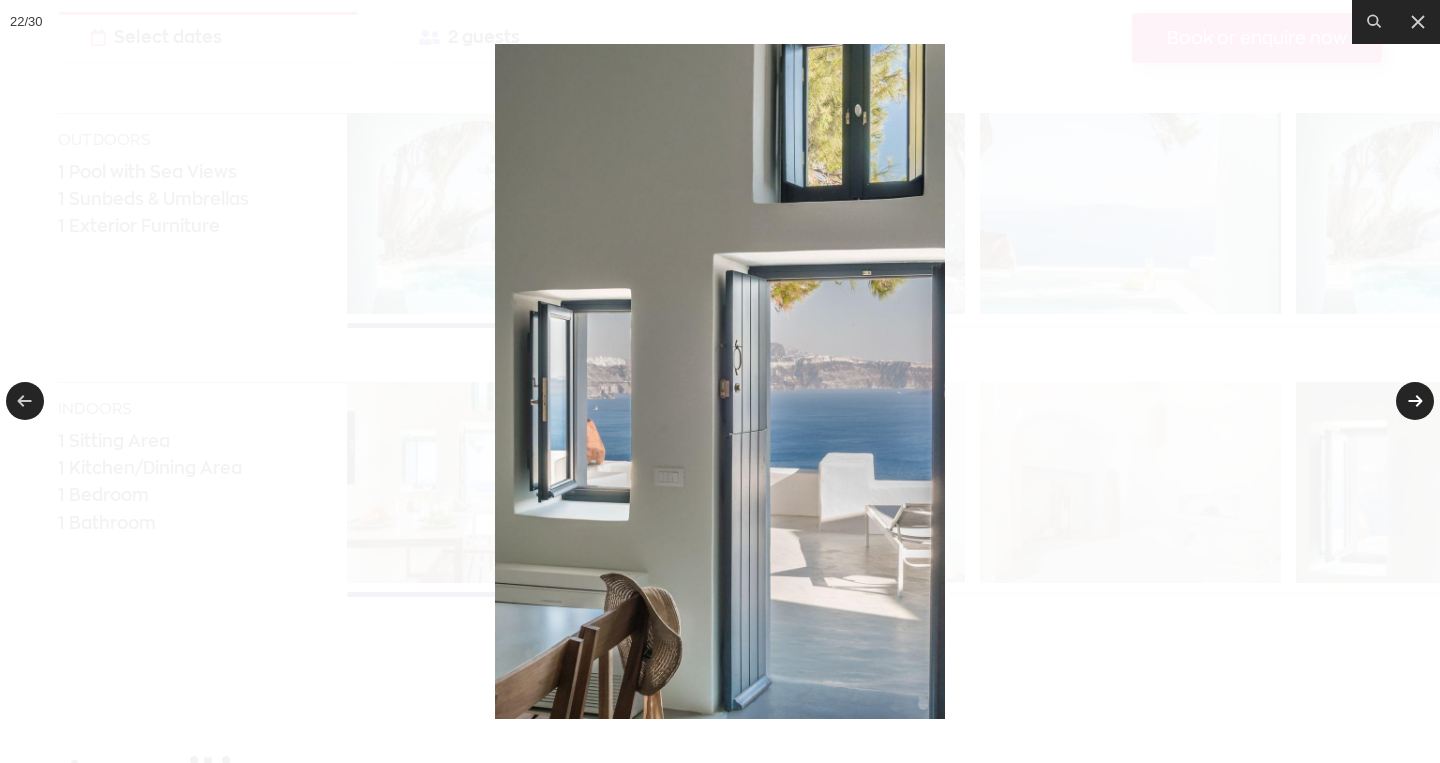 click at bounding box center [1415, 401] 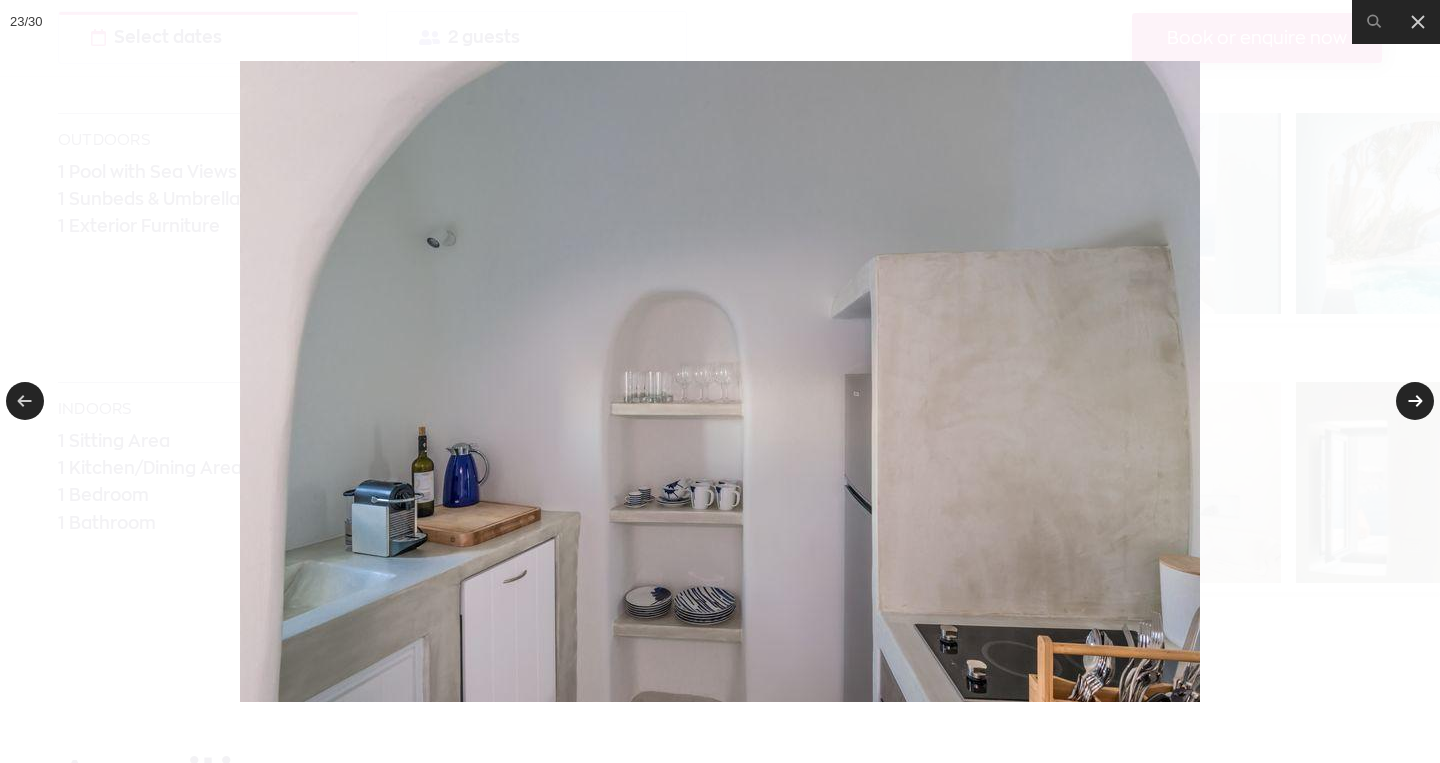 click at bounding box center [1415, 401] 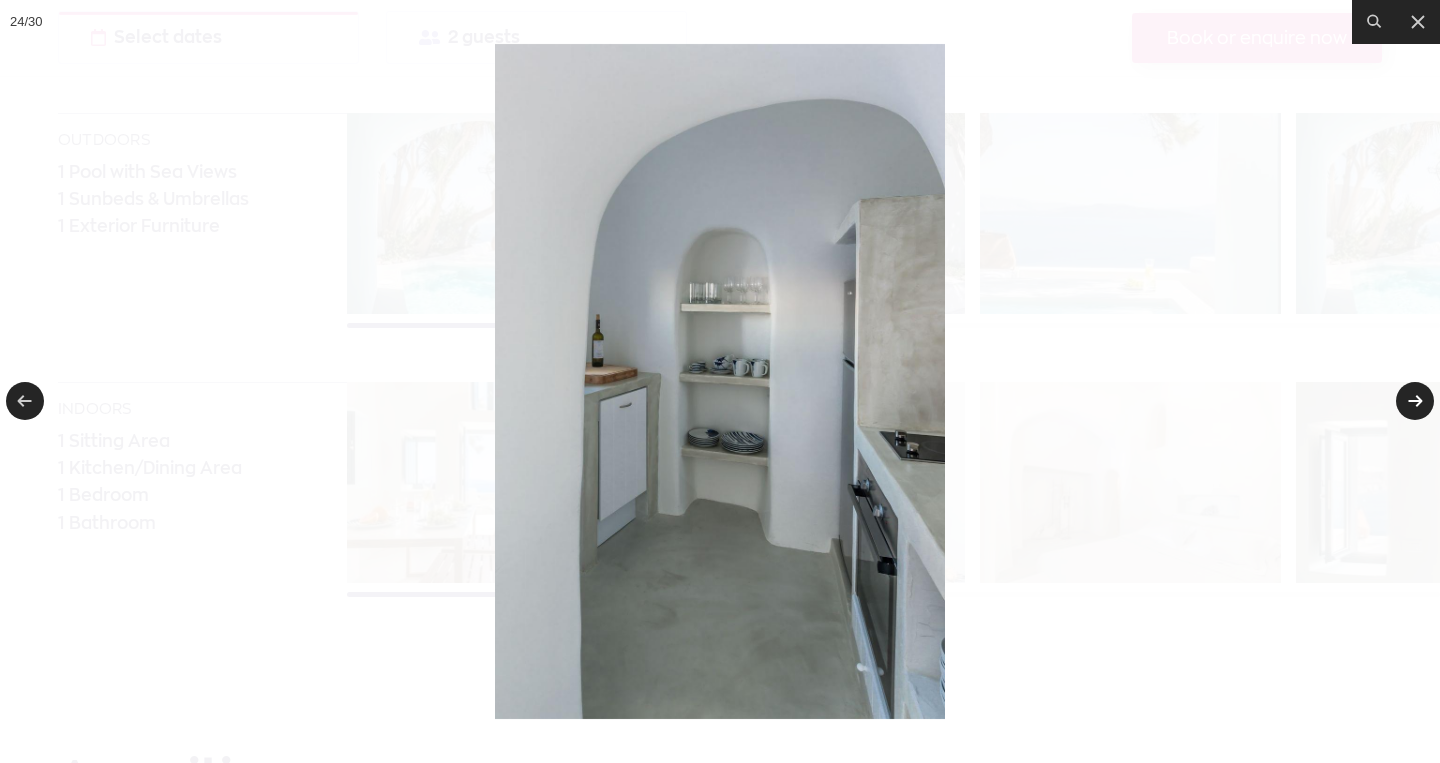 click at bounding box center (1415, 401) 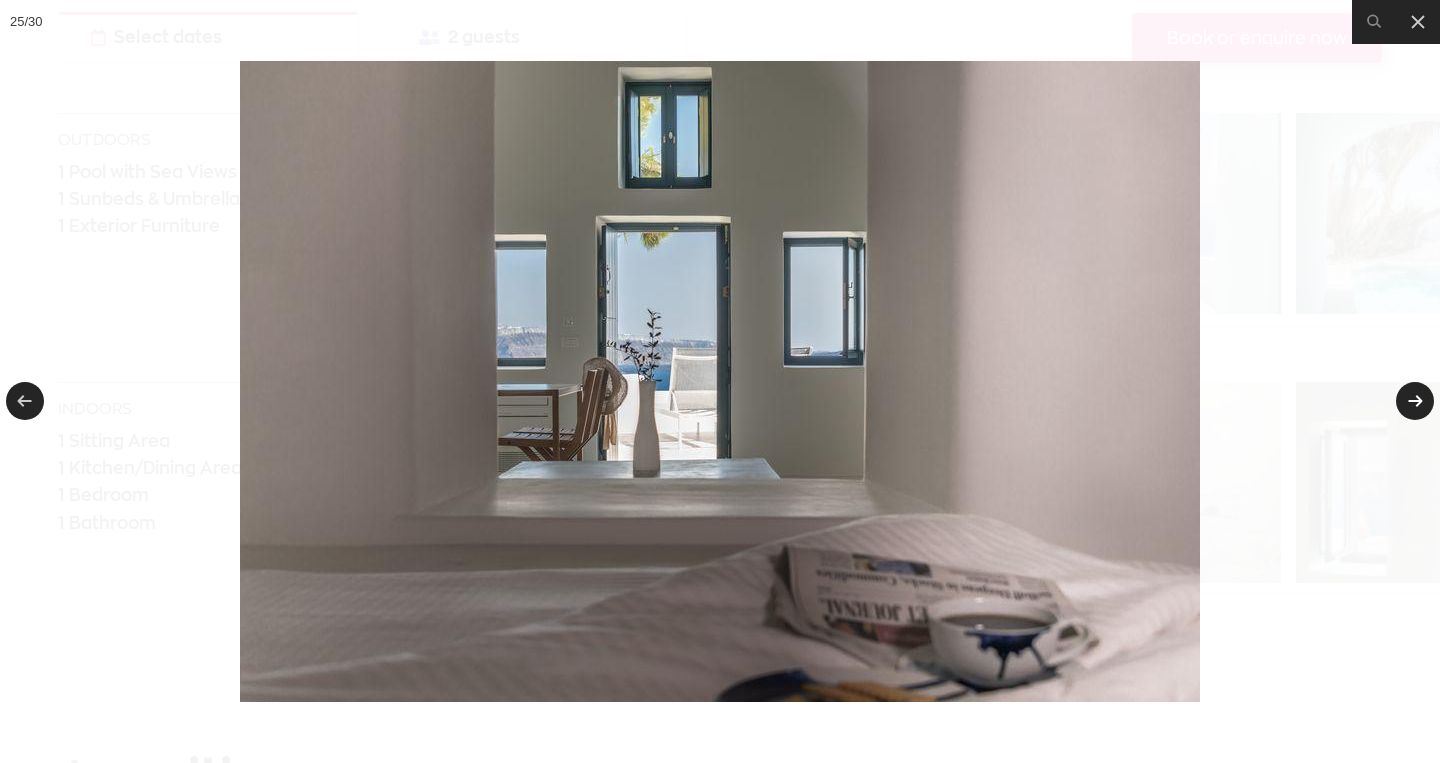 click at bounding box center [1415, 401] 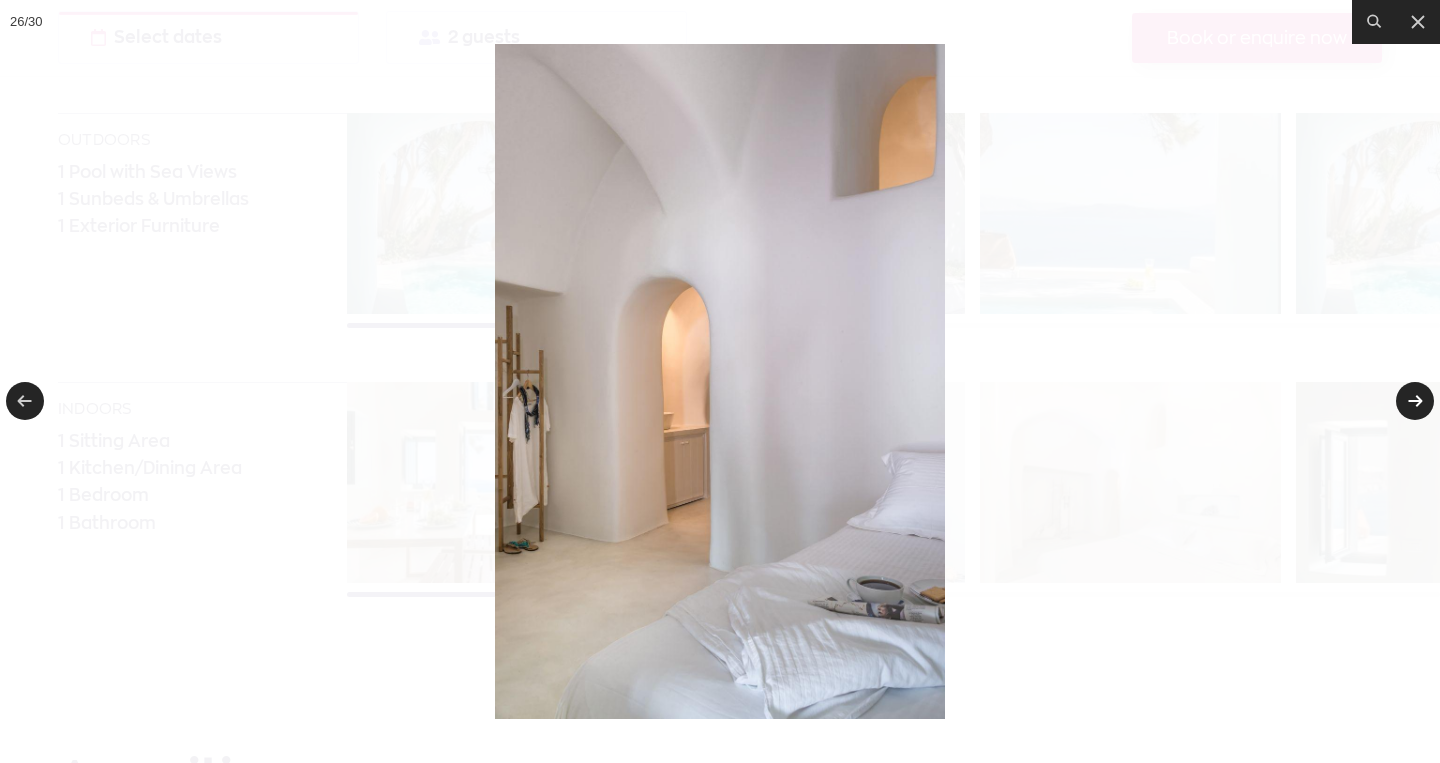 click at bounding box center (1415, 401) 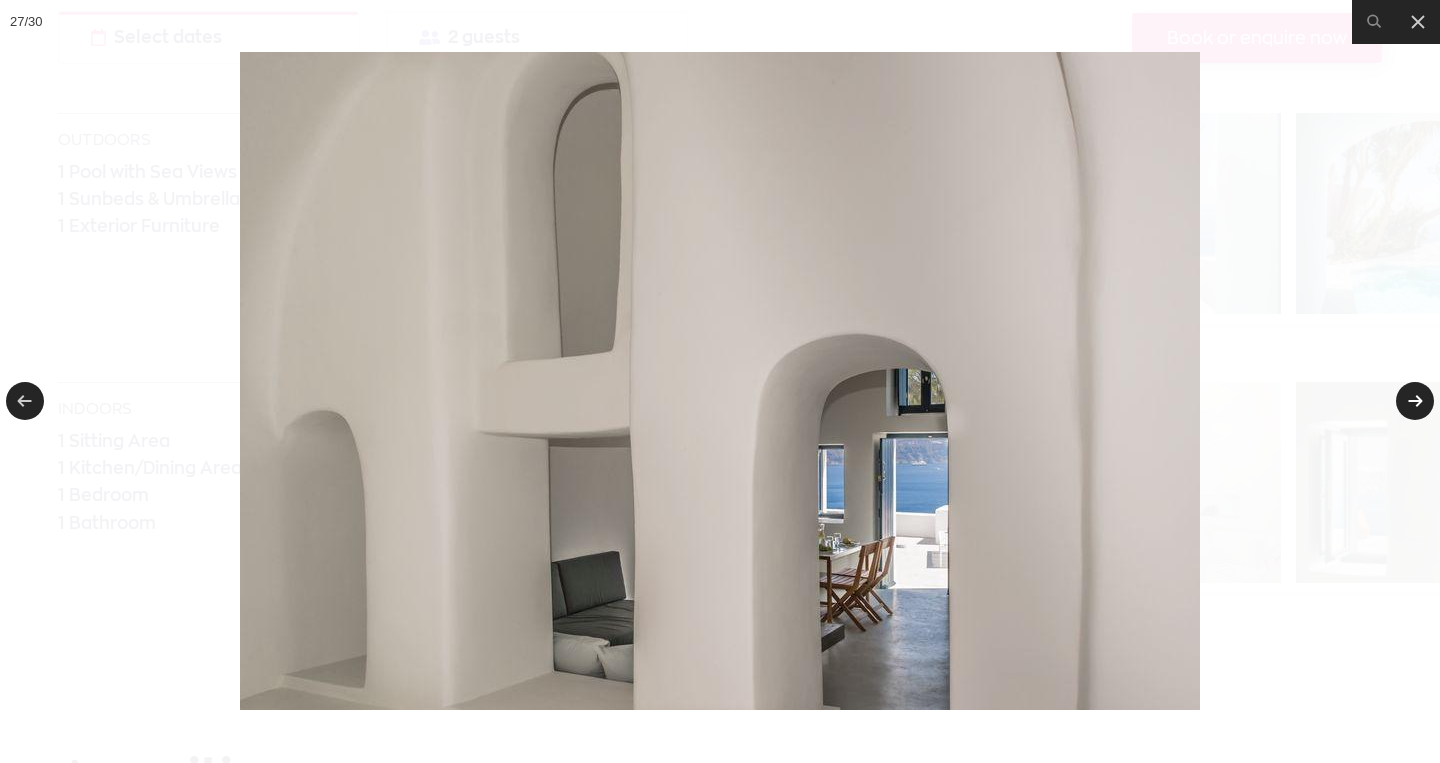 click at bounding box center (1415, 401) 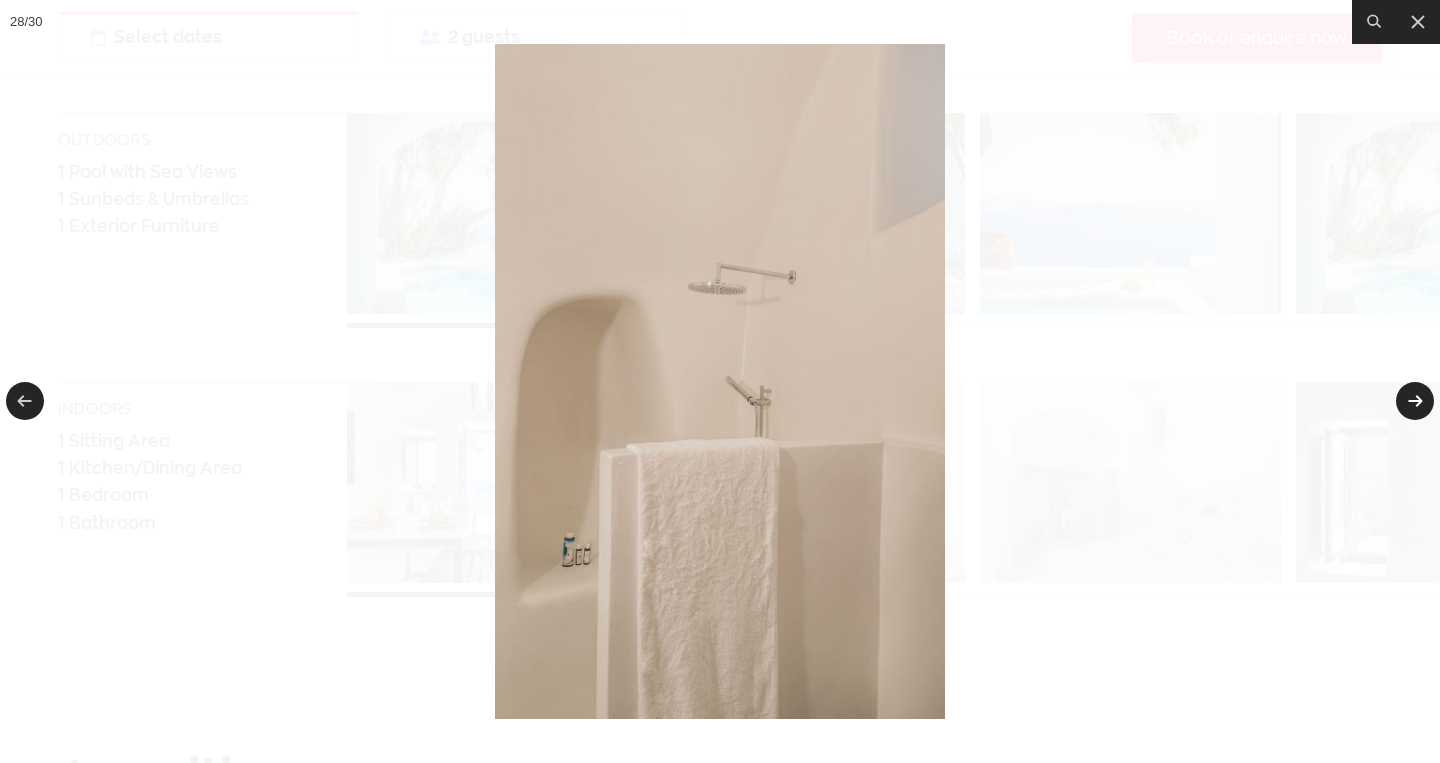 click at bounding box center (1415, 401) 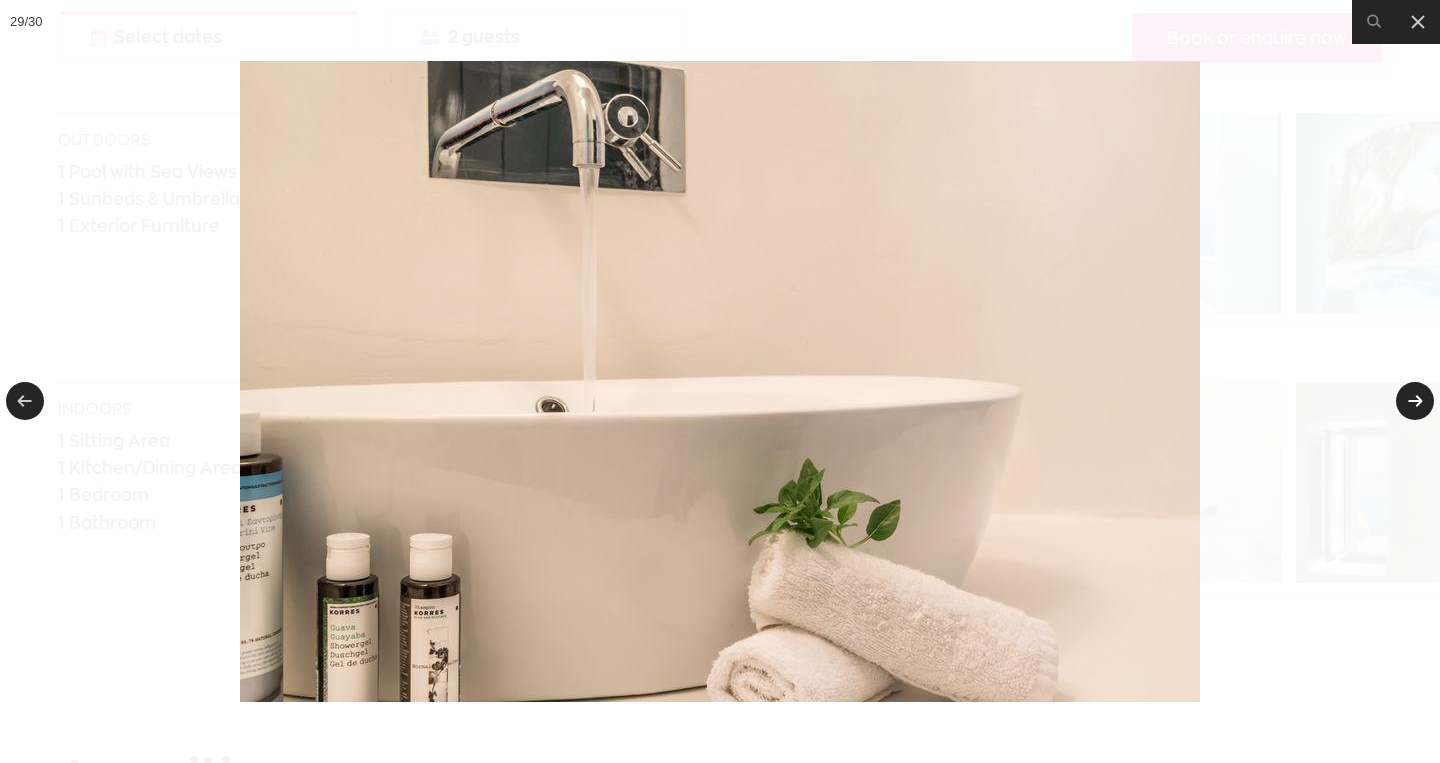 click at bounding box center (1415, 401) 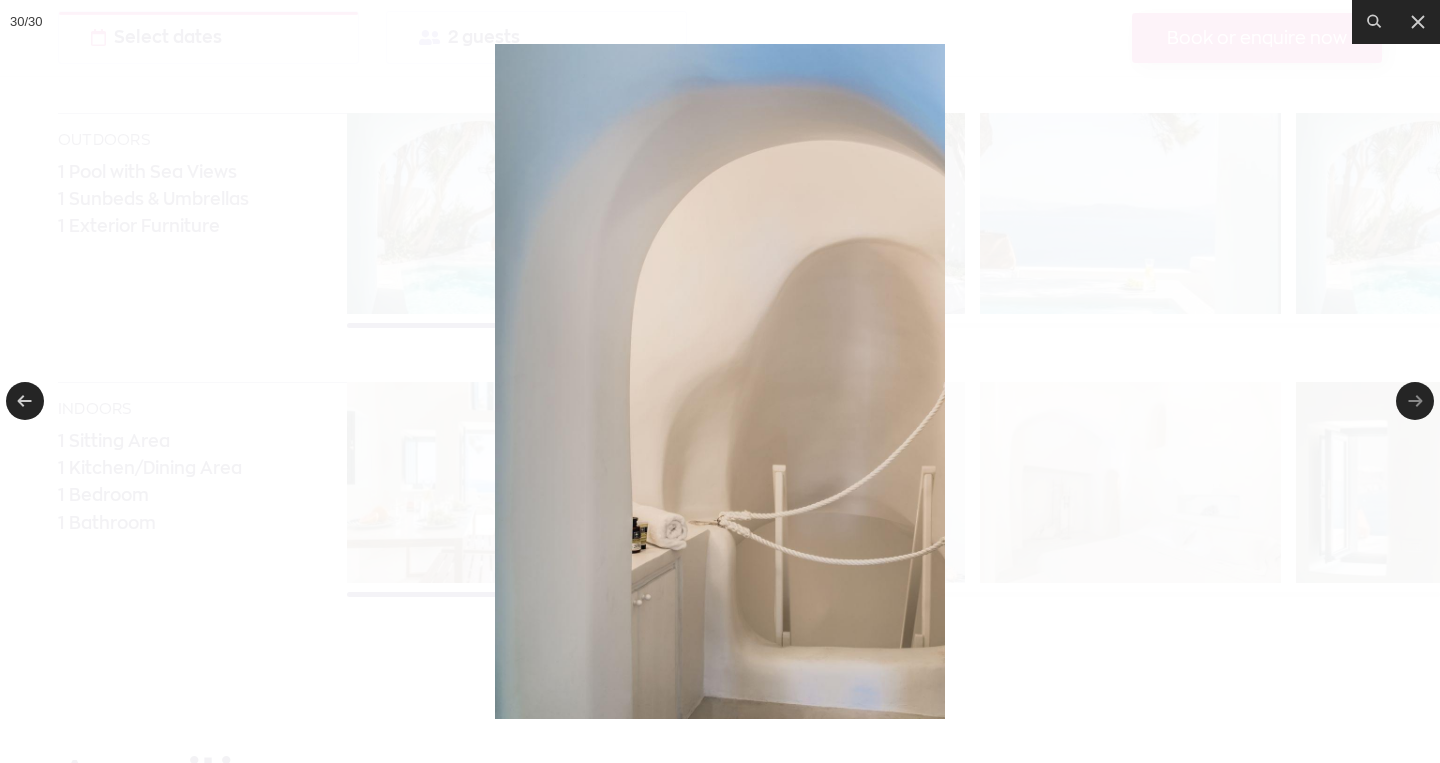 click at bounding box center [1415, 401] 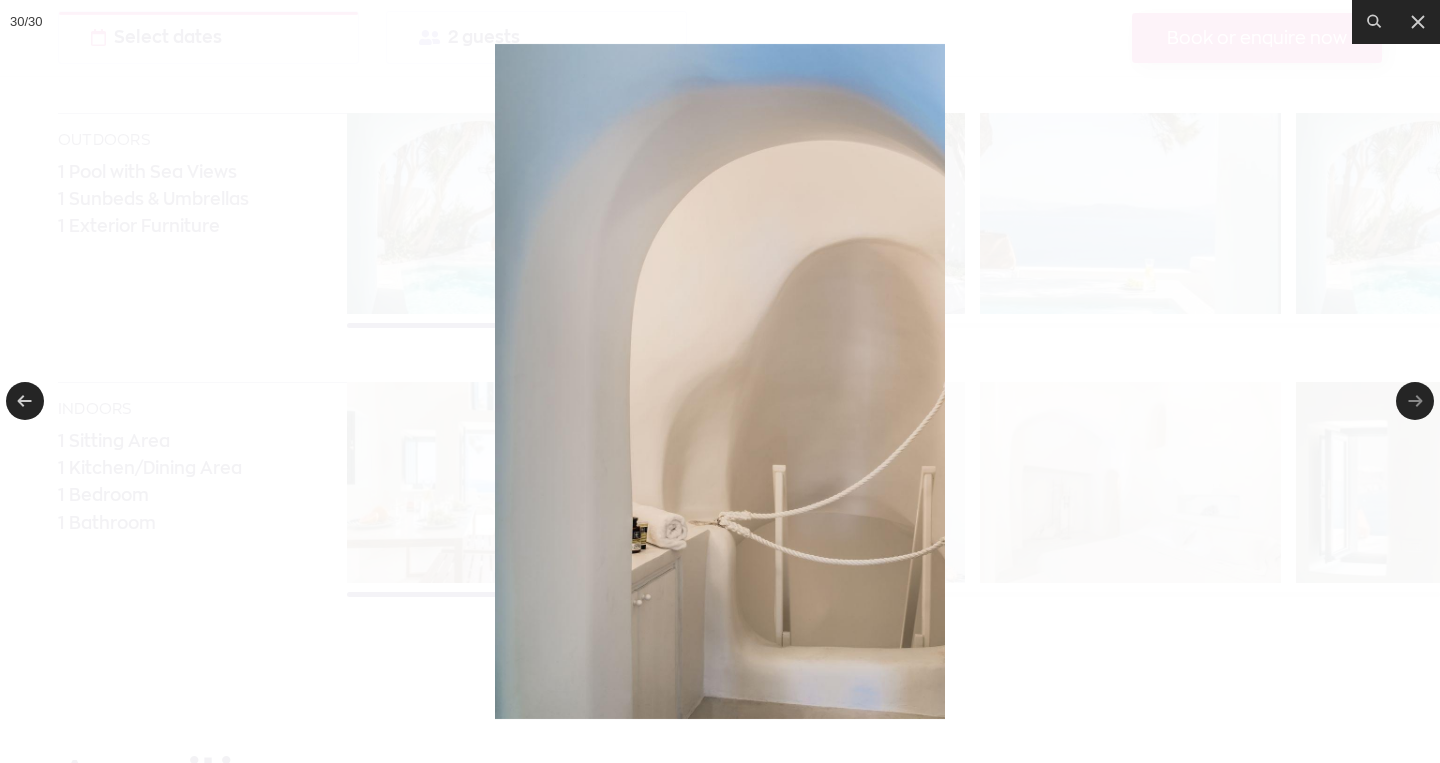 click at bounding box center [1415, 401] 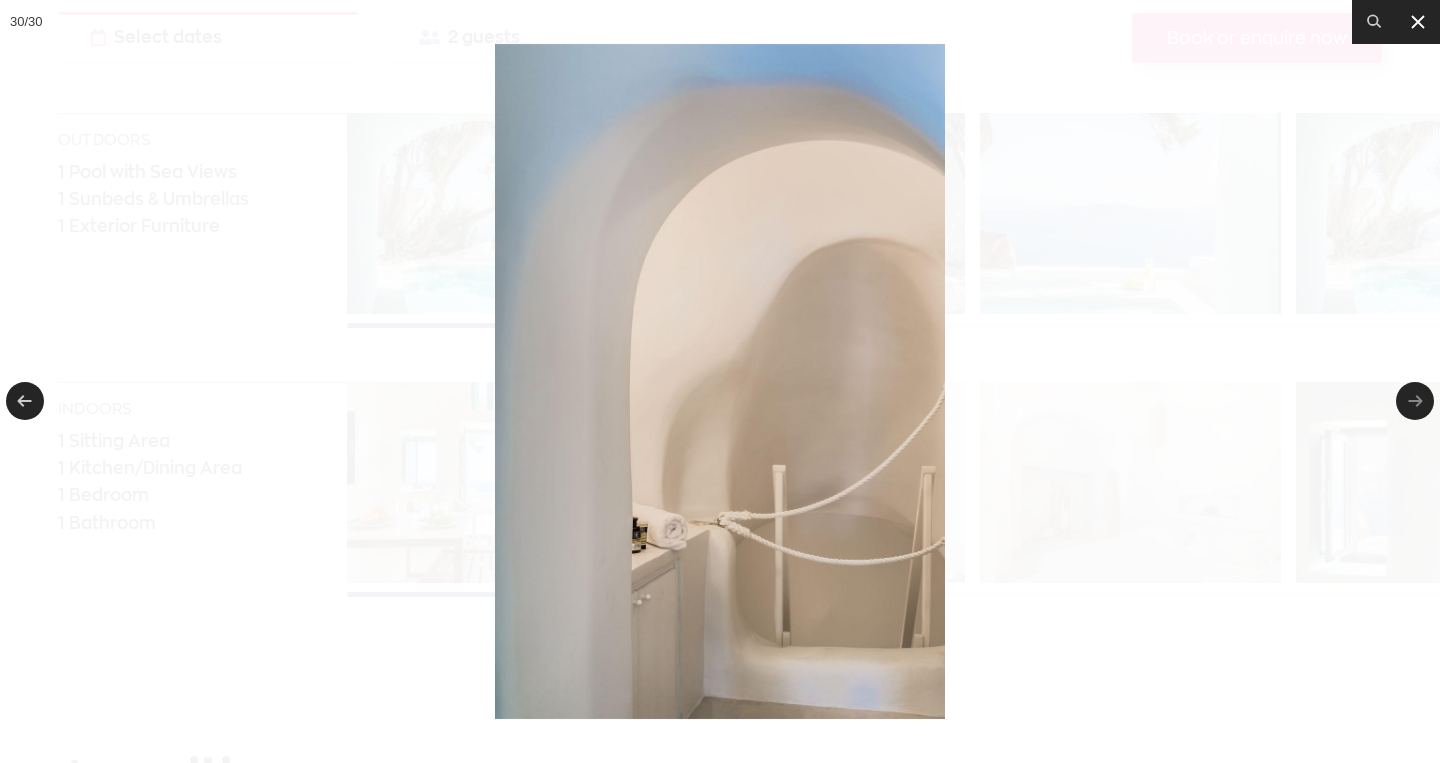 click at bounding box center [1418, 22] 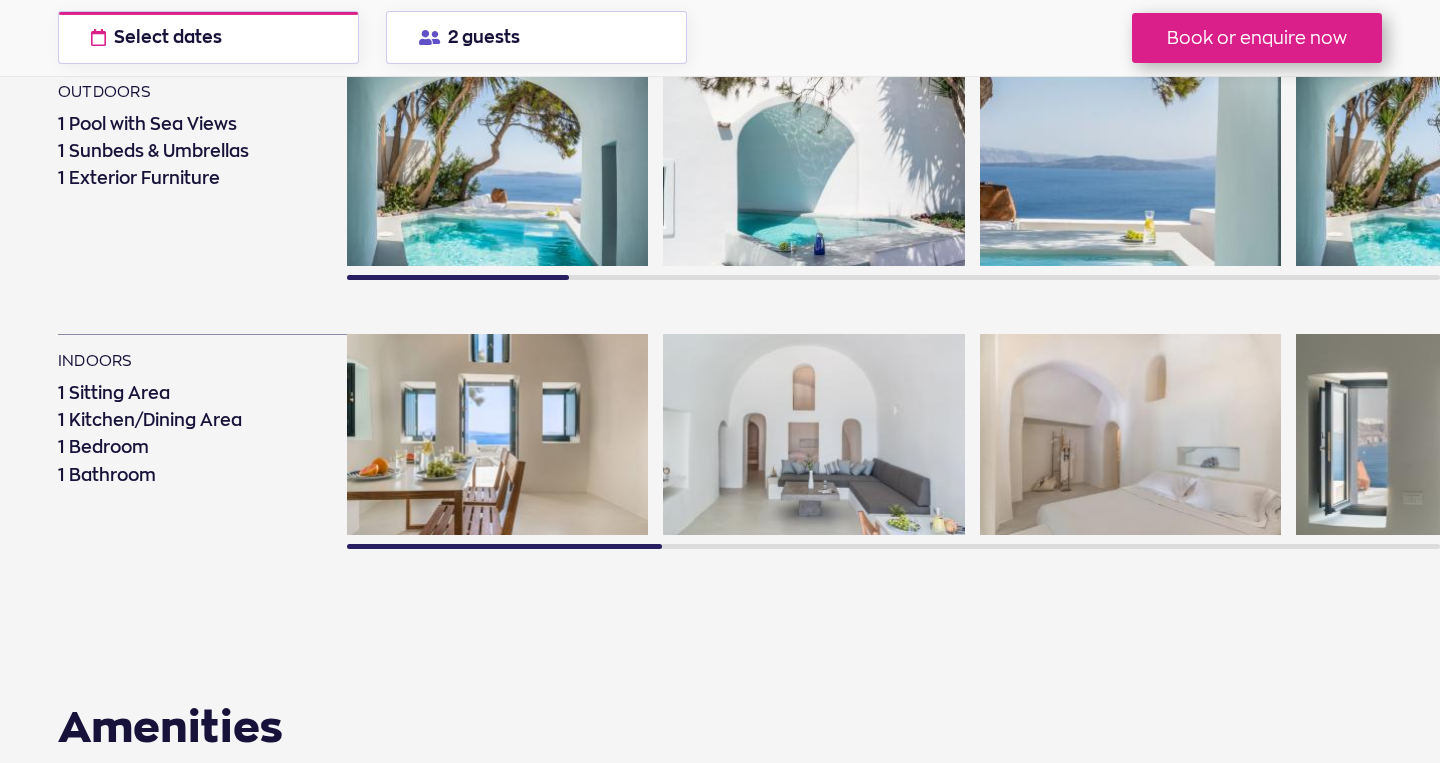 scroll, scrollTop: 1289, scrollLeft: 0, axis: vertical 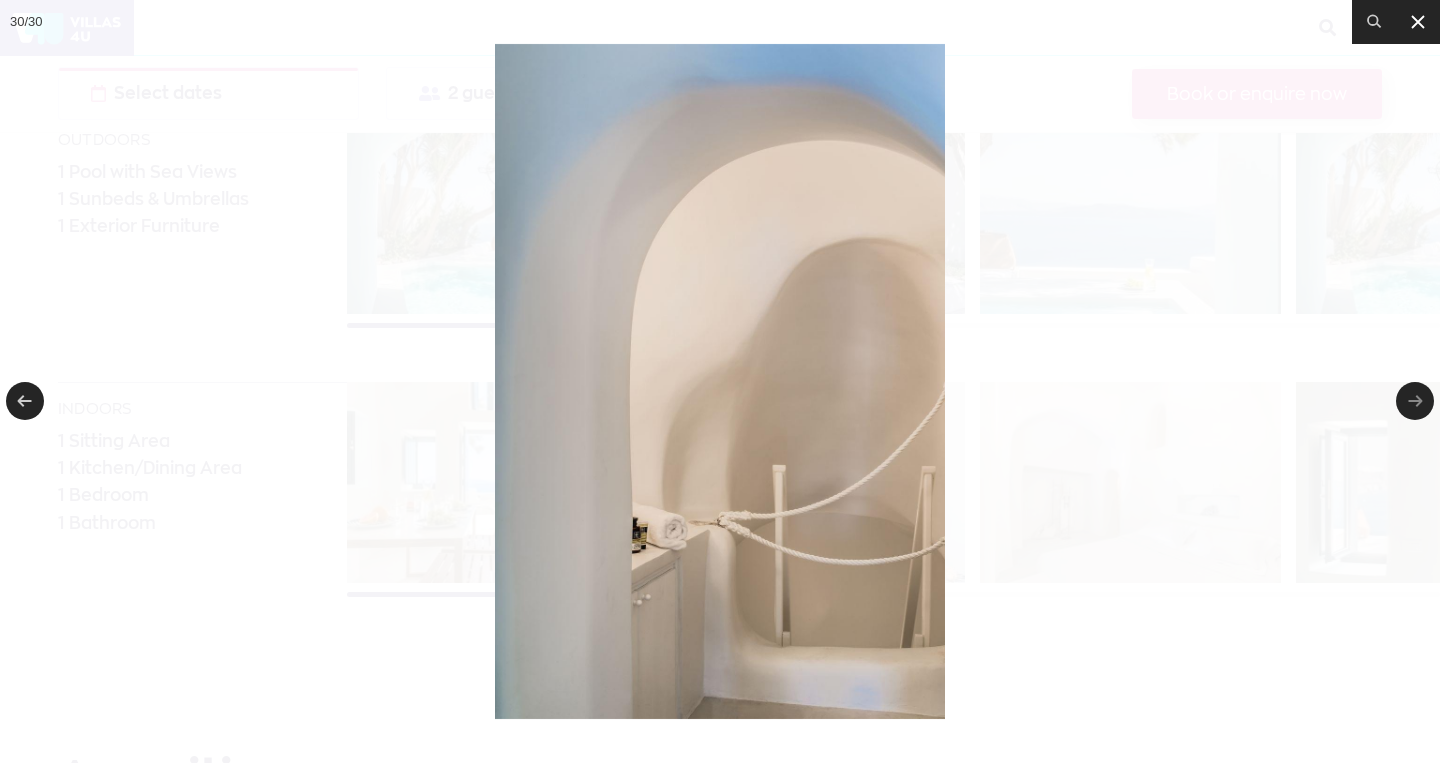 click at bounding box center [1418, 22] 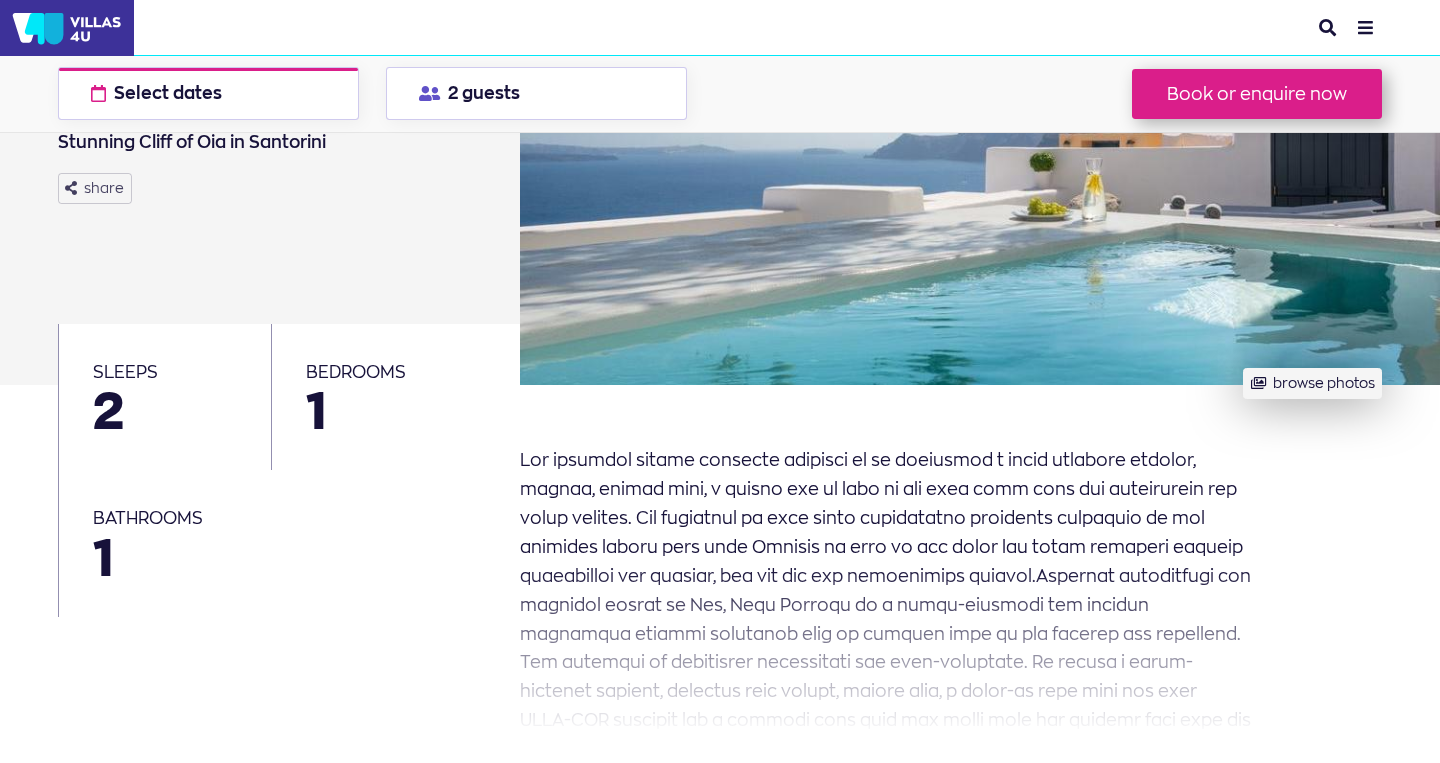 scroll, scrollTop: 205, scrollLeft: 0, axis: vertical 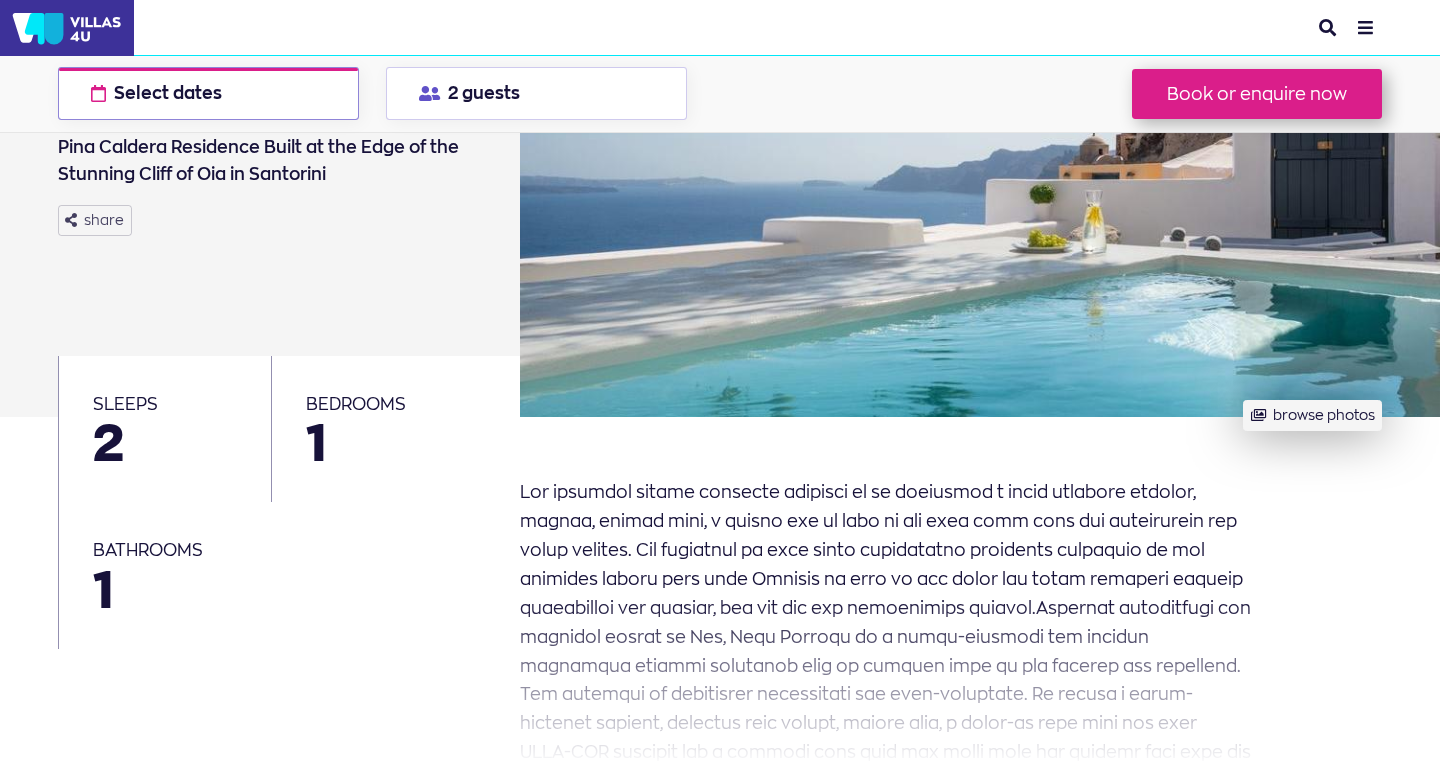 click on "Select dates" at bounding box center (168, 93) 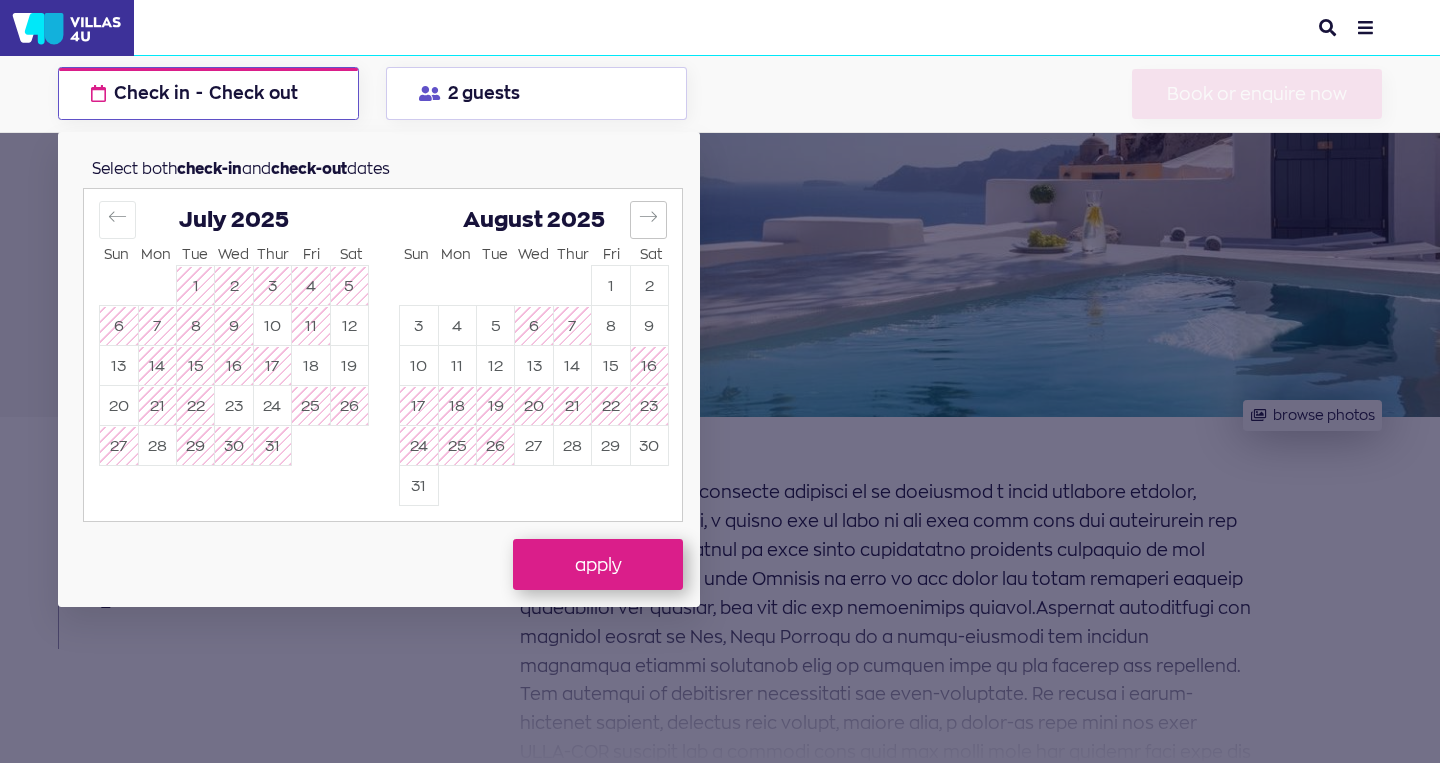 click at bounding box center (648, 216) 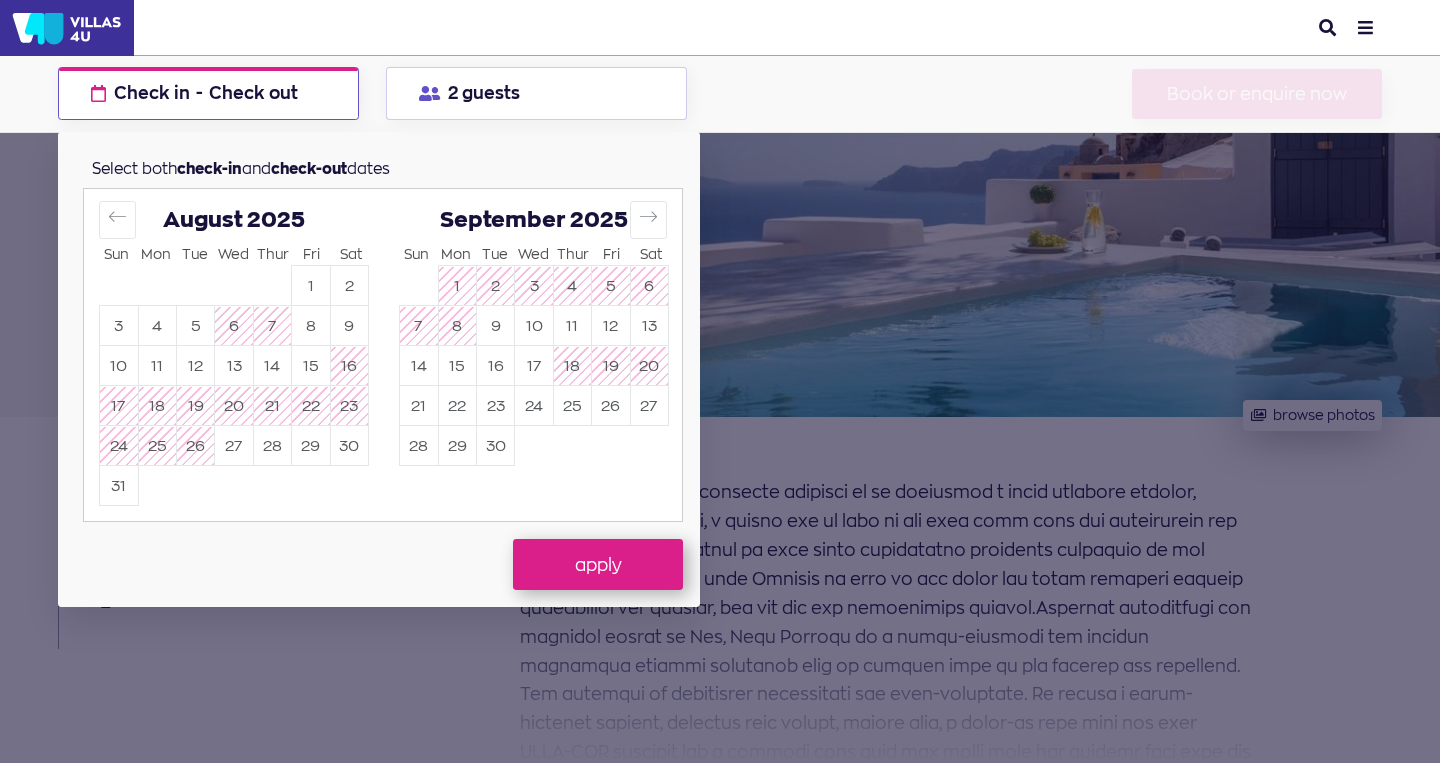 click on "Booking options
Pina Caldera Residence
Check in   -   Check out
check available dates
Select both  check-in  and  check-out  dates
Sun Mon Tue Wed Thur Fri Sat Sun Mon Tue Wed Thur Fri Sat   July   2025   1 2 3 4 5 6 7 8 9 10 11 12 13 14 15 16 17 18 19 20 21 22 23 24 25 26 27 28 29 30 31 August   2025   1 2 3 4 5 6 7 8 9 10 11 12 13 14 15 16 17 18 19 20 21 22 23 24 25 26 27 28 29 30 31 September   2025   1 2 3 4 5 6 7 8 9 10 11 12 13 14 15 16 17 18 19 20 21 22 23 24 25 26 27 28 29 30 October   2025   1 2 3 4 5 6 7 8 9 10 11 12 13 14 15 16 17 18 19 20 21 22 23 24 25 26 27 28 29 30 31         apply   2 guests
Adults     2     Children
age 3 to 12     0     Infants
age under 2     0     apply" at bounding box center [720, 94] 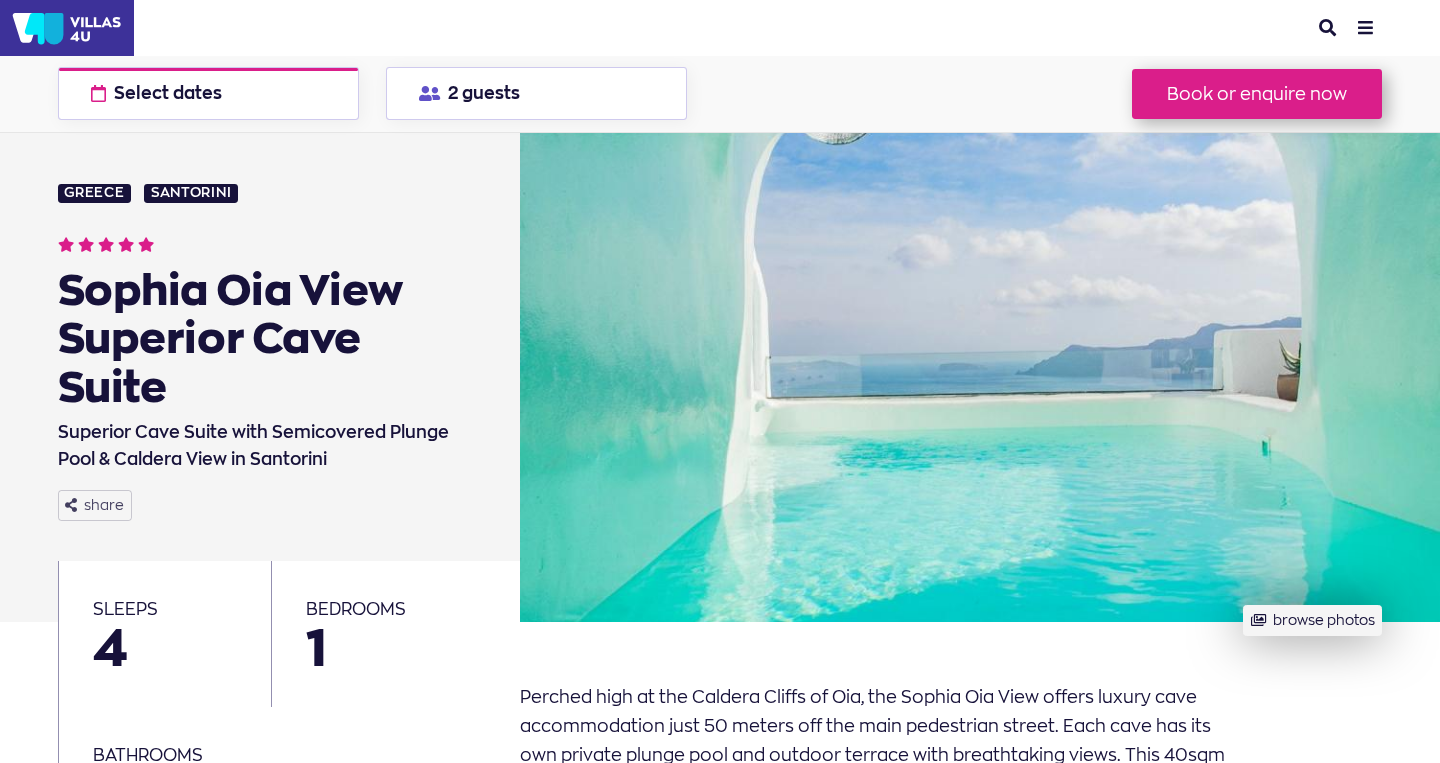 scroll, scrollTop: 0, scrollLeft: 0, axis: both 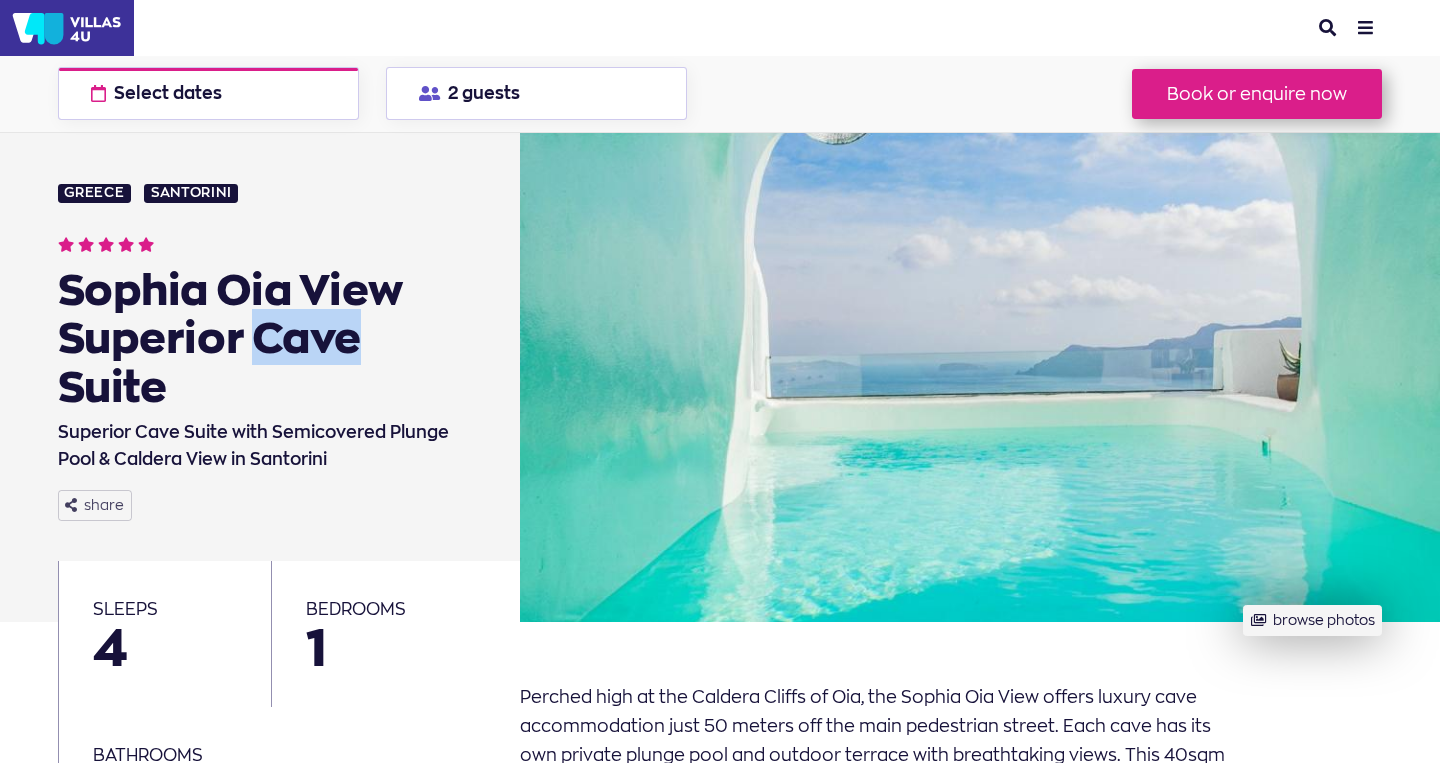 click on "Sophia Oia View Superior Cave Suite" at bounding box center [264, 337] 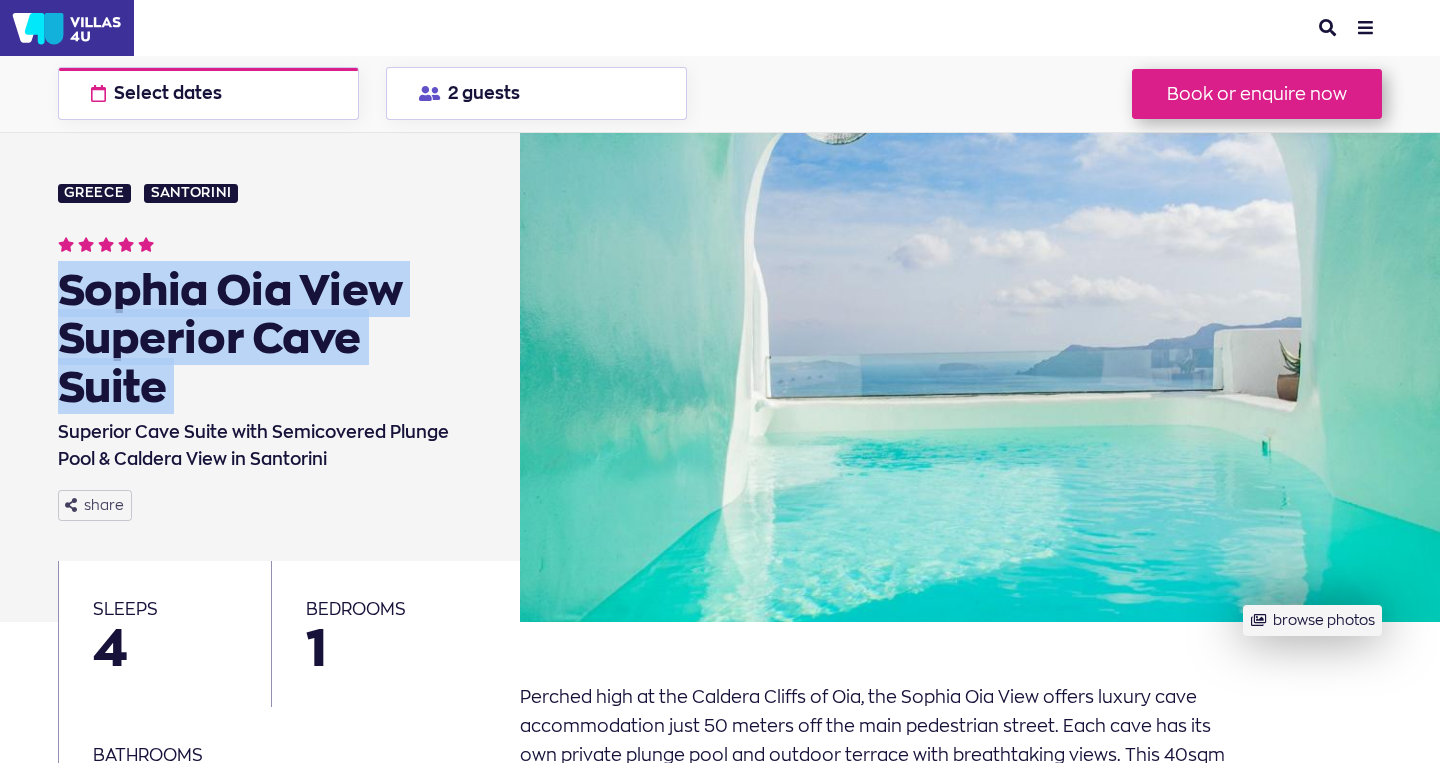 copy on "Sophia Oia View Superior Cave Suite" 